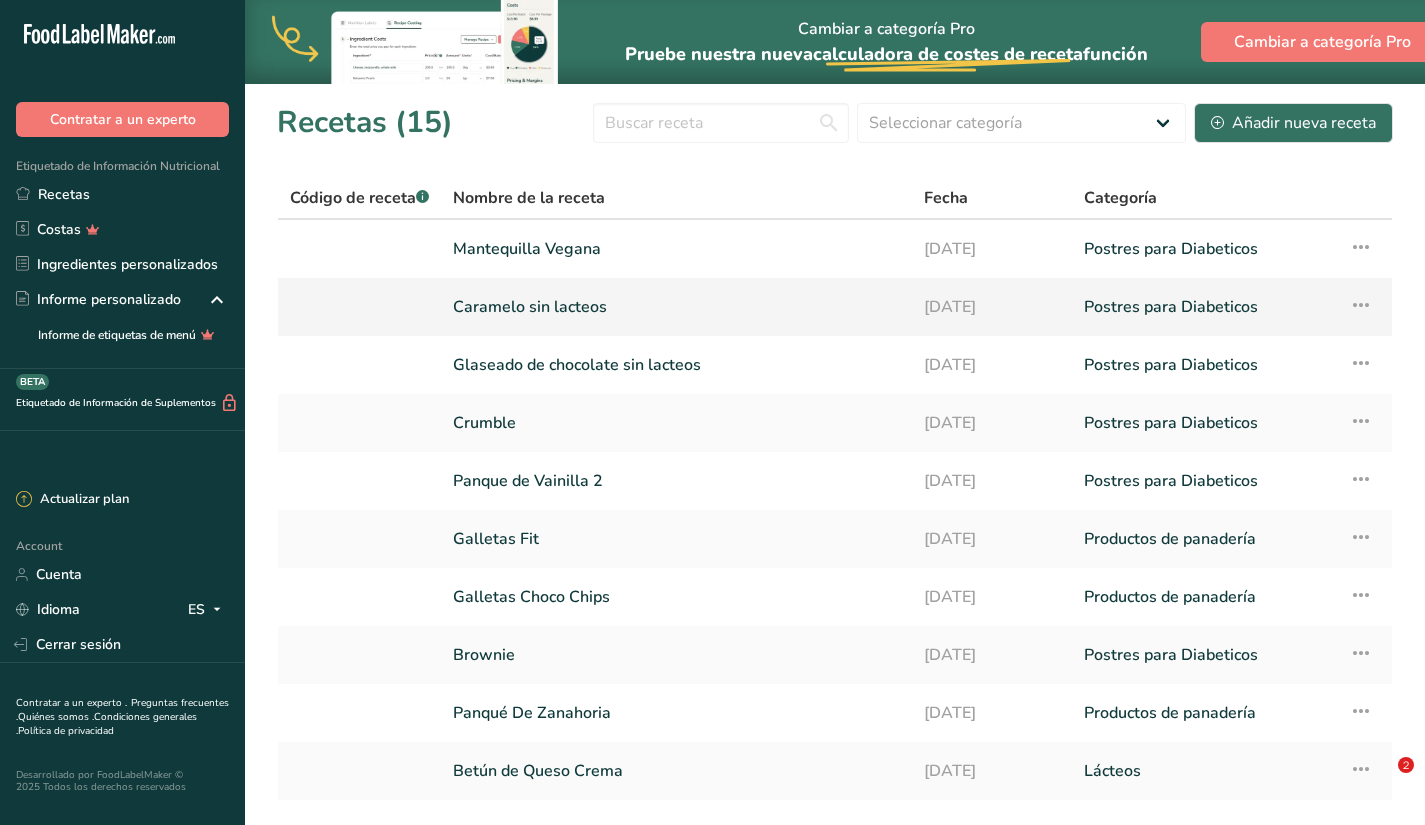 scroll, scrollTop: 0, scrollLeft: 0, axis: both 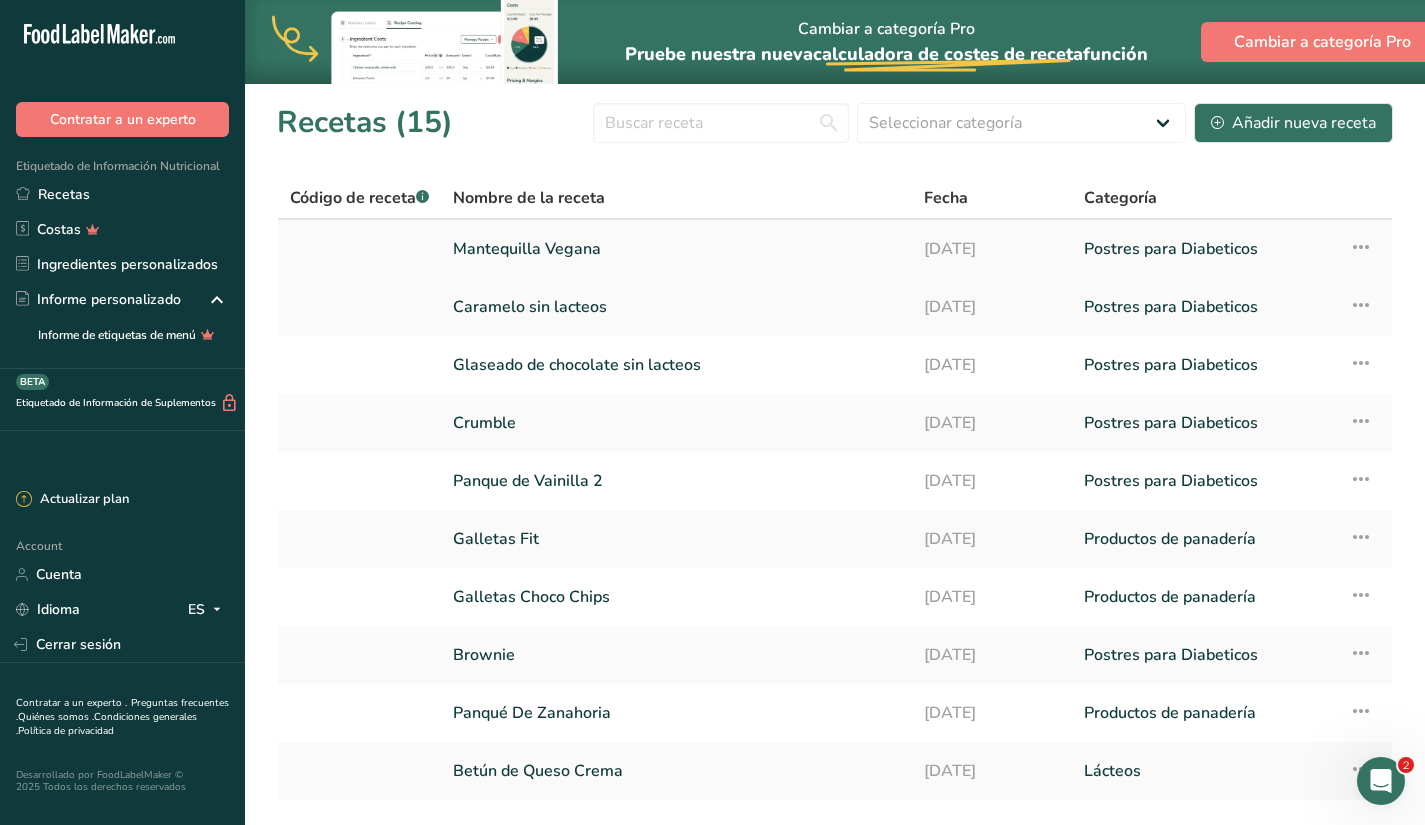 click on "Mantequilla Vegana" at bounding box center (676, 249) 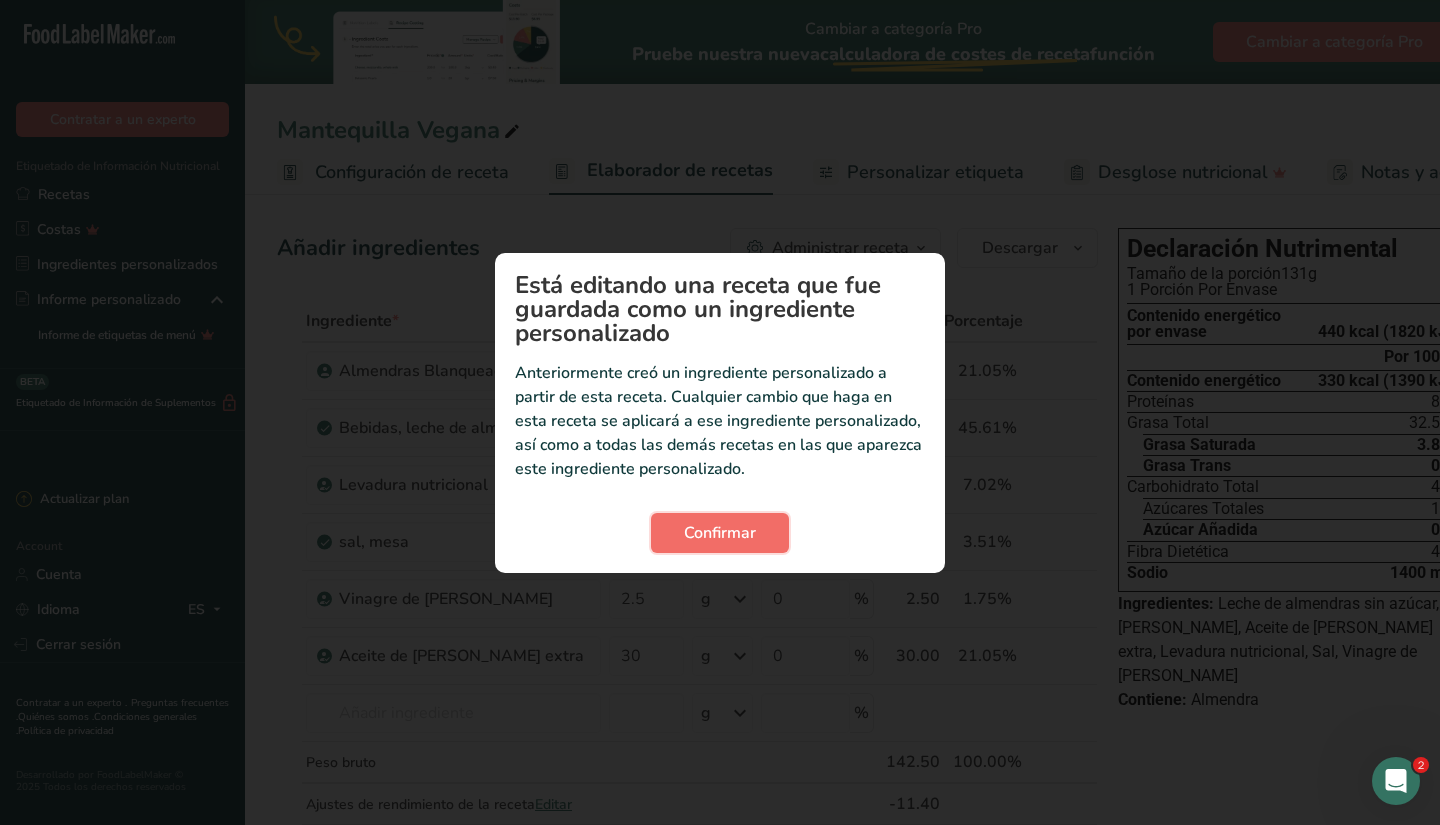 click on "Confirmar" at bounding box center (720, 533) 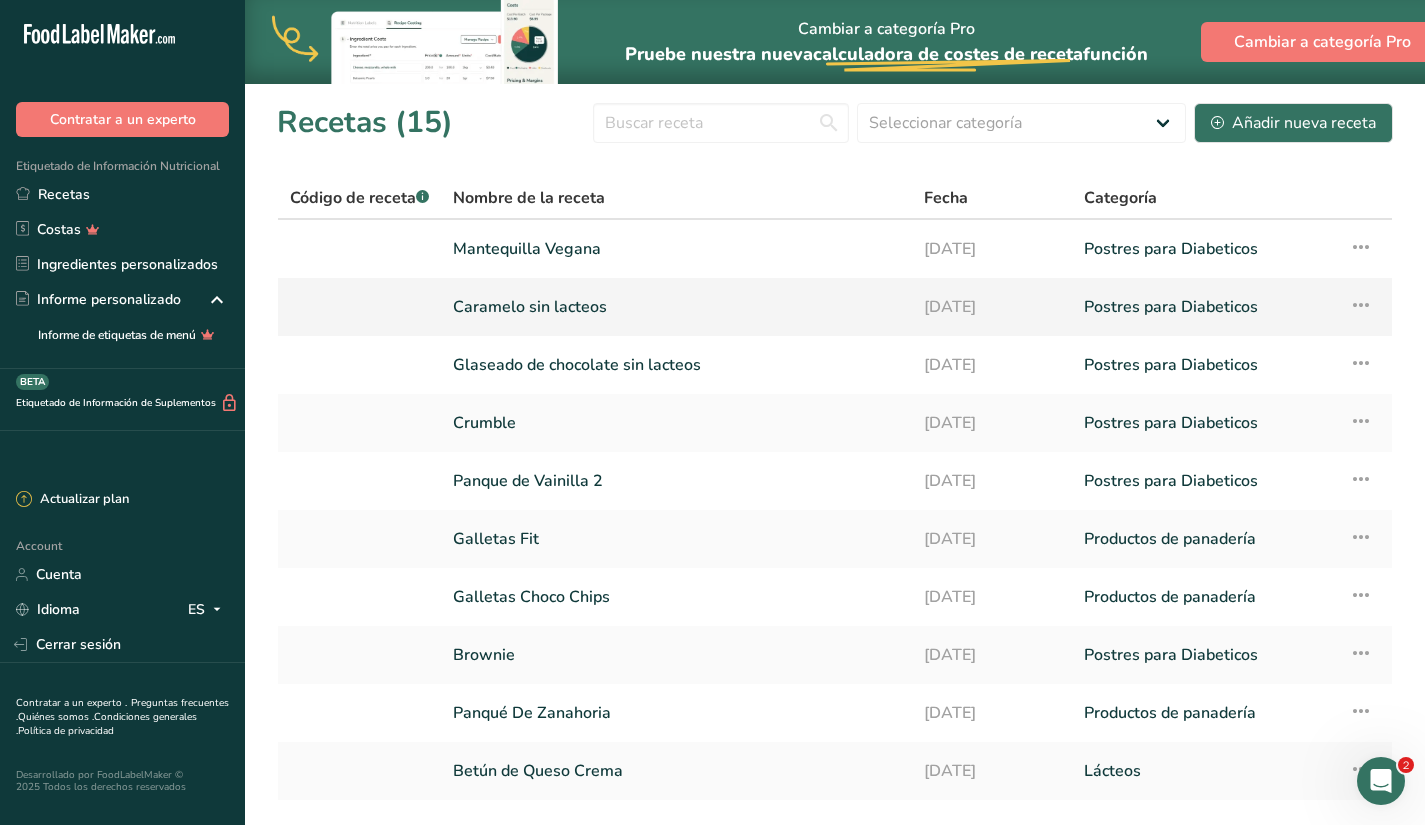 click on "Caramelo sin lacteos" at bounding box center (676, 307) 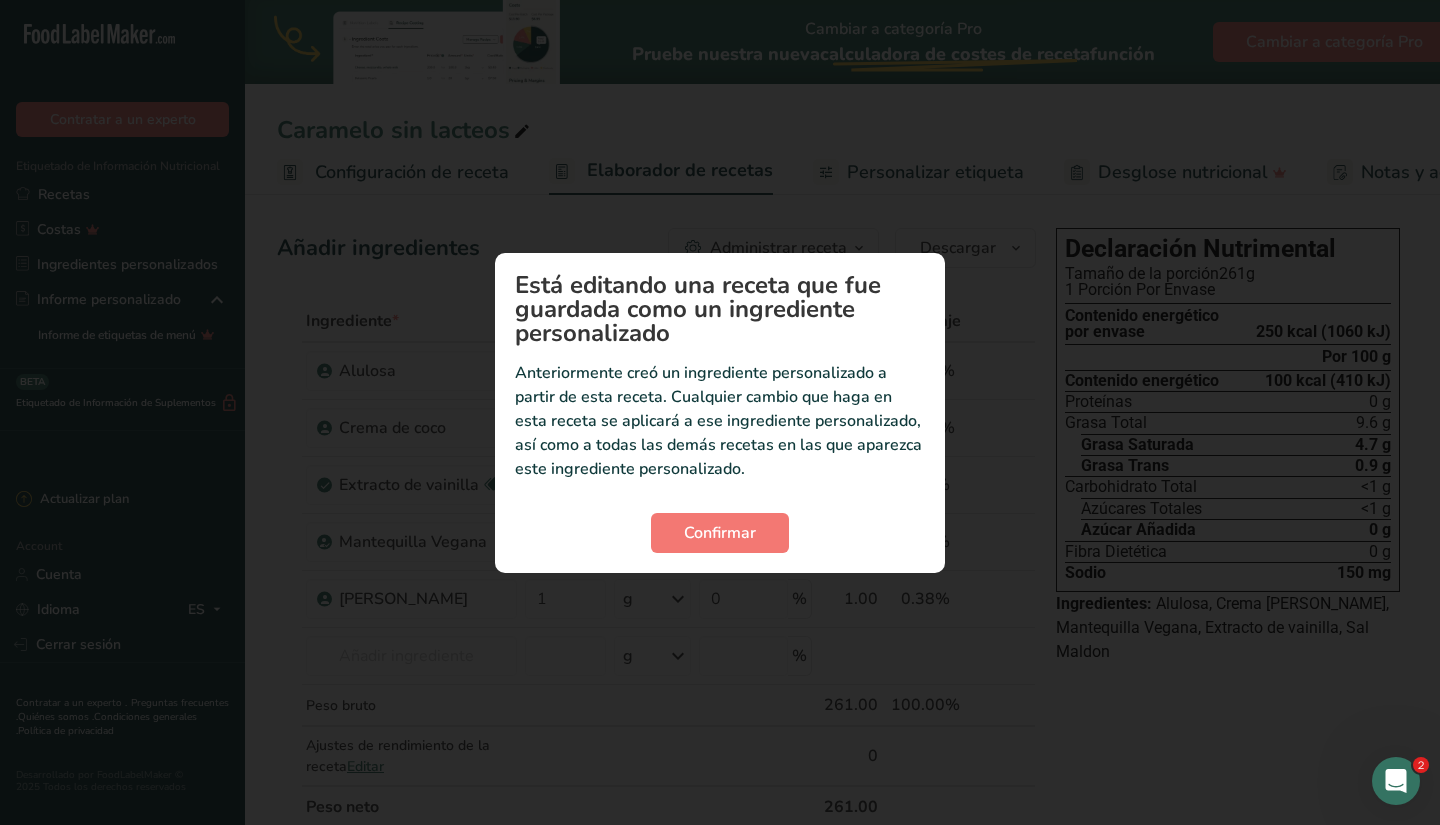 click on "Confirmar" at bounding box center [720, 533] 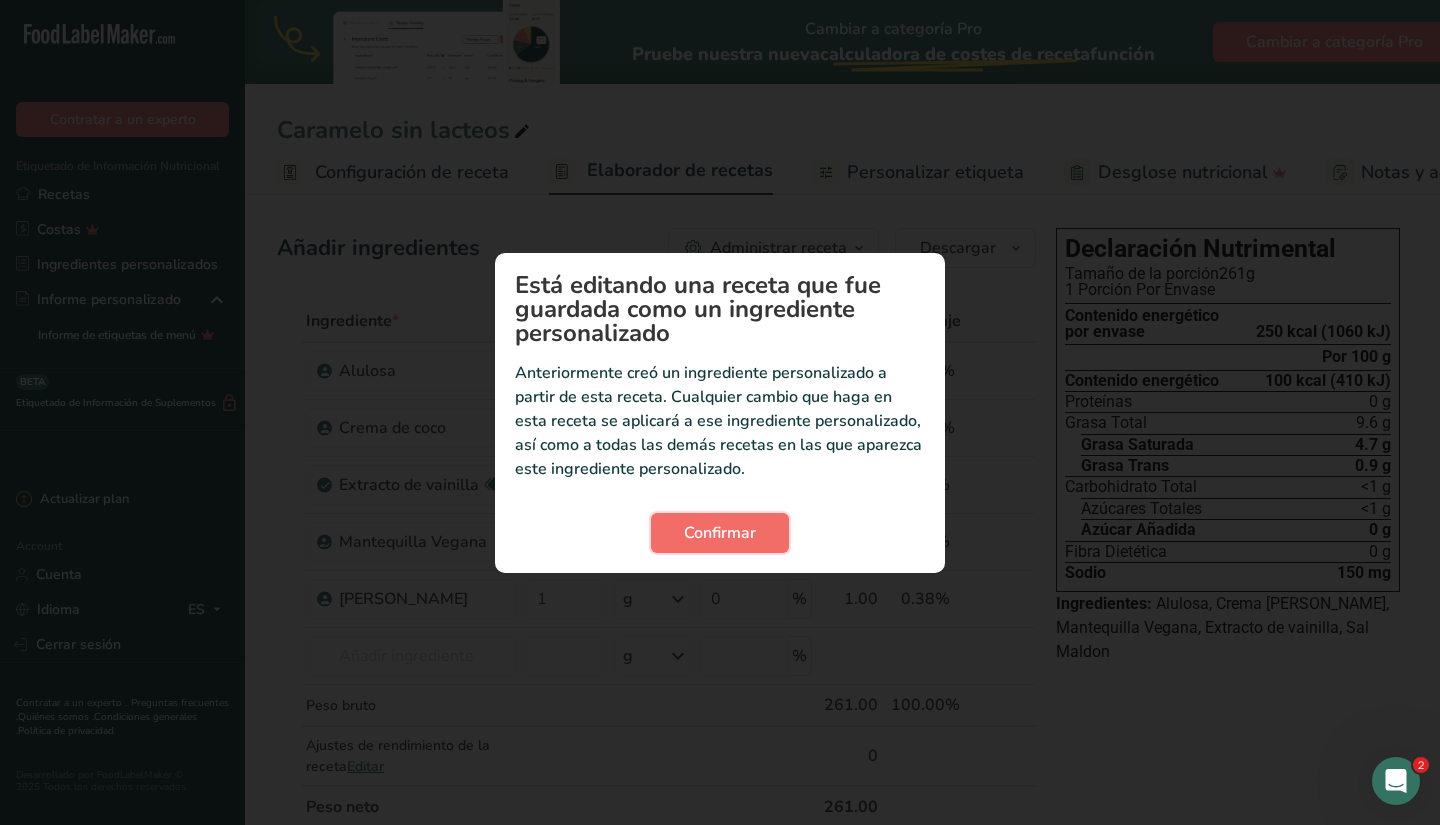 click on "Confirmar" at bounding box center [720, 533] 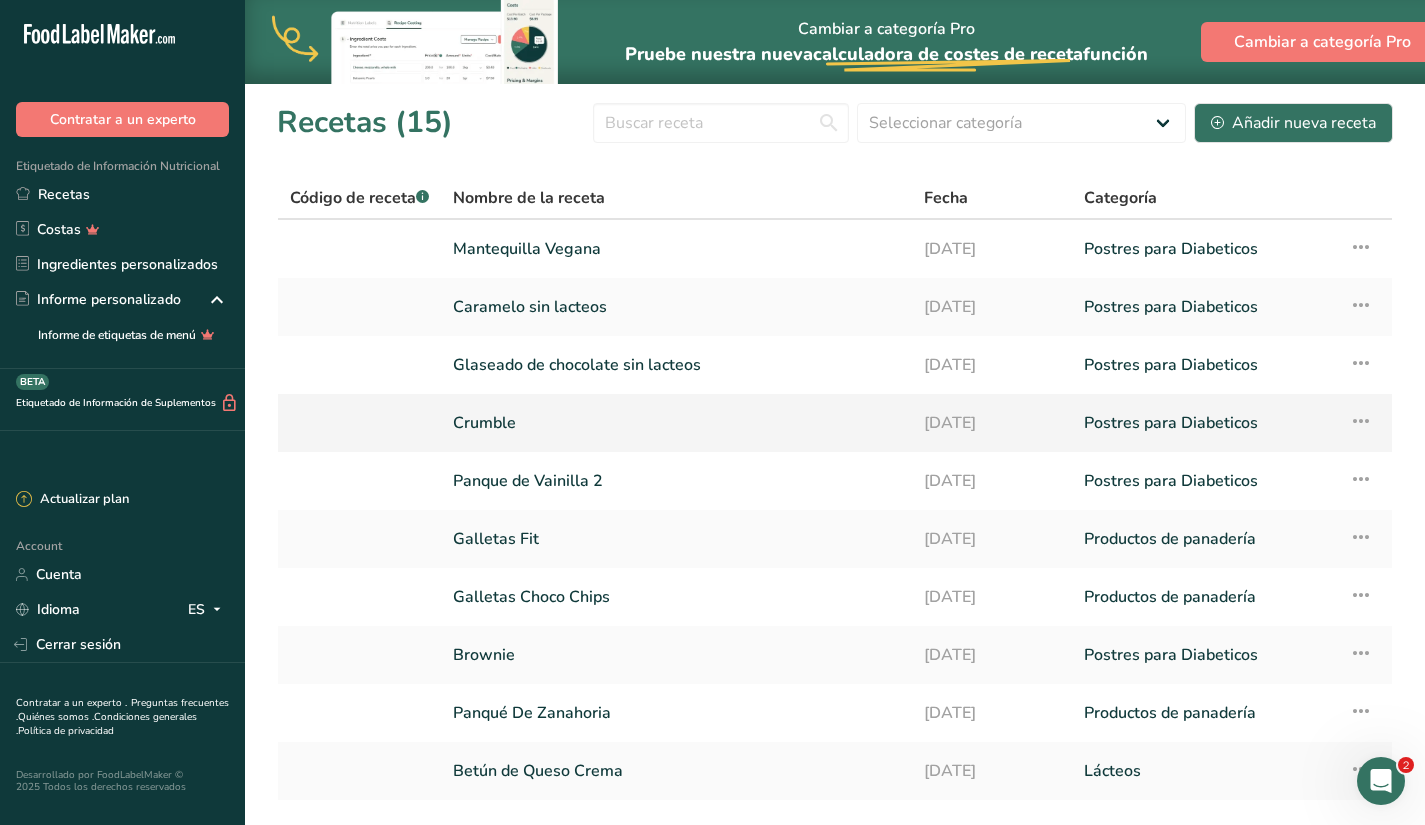 click on "Crumble" at bounding box center (676, 423) 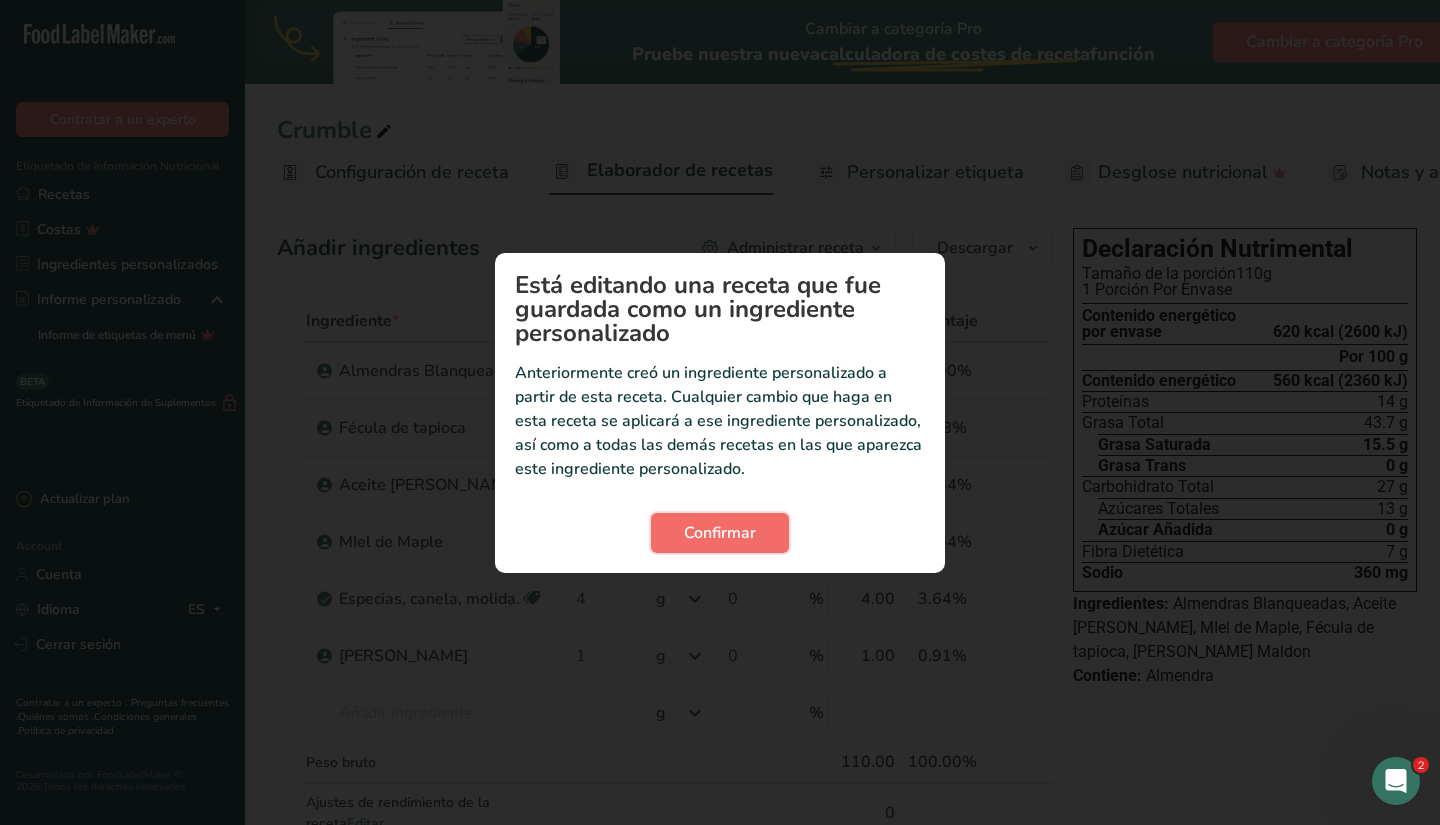 click on "Confirmar" at bounding box center (720, 533) 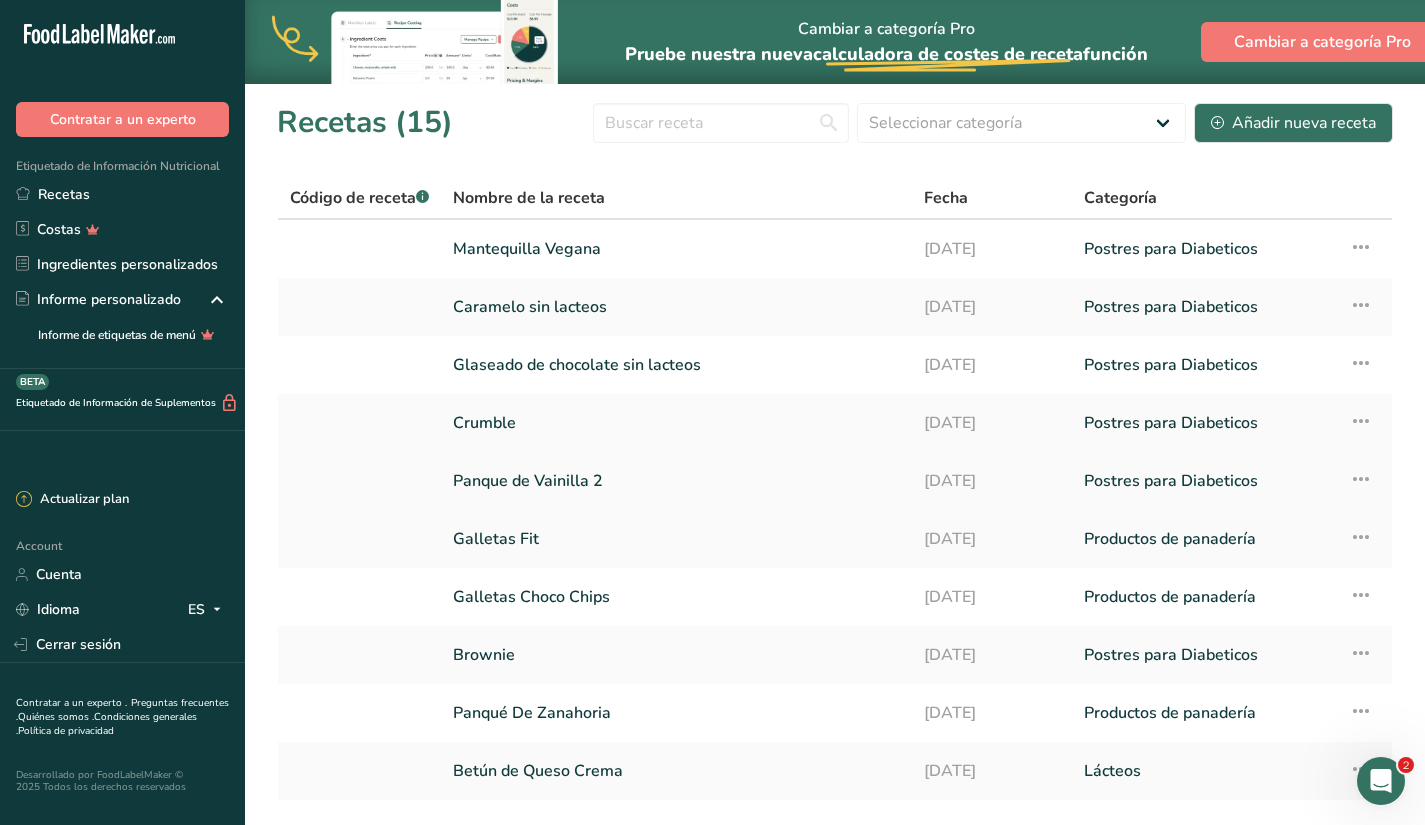 click on "Panque de Vainilla 2" at bounding box center (676, 481) 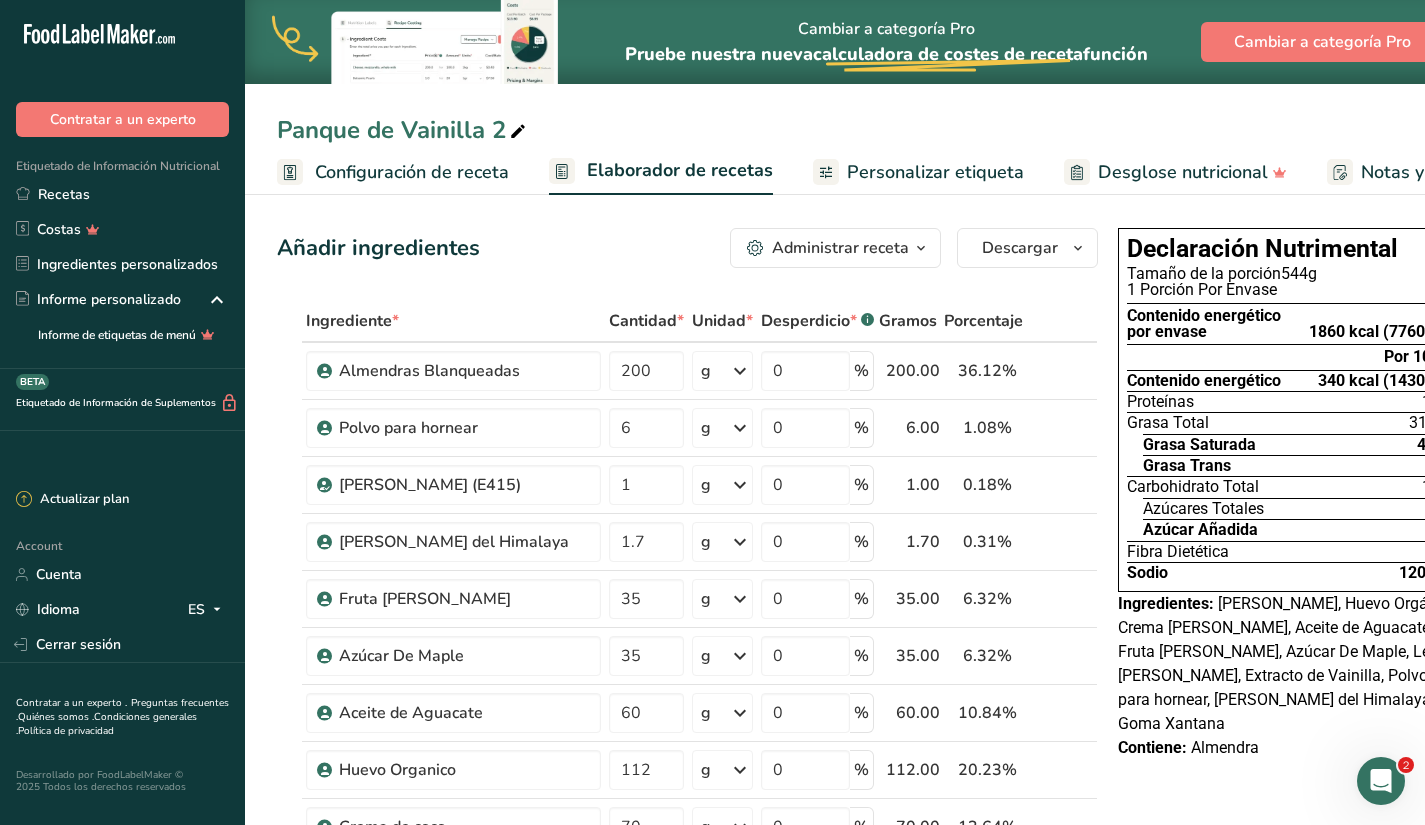 click on "Administrar receta" at bounding box center (840, 248) 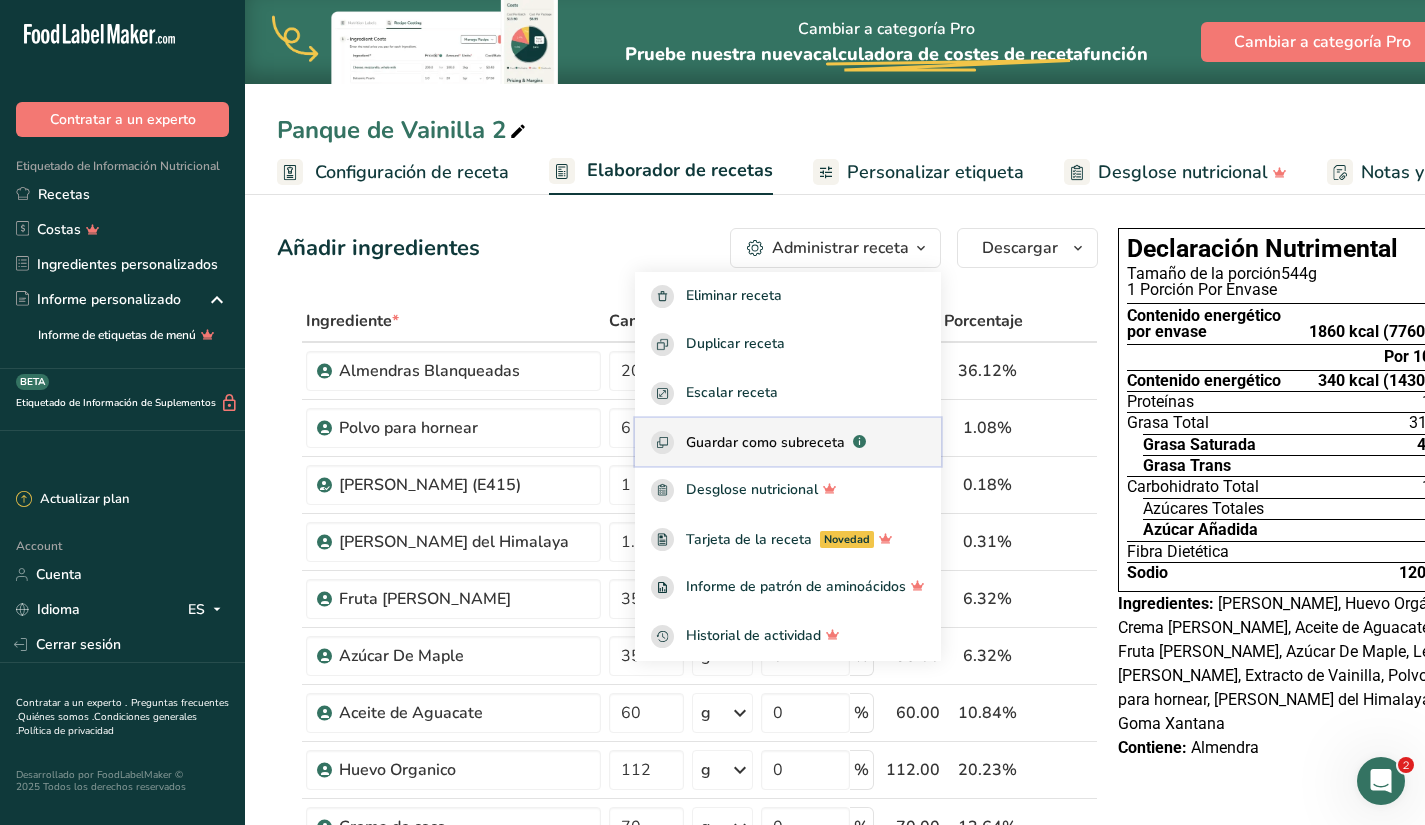 click on "Guardar como subreceta" at bounding box center (765, 442) 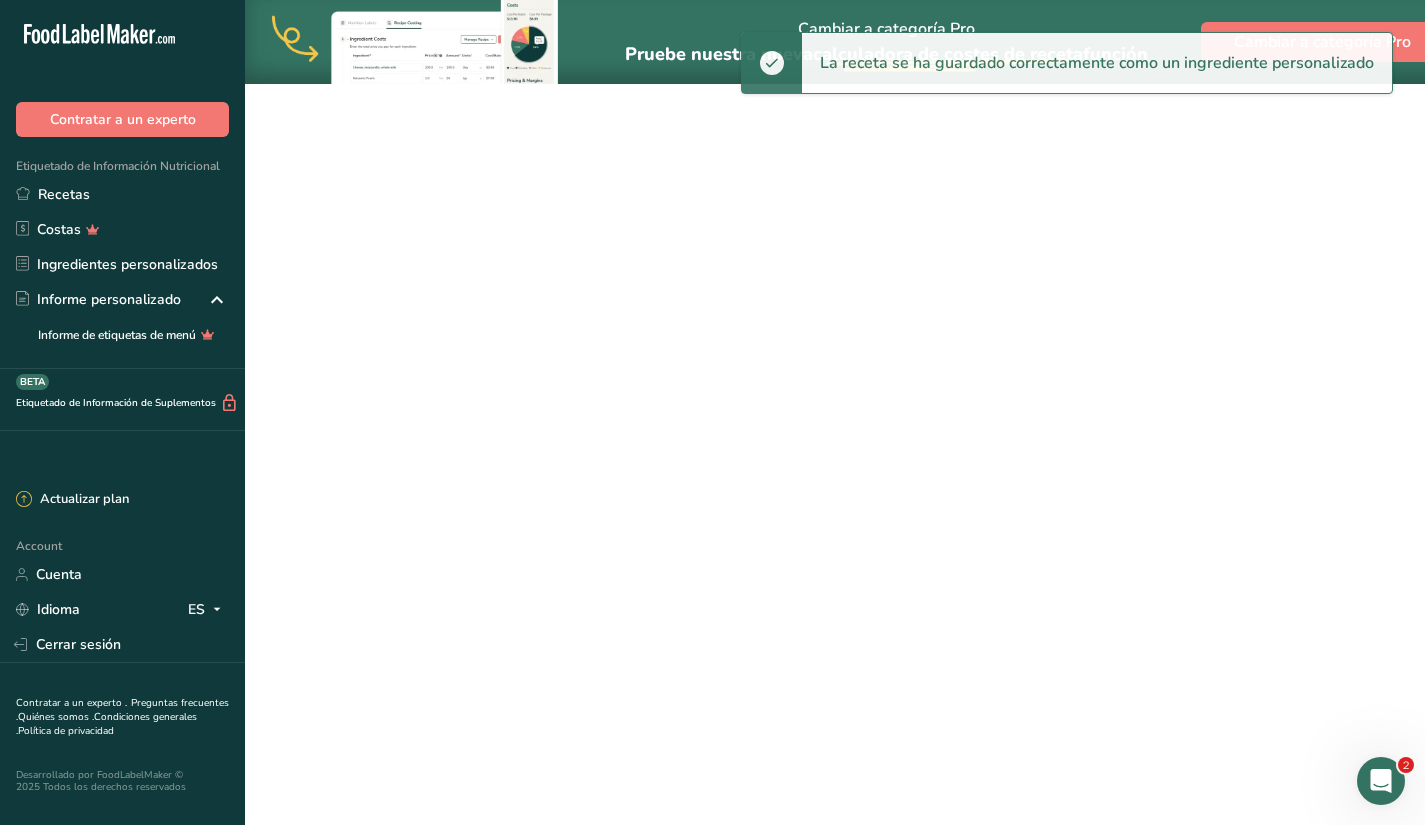 select on "30" 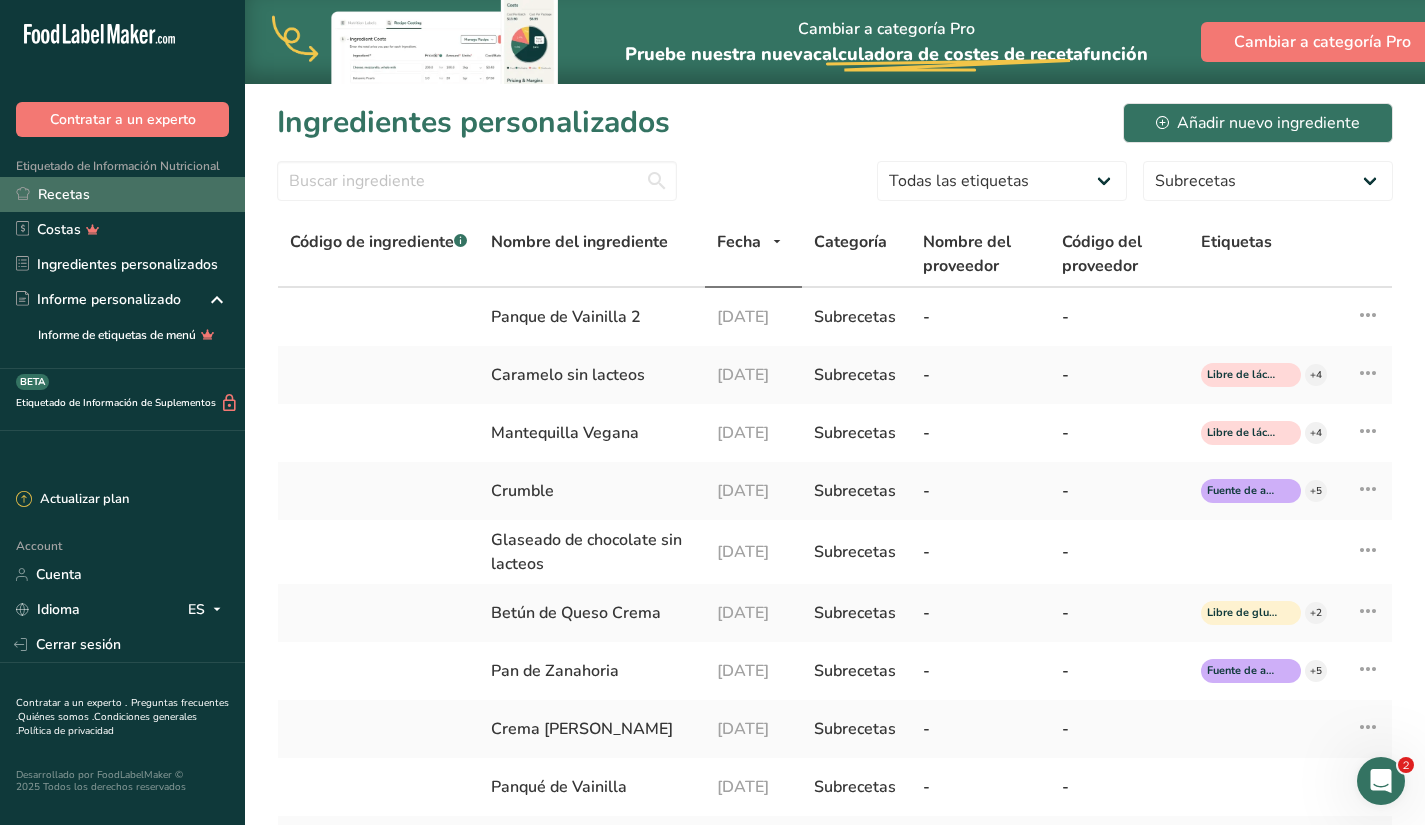 click on "Recetas" at bounding box center (122, 194) 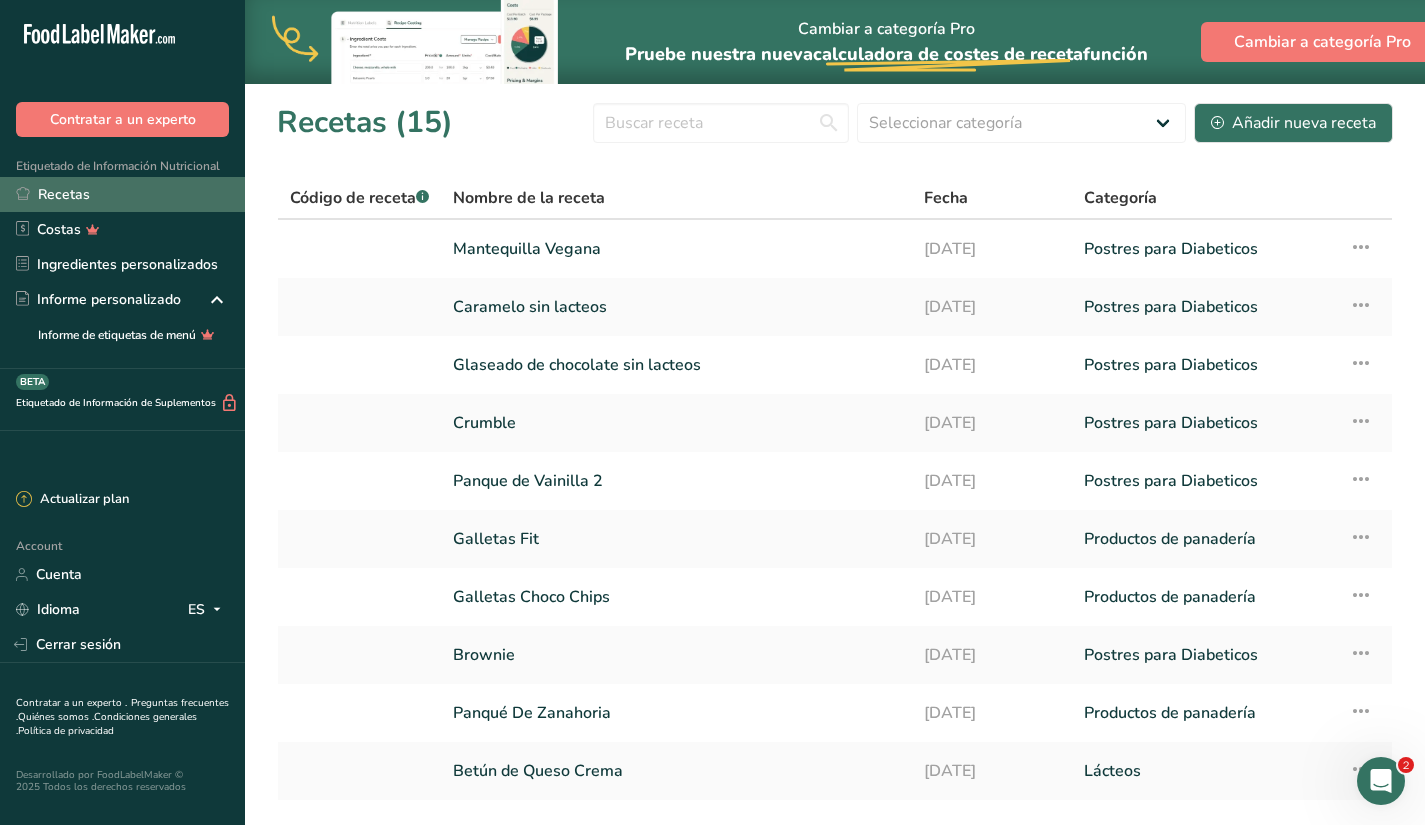 click on "Recetas" at bounding box center (122, 194) 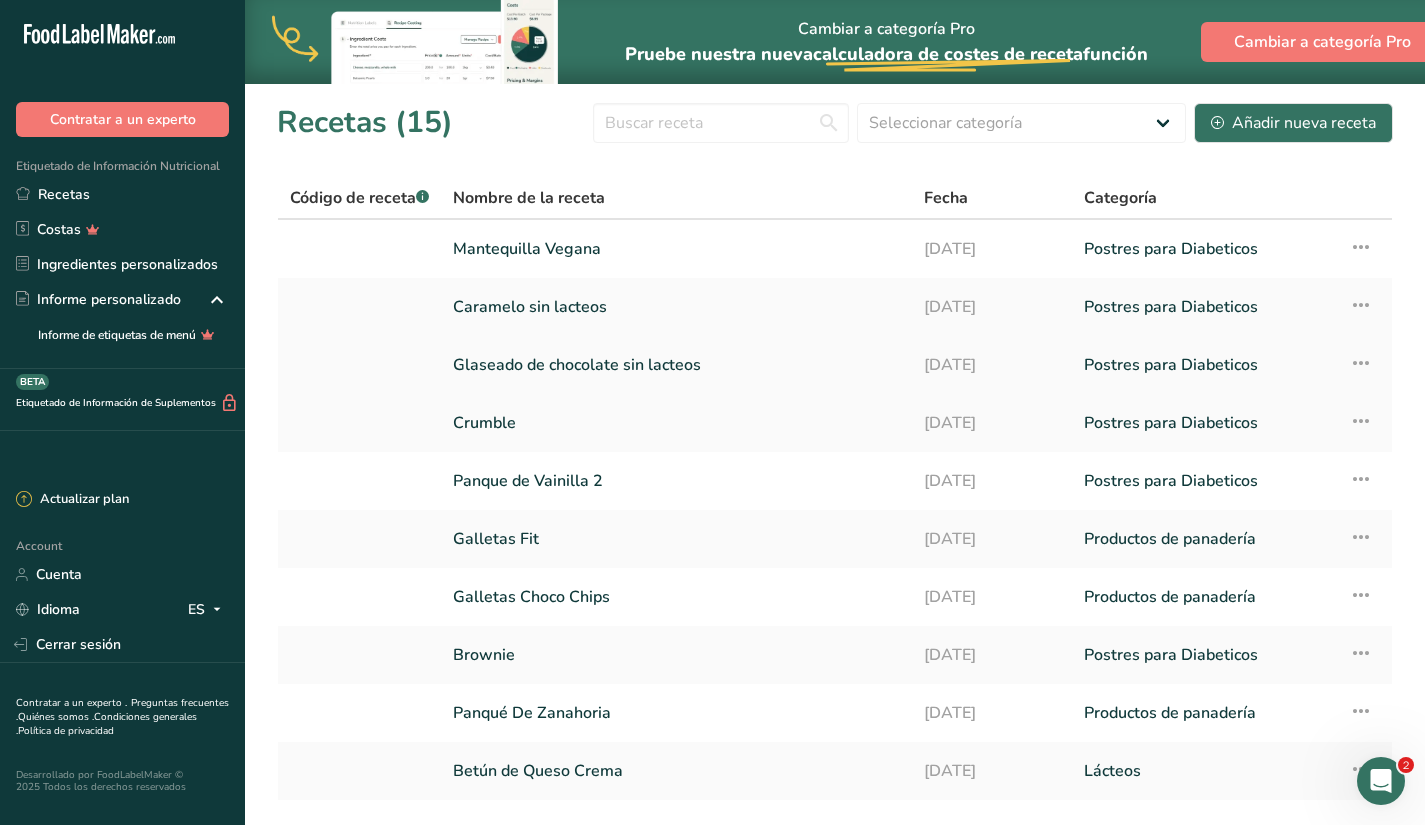 click on "Glaseado de chocolate sin lacteos" at bounding box center (676, 365) 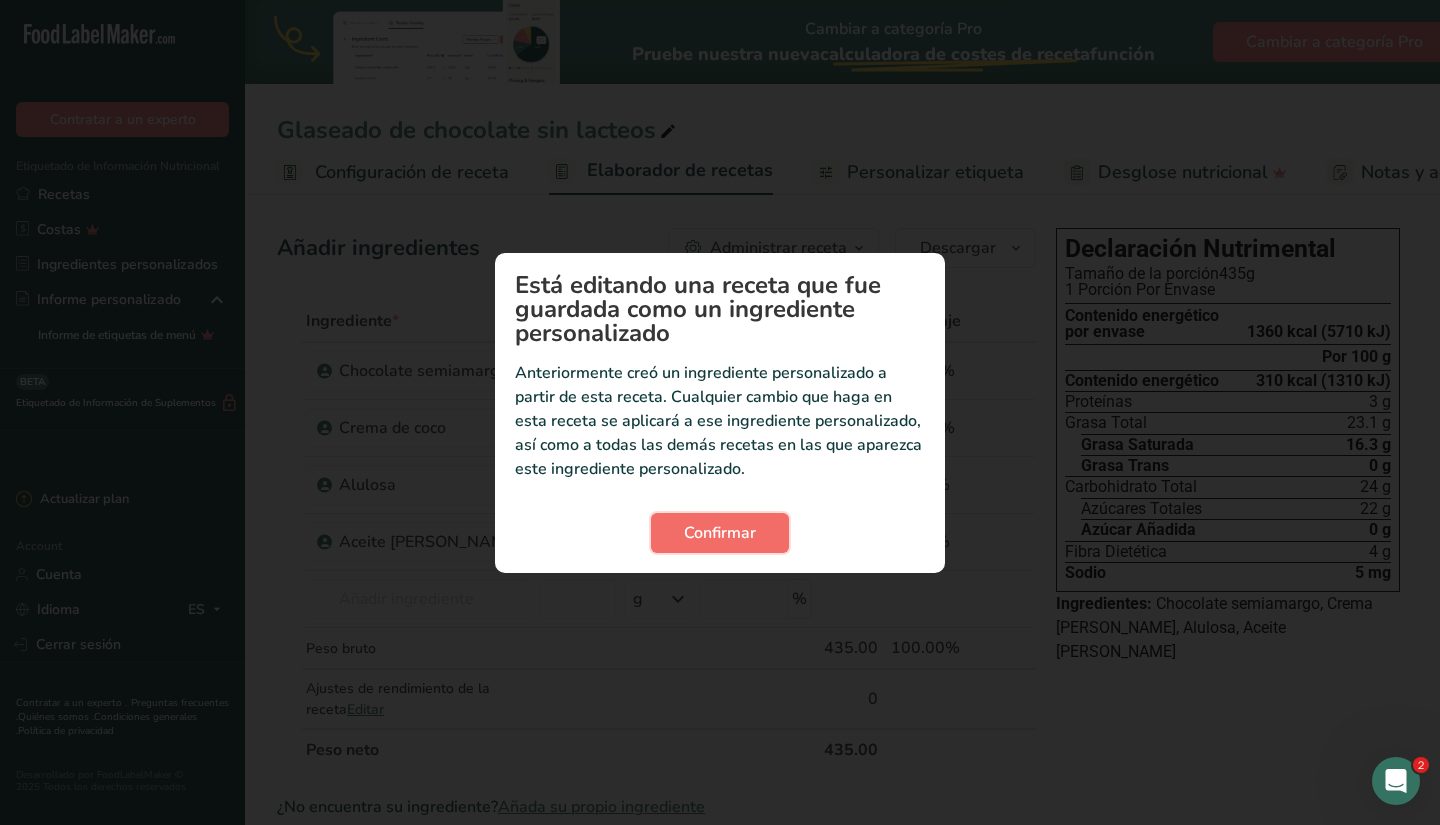 click on "Confirmar" at bounding box center [720, 533] 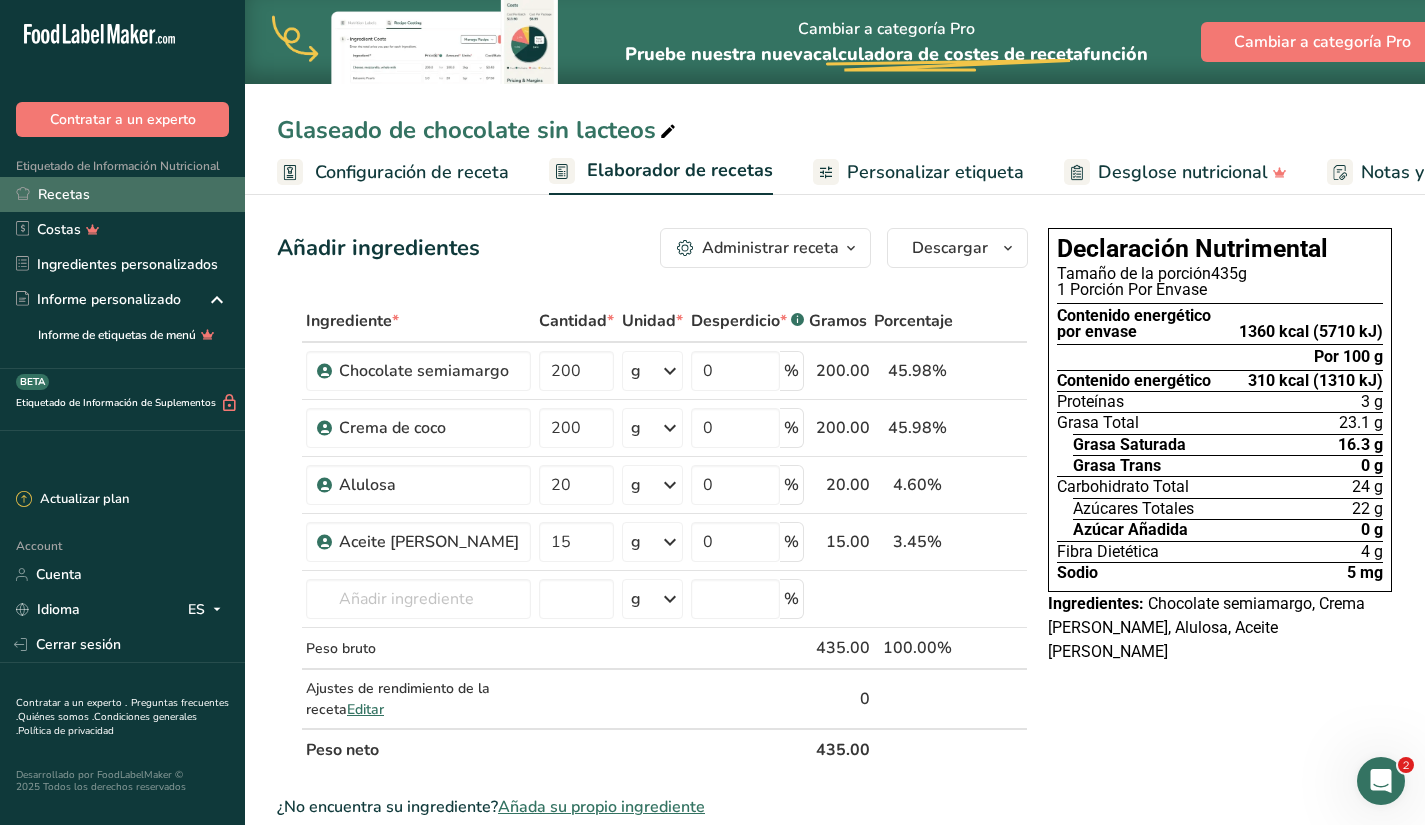 click on "Recetas" at bounding box center [122, 194] 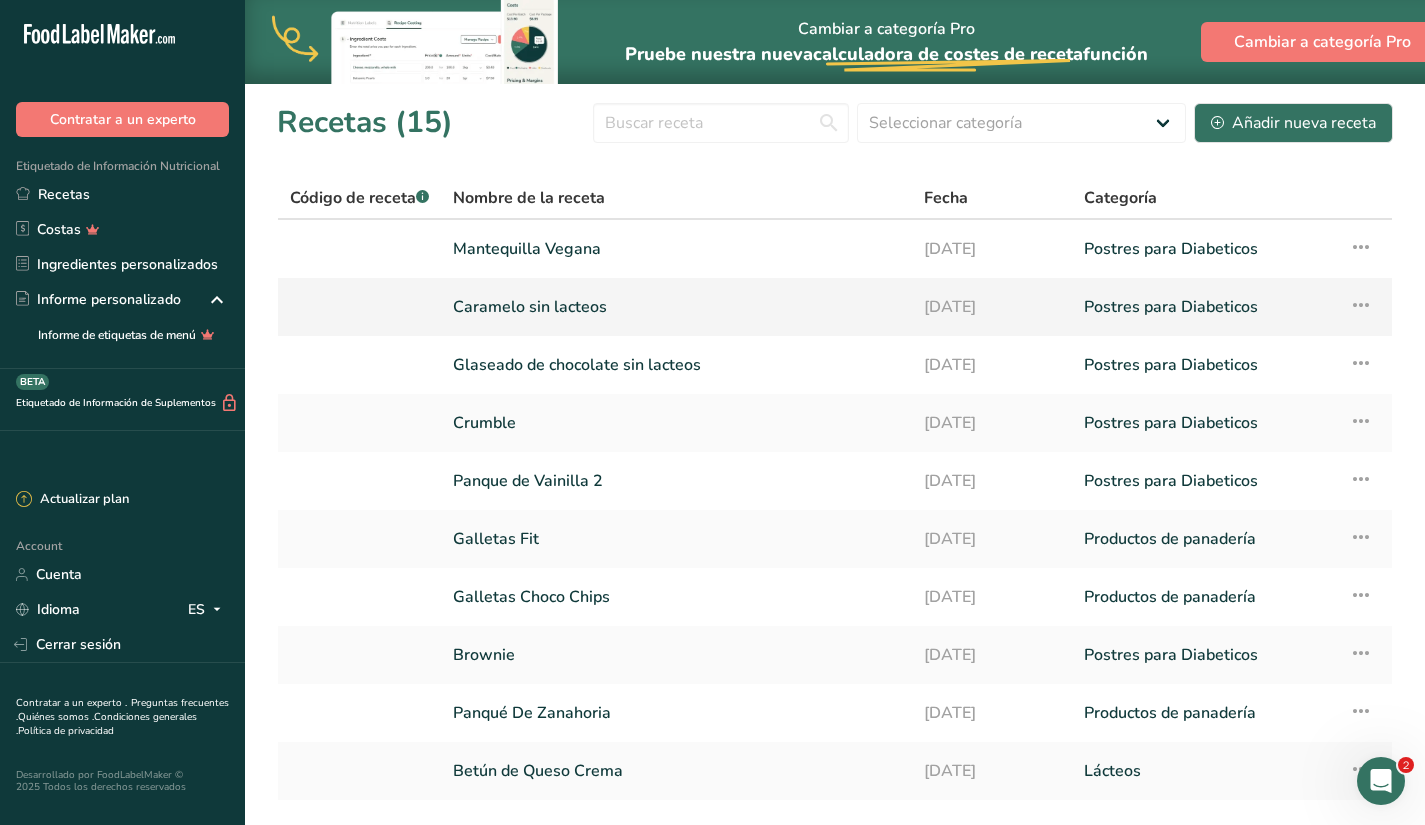 click on "Caramelo sin lacteos" at bounding box center (676, 307) 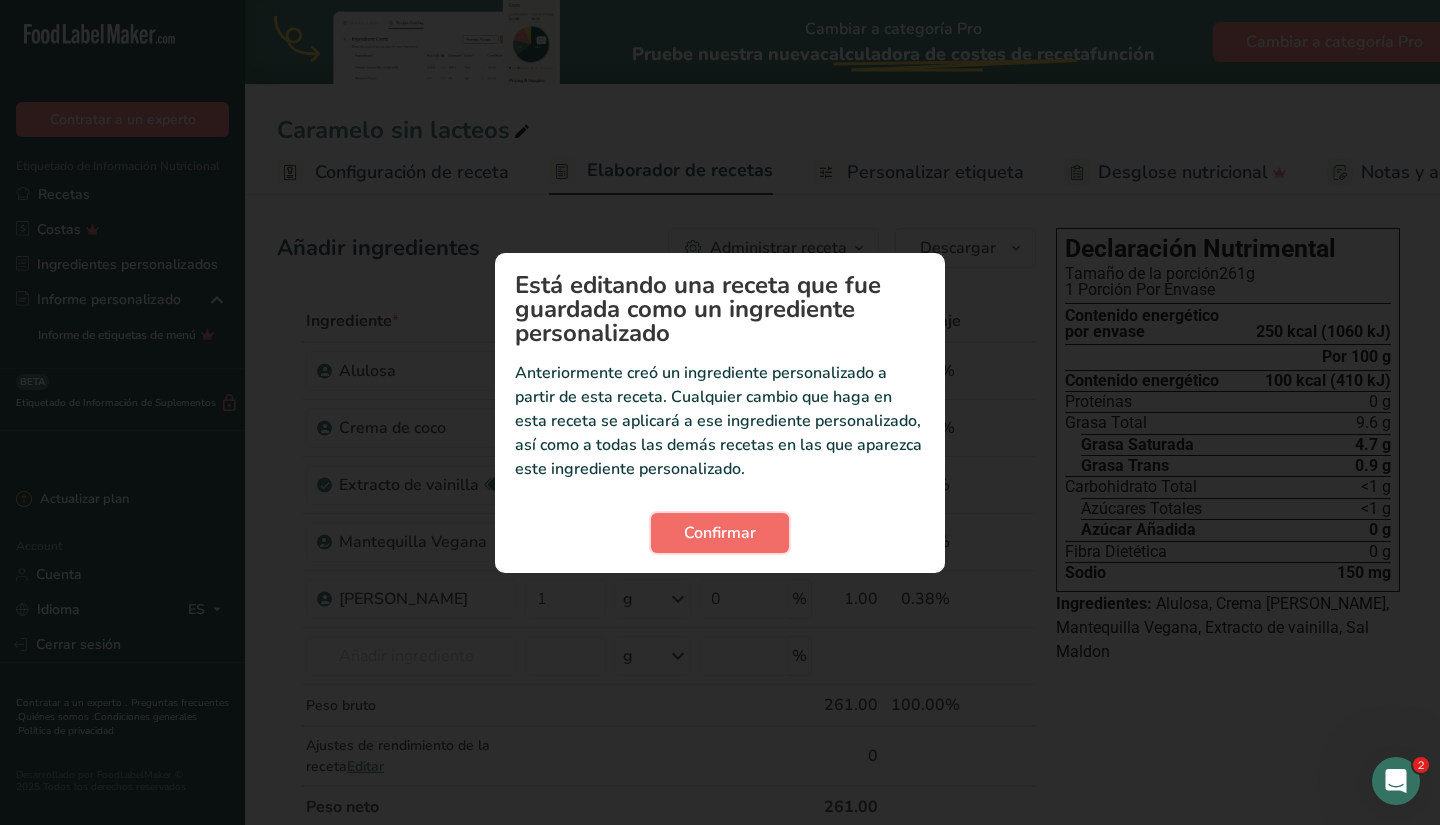 click on "Confirmar" at bounding box center [720, 533] 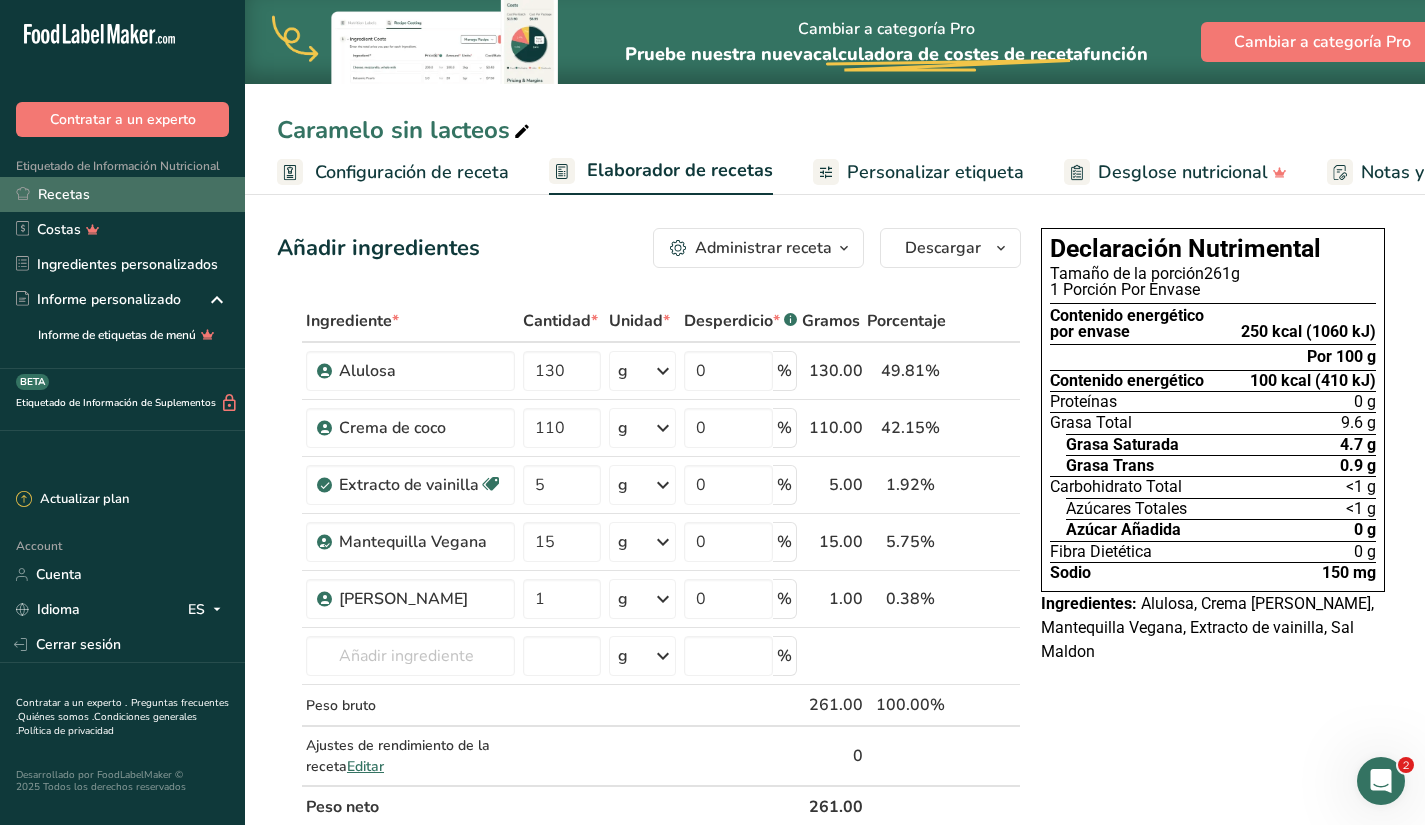 click on "Recetas" at bounding box center [122, 194] 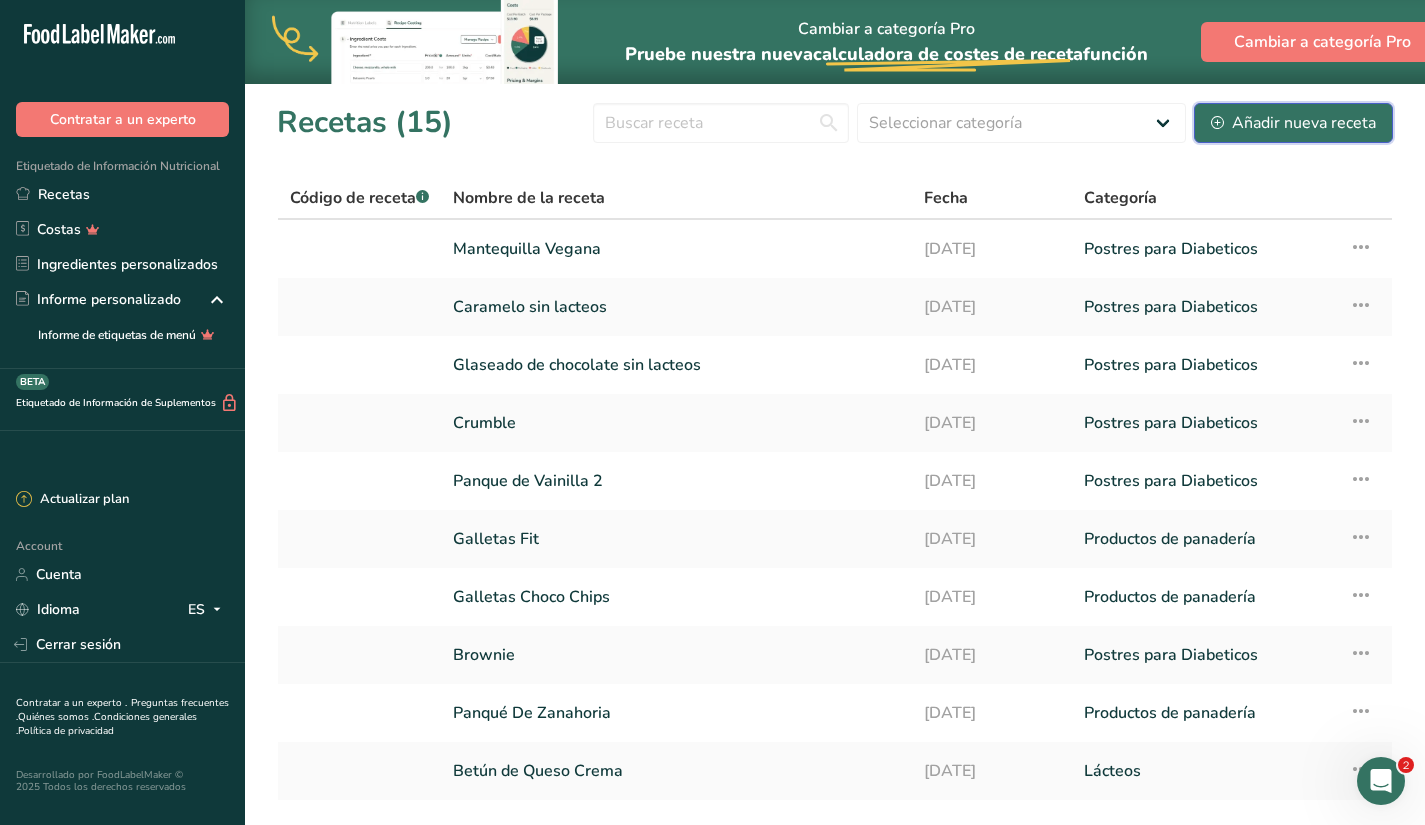 click on "Añadir nueva receta" at bounding box center (1293, 123) 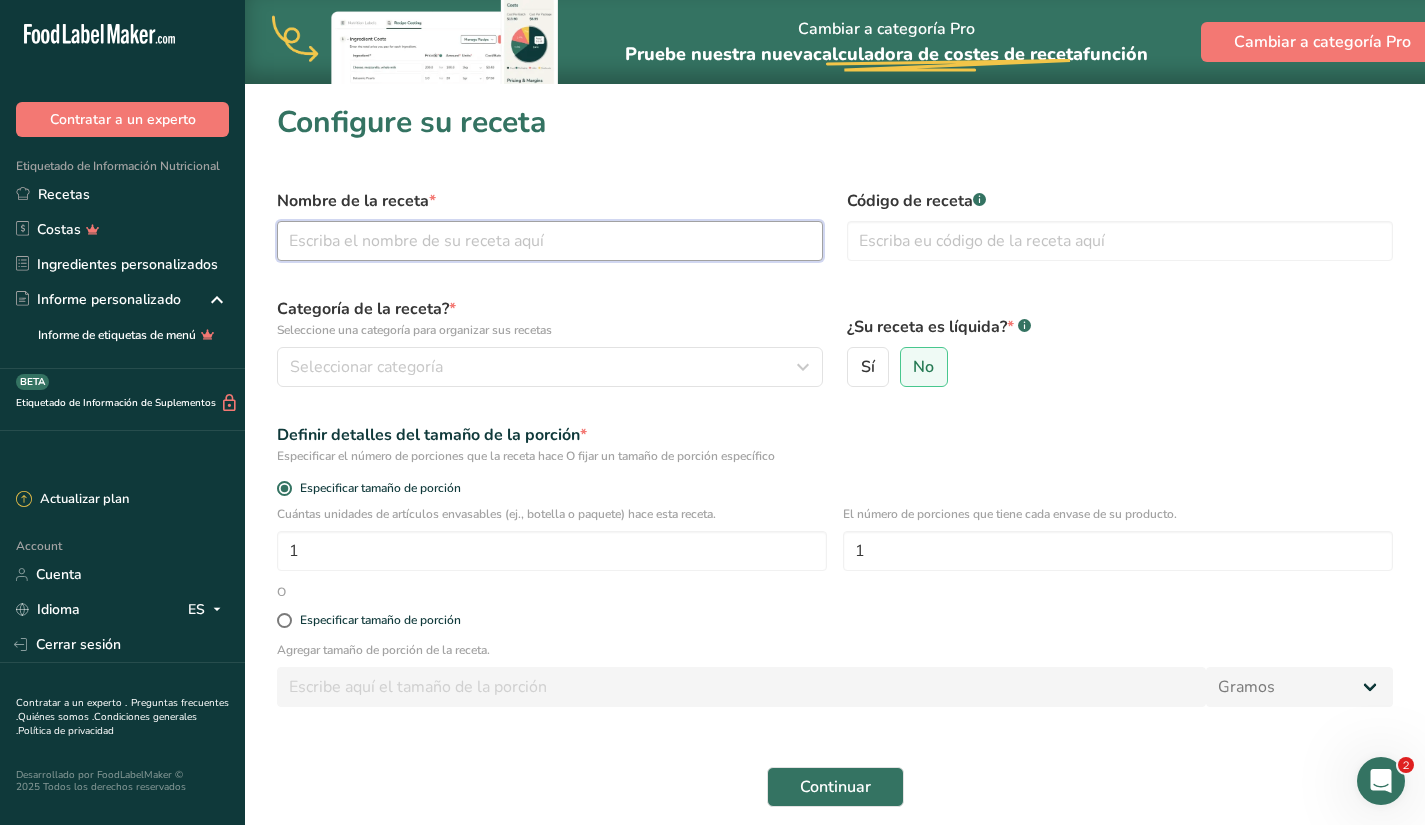 click at bounding box center [550, 241] 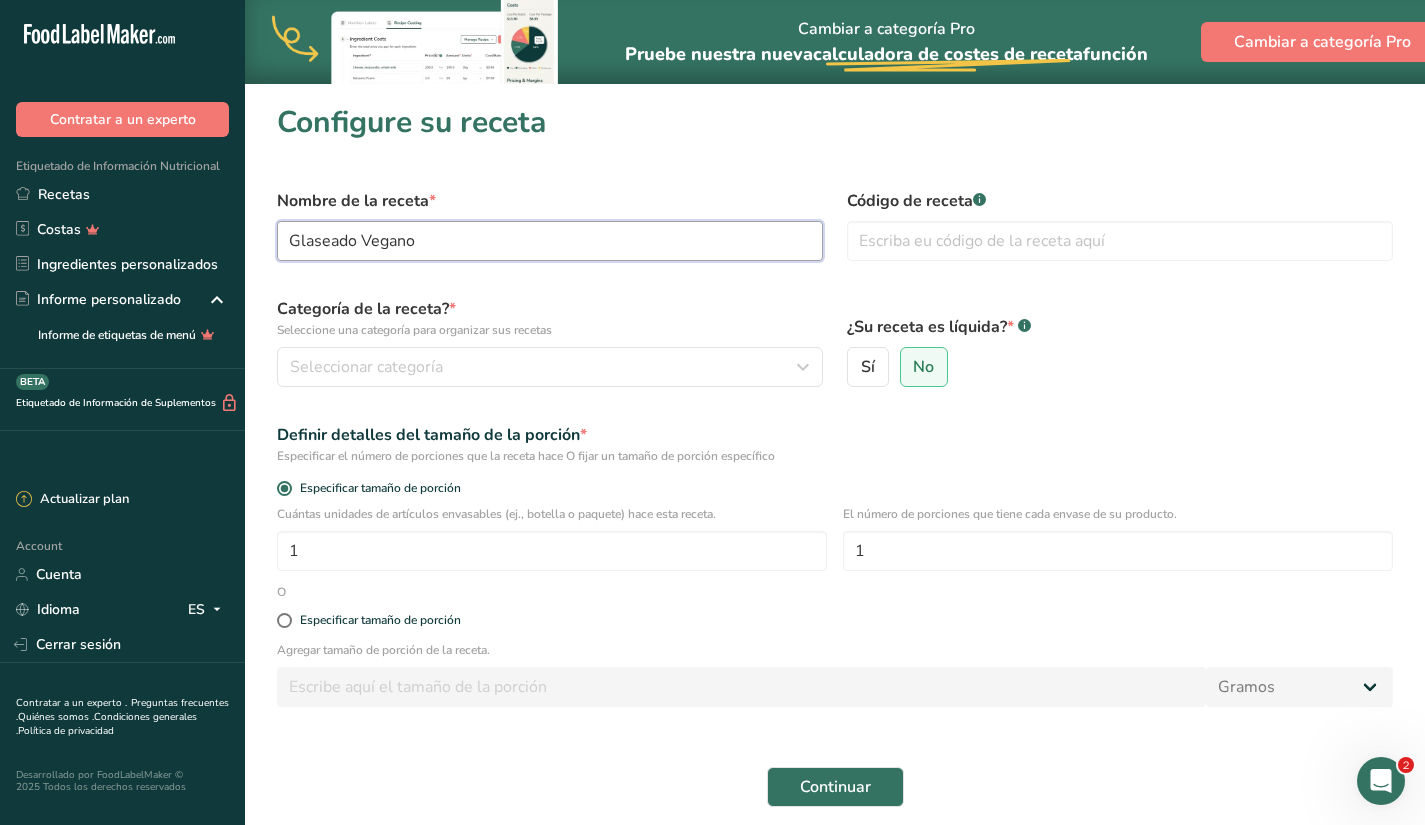 type on "Glaseado Vegano" 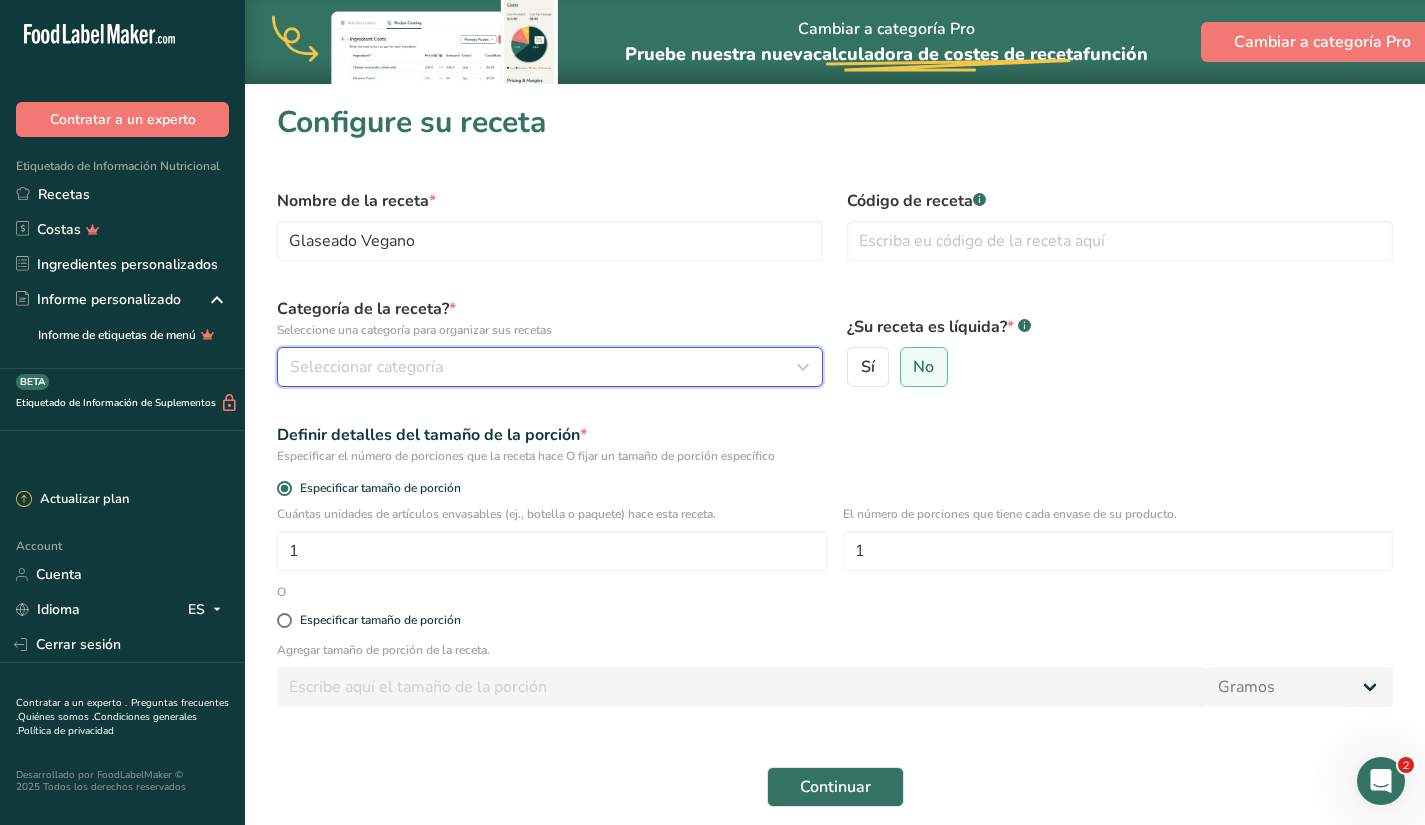 click on "Seleccionar categoría" at bounding box center (550, 367) 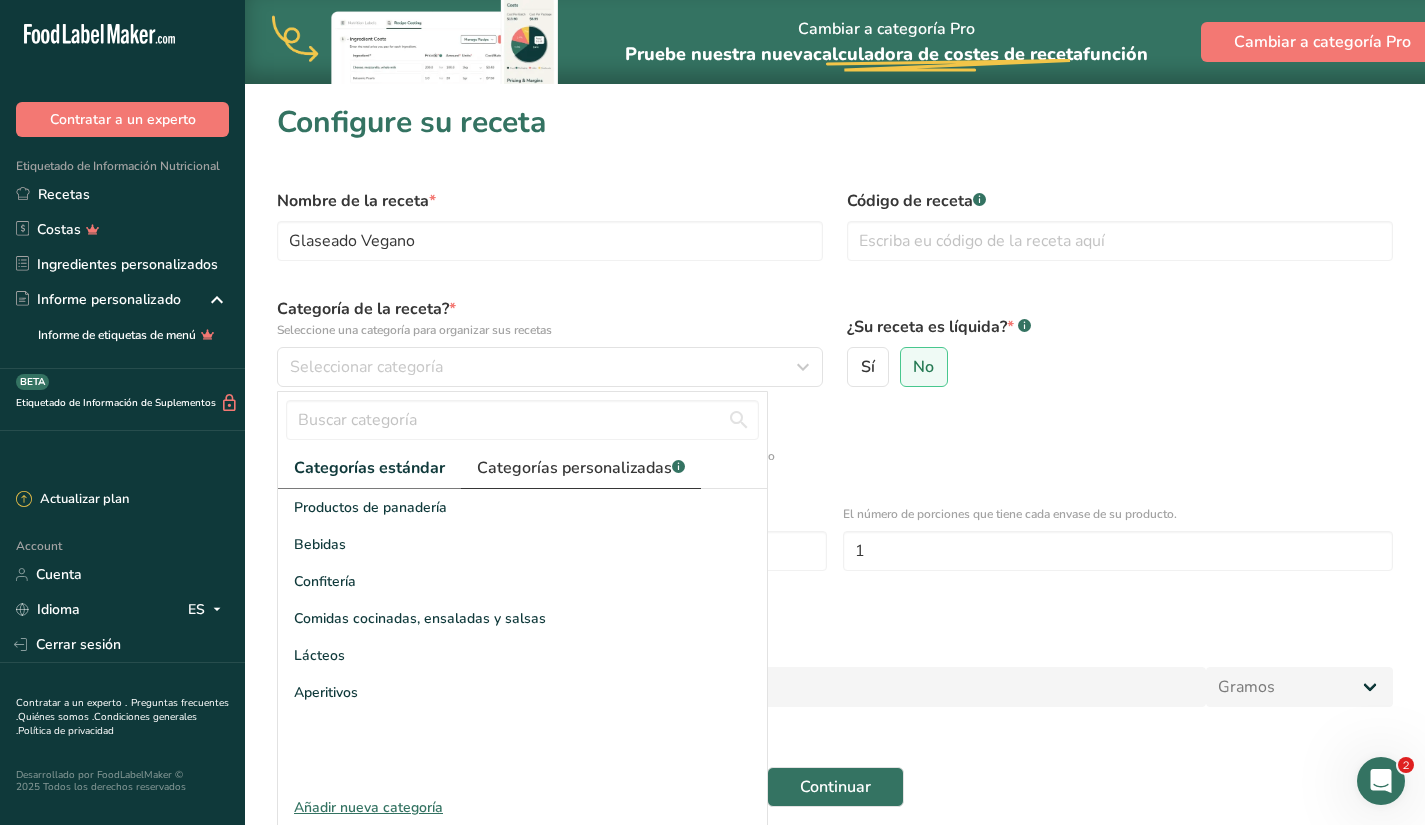 click on "Categorías personalizadas
.a-a{fill:#347362;}.b-a{fill:#fff;}" at bounding box center (581, 468) 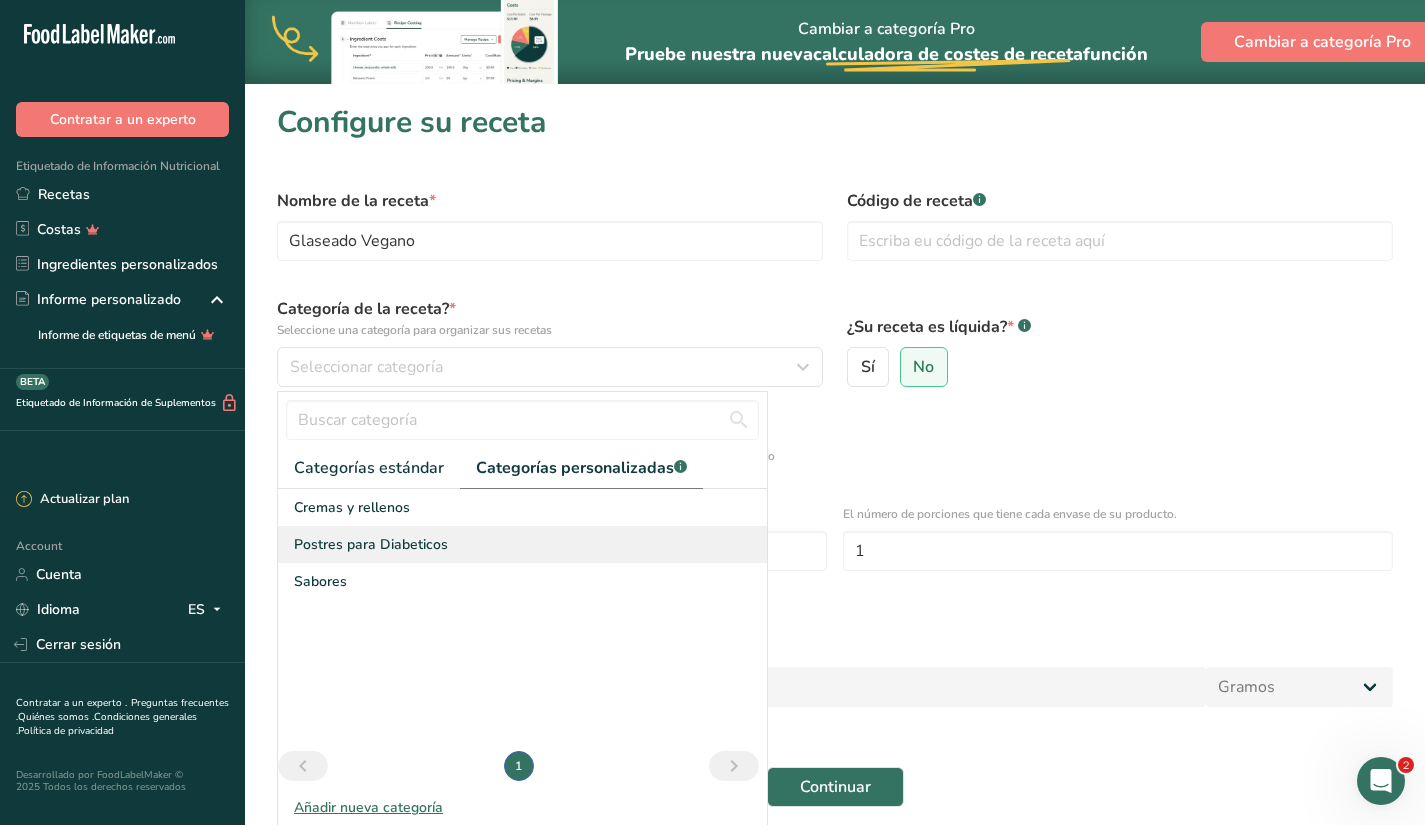 click on "Postres para Diabeticos" at bounding box center (371, 544) 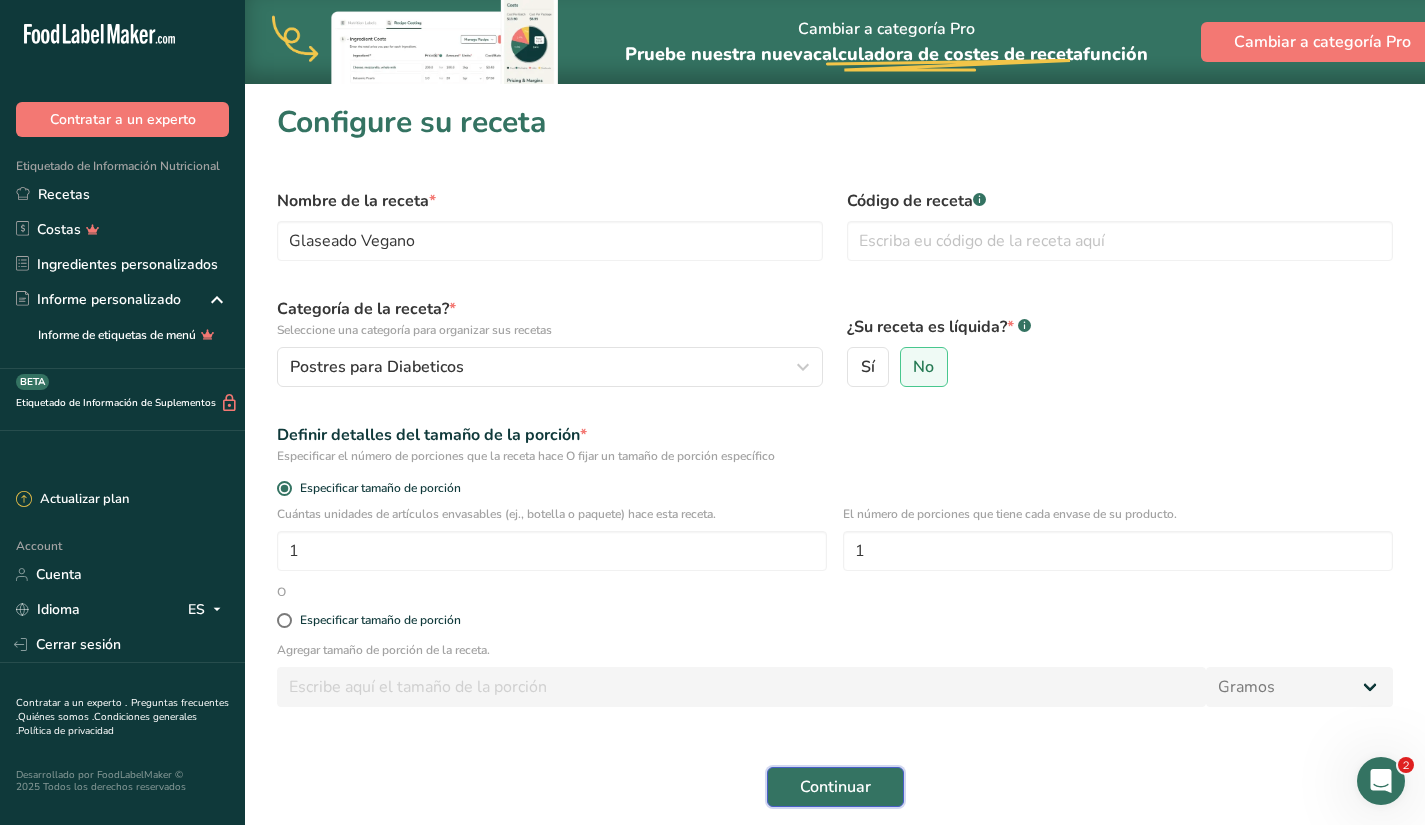 click on "Continuar" at bounding box center (835, 787) 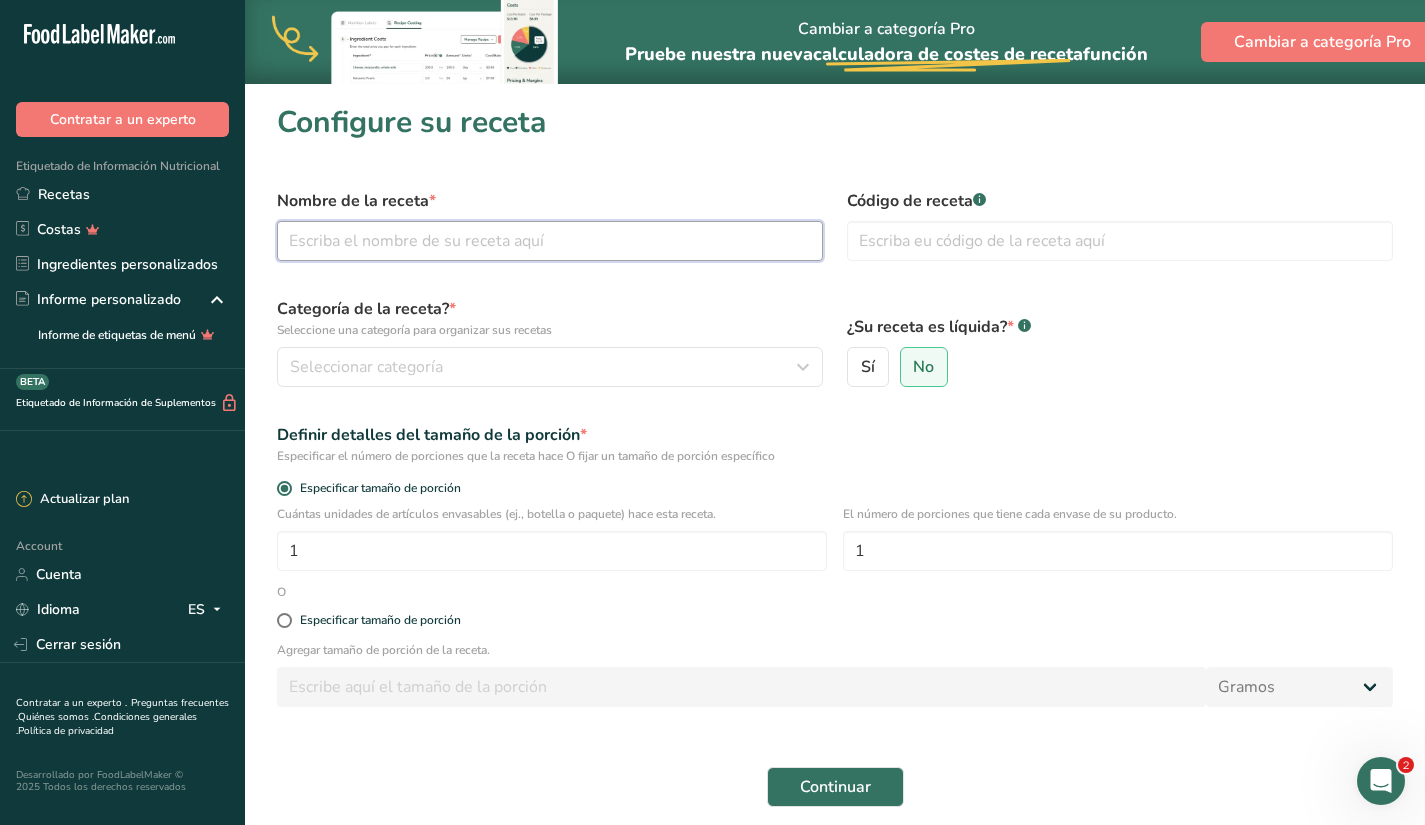 click at bounding box center [550, 241] 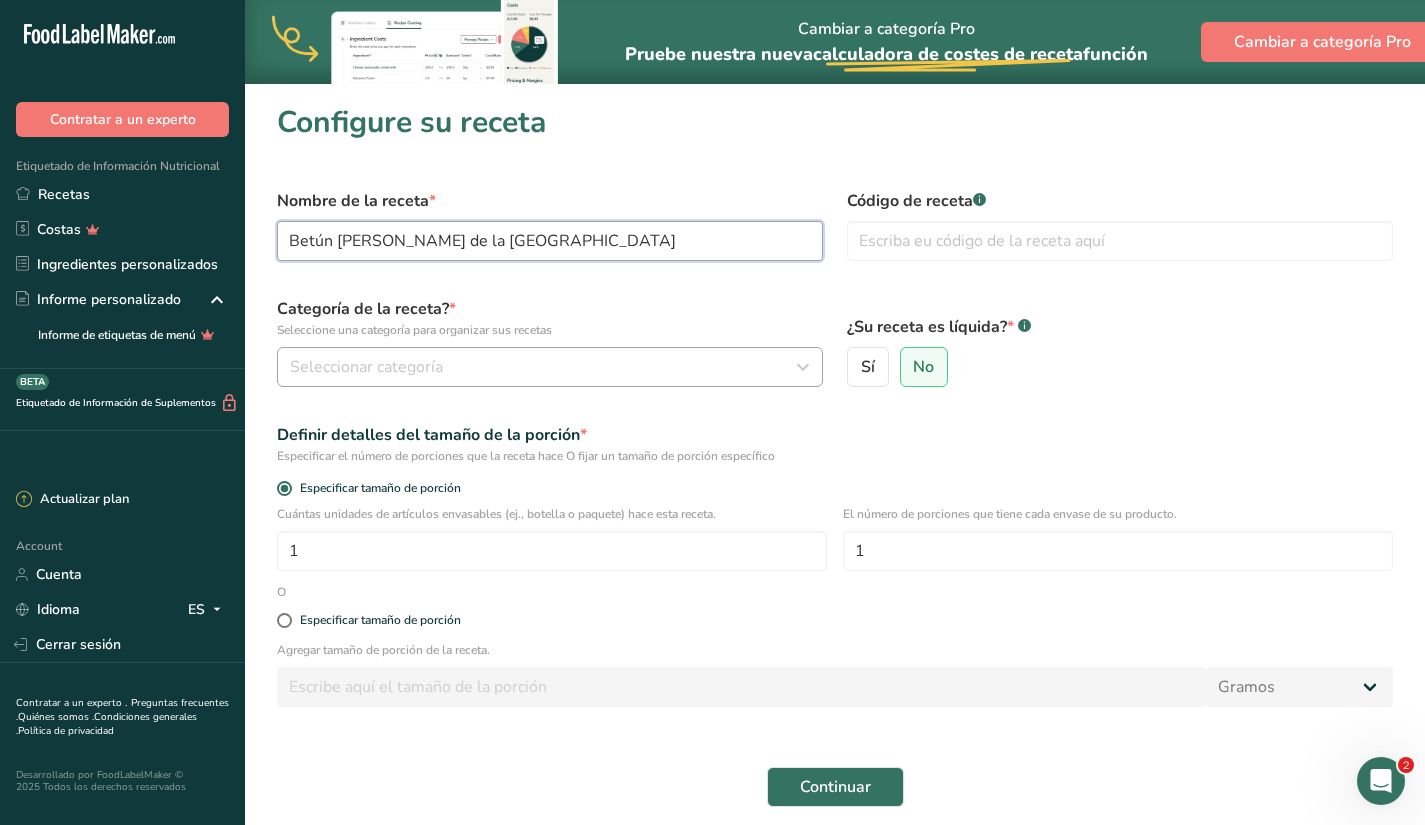 type on "Betún [PERSON_NAME] de la [GEOGRAPHIC_DATA]" 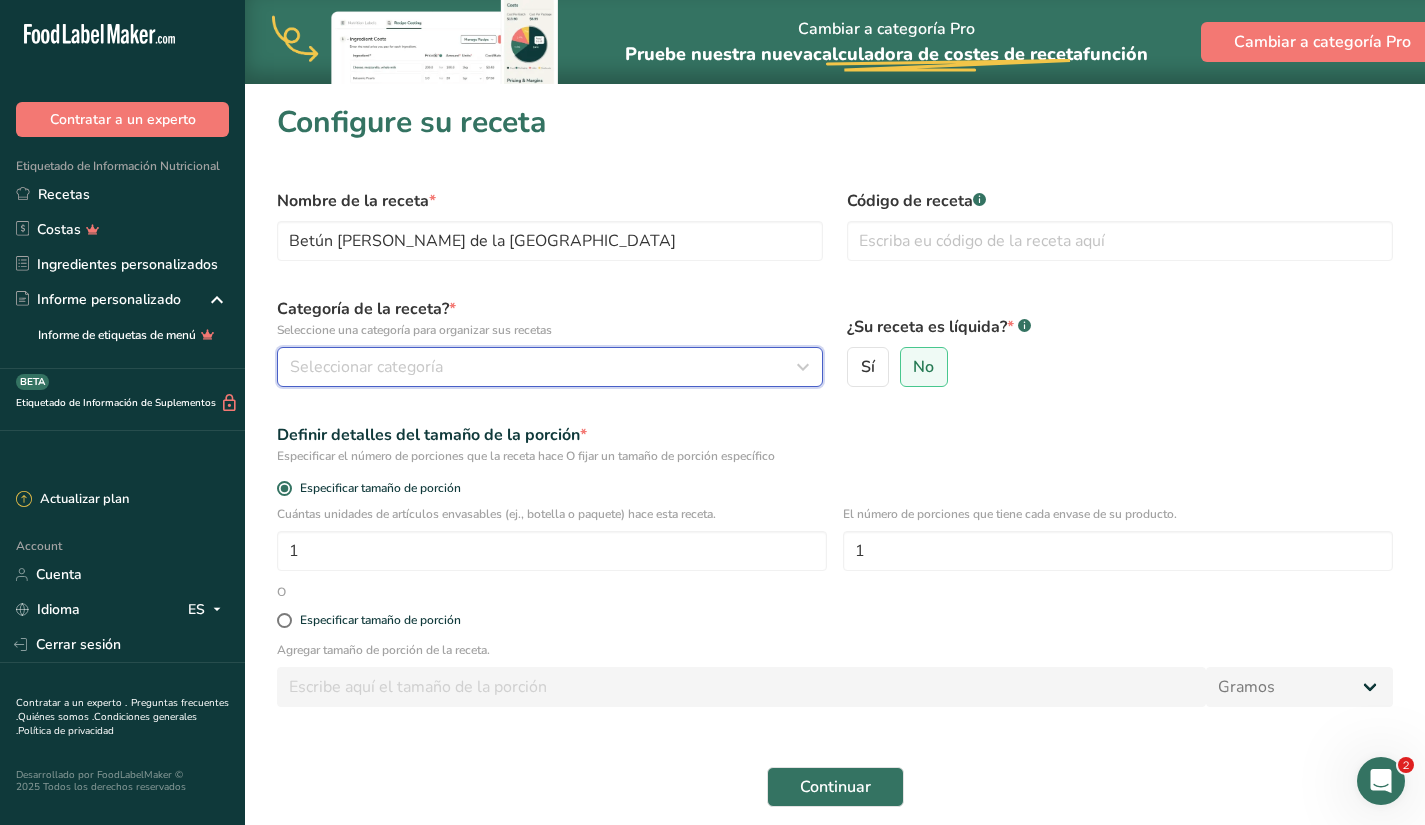 click on "Seleccionar categoría" at bounding box center (544, 367) 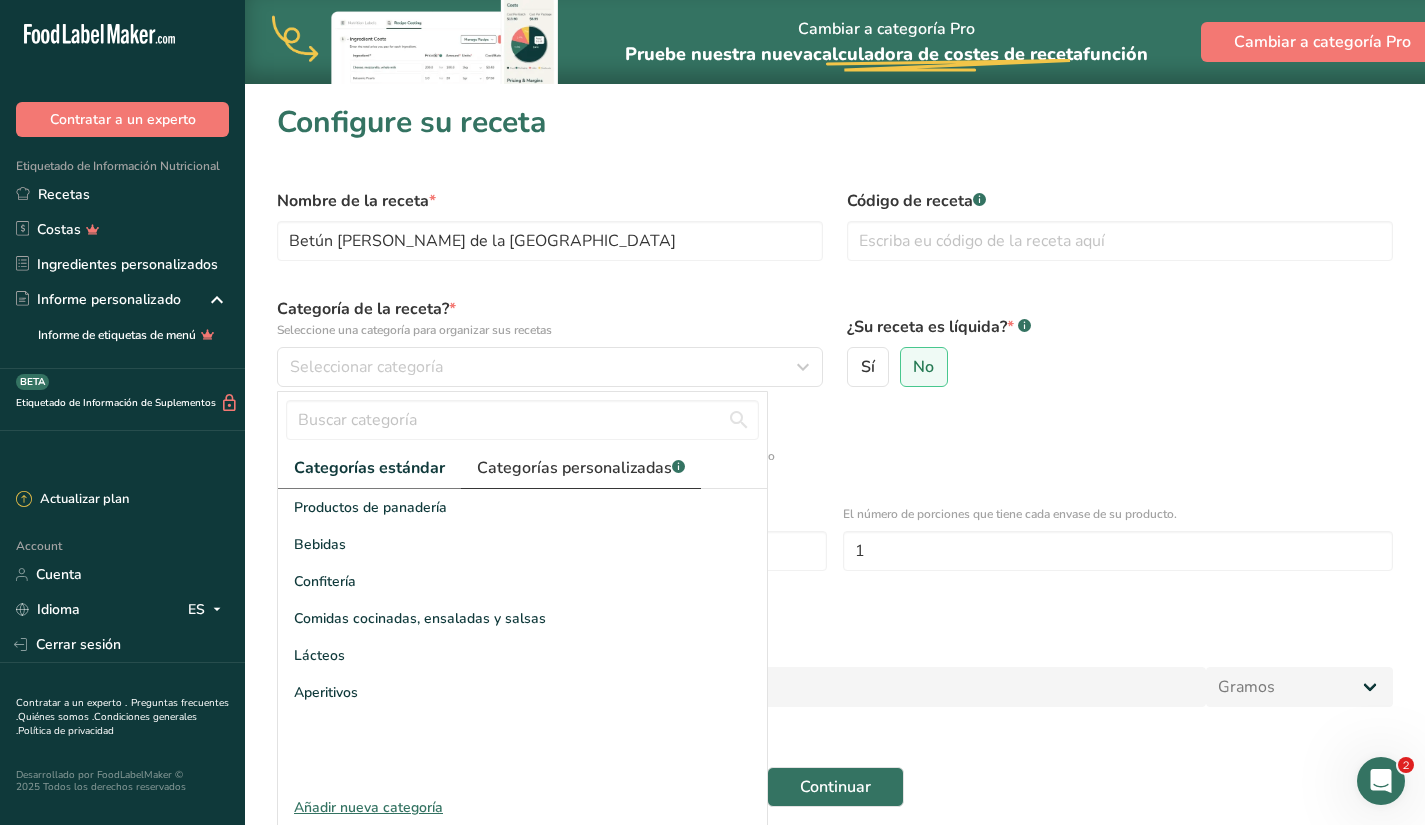 click on "Categorías personalizadas
.a-a{fill:#347362;}.b-a{fill:#fff;}" at bounding box center [581, 468] 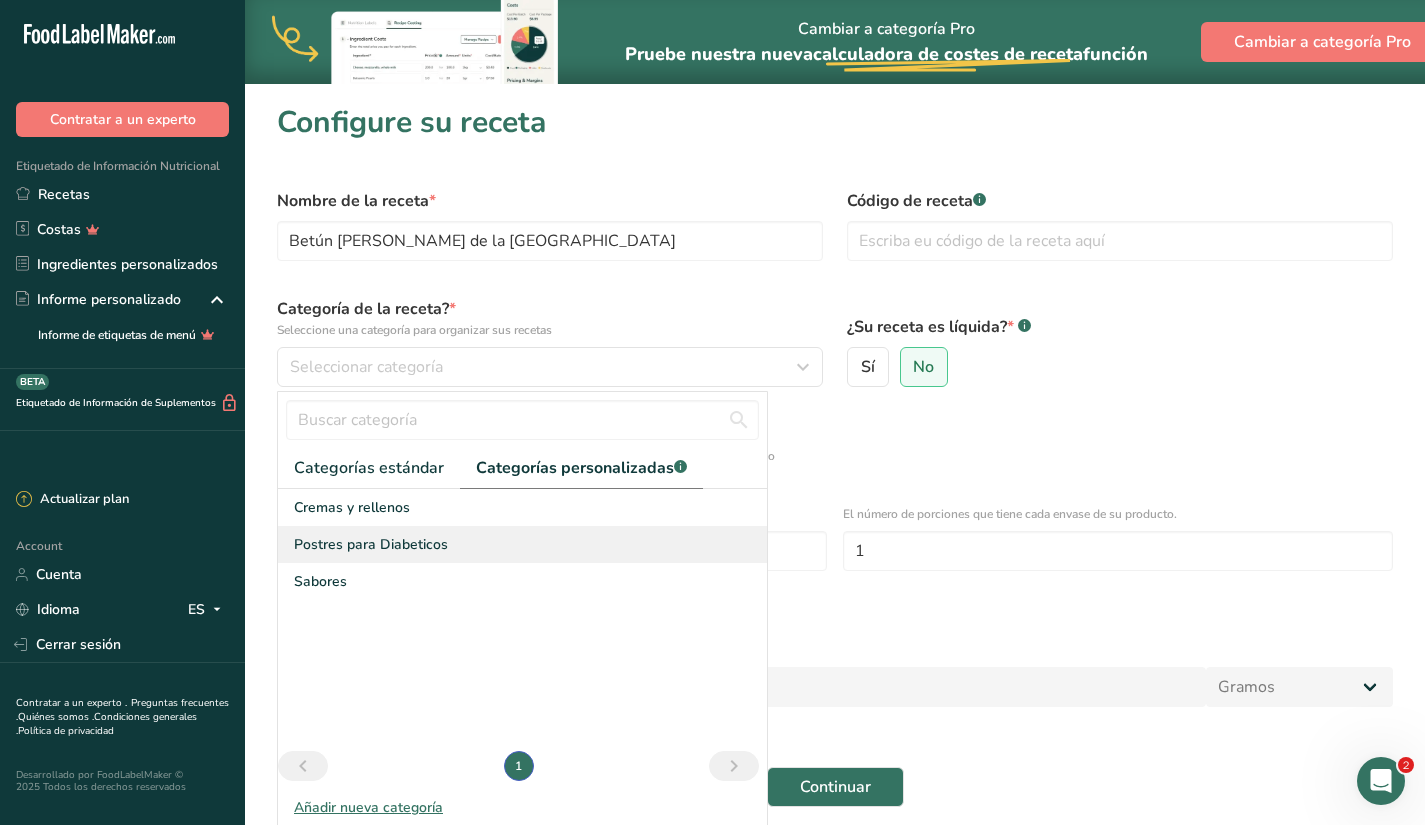 click on "Postres para Diabeticos" at bounding box center (371, 544) 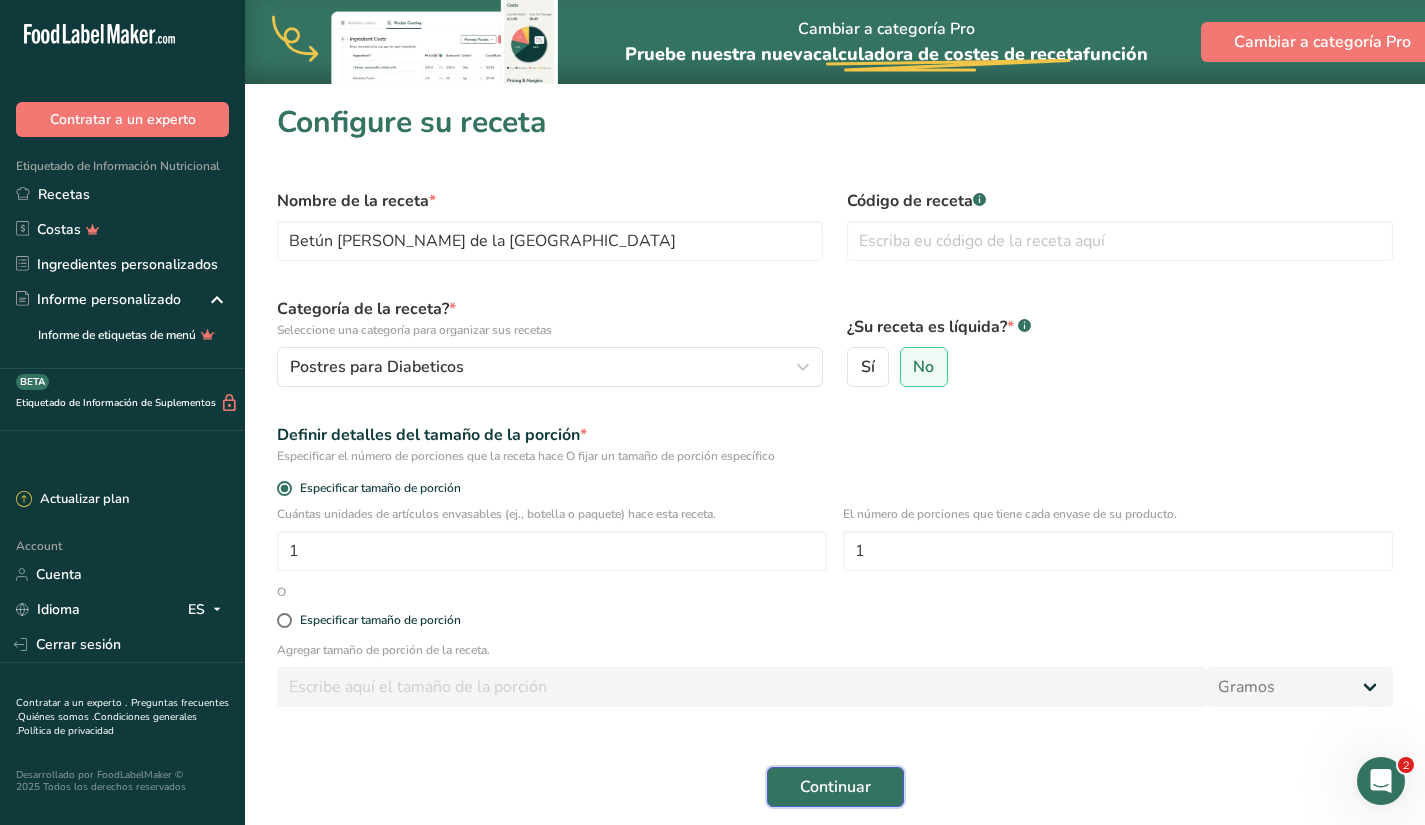 click on "Continuar" at bounding box center (835, 787) 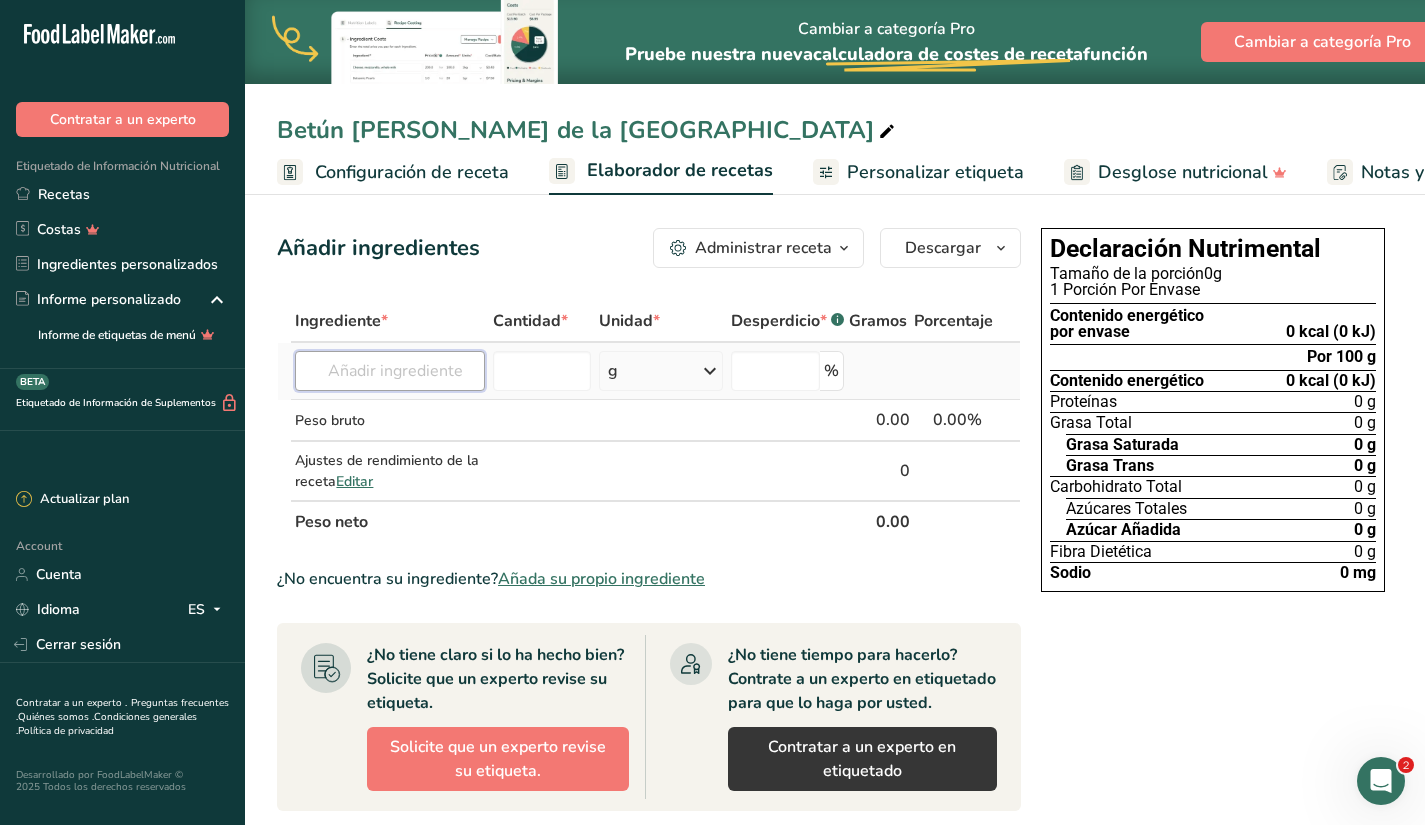 click at bounding box center (390, 371) 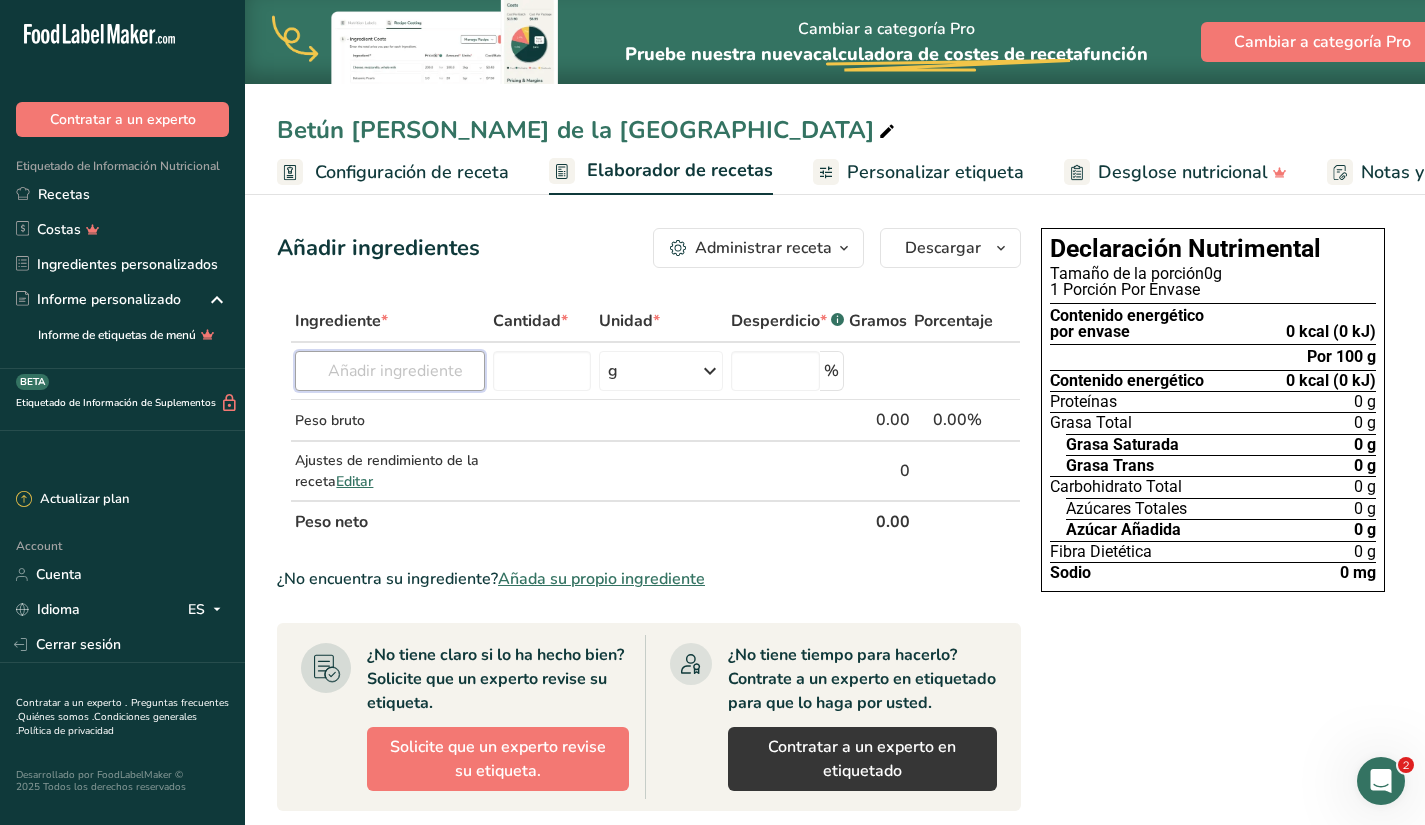scroll, scrollTop: 217, scrollLeft: 0, axis: vertical 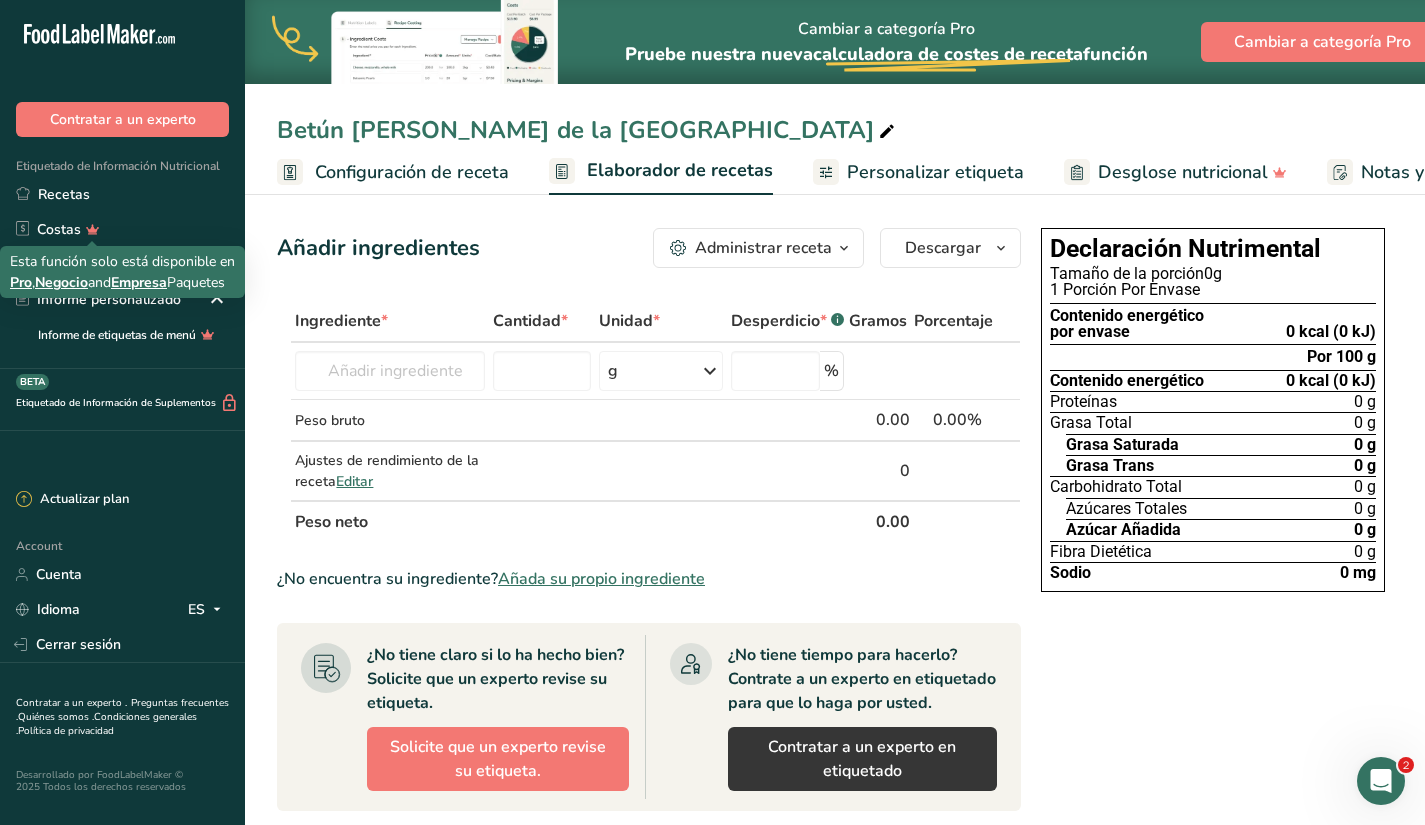 click on "Esta función solo está disponible en    Pro
,
Negocio
and
Empresa
Paquetes" at bounding box center [122, 272] 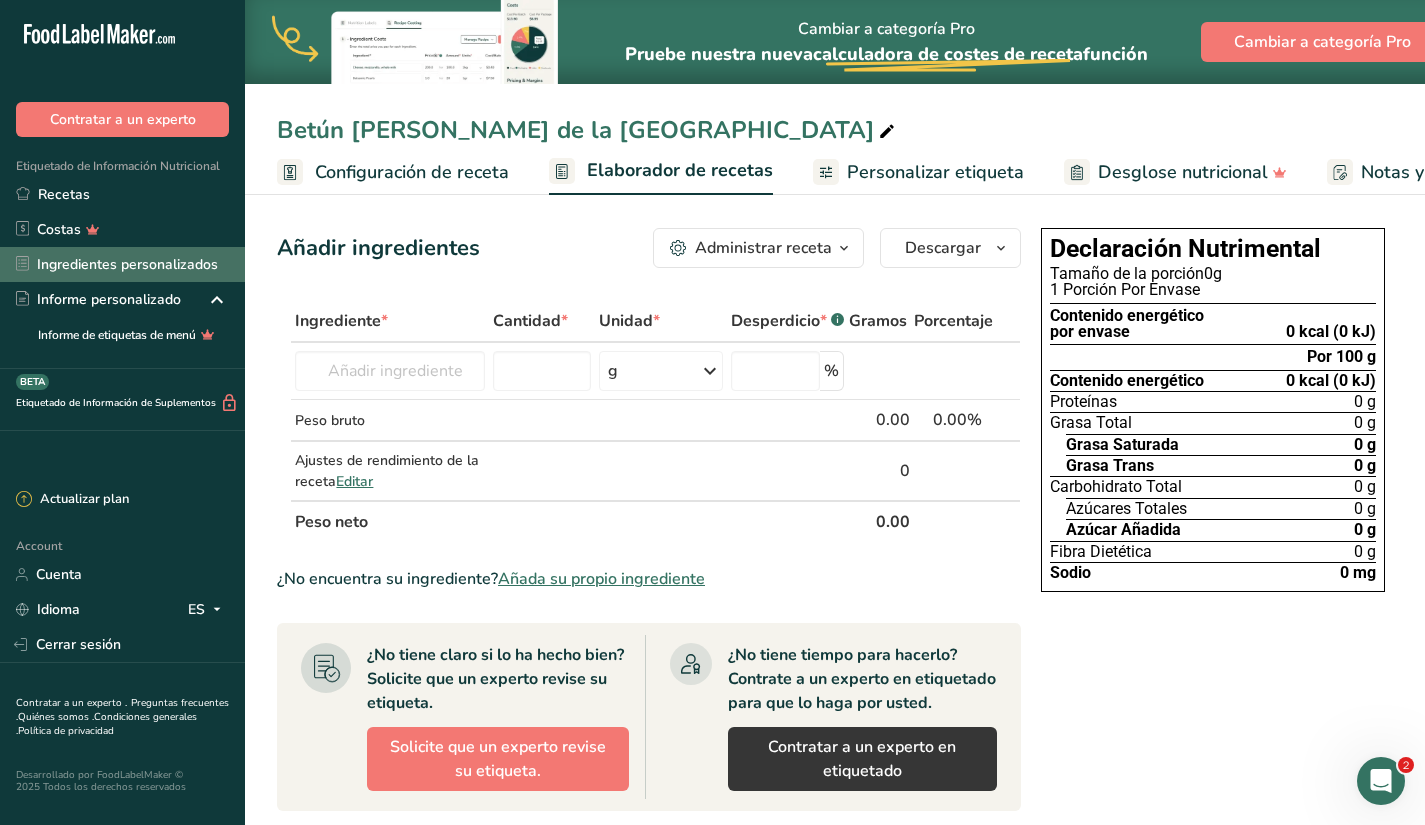 click on "Ingredientes personalizados" at bounding box center (122, 264) 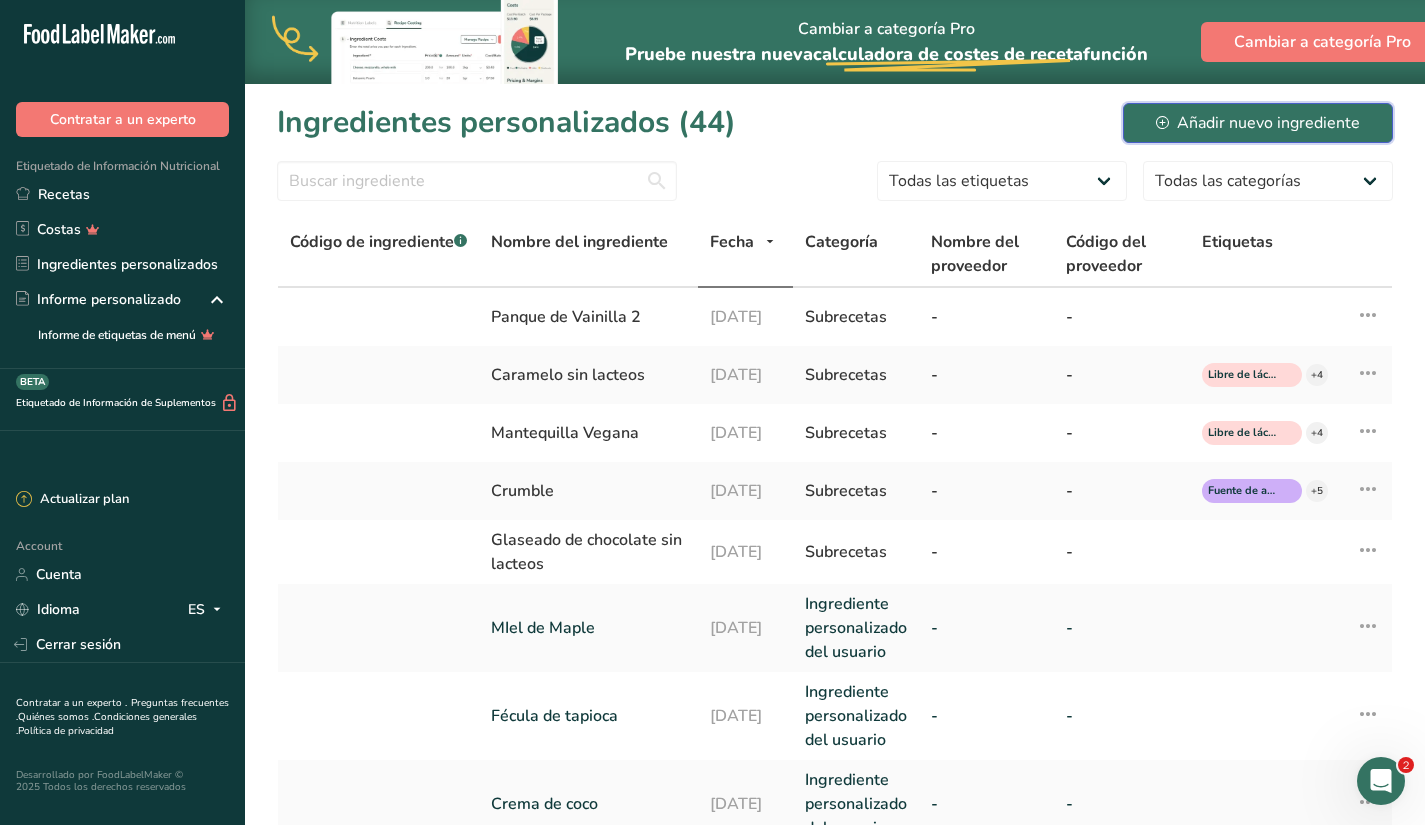 click 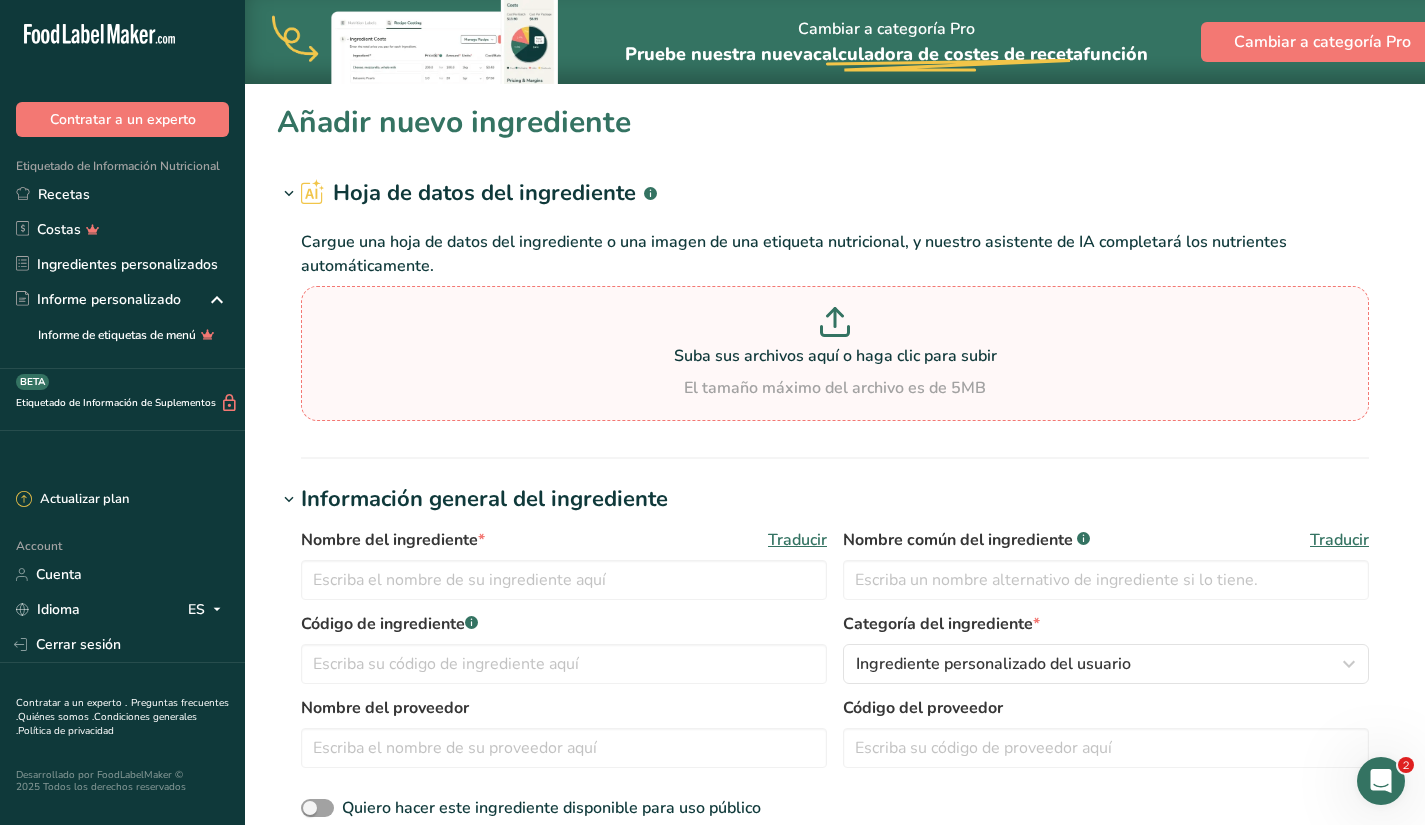 click 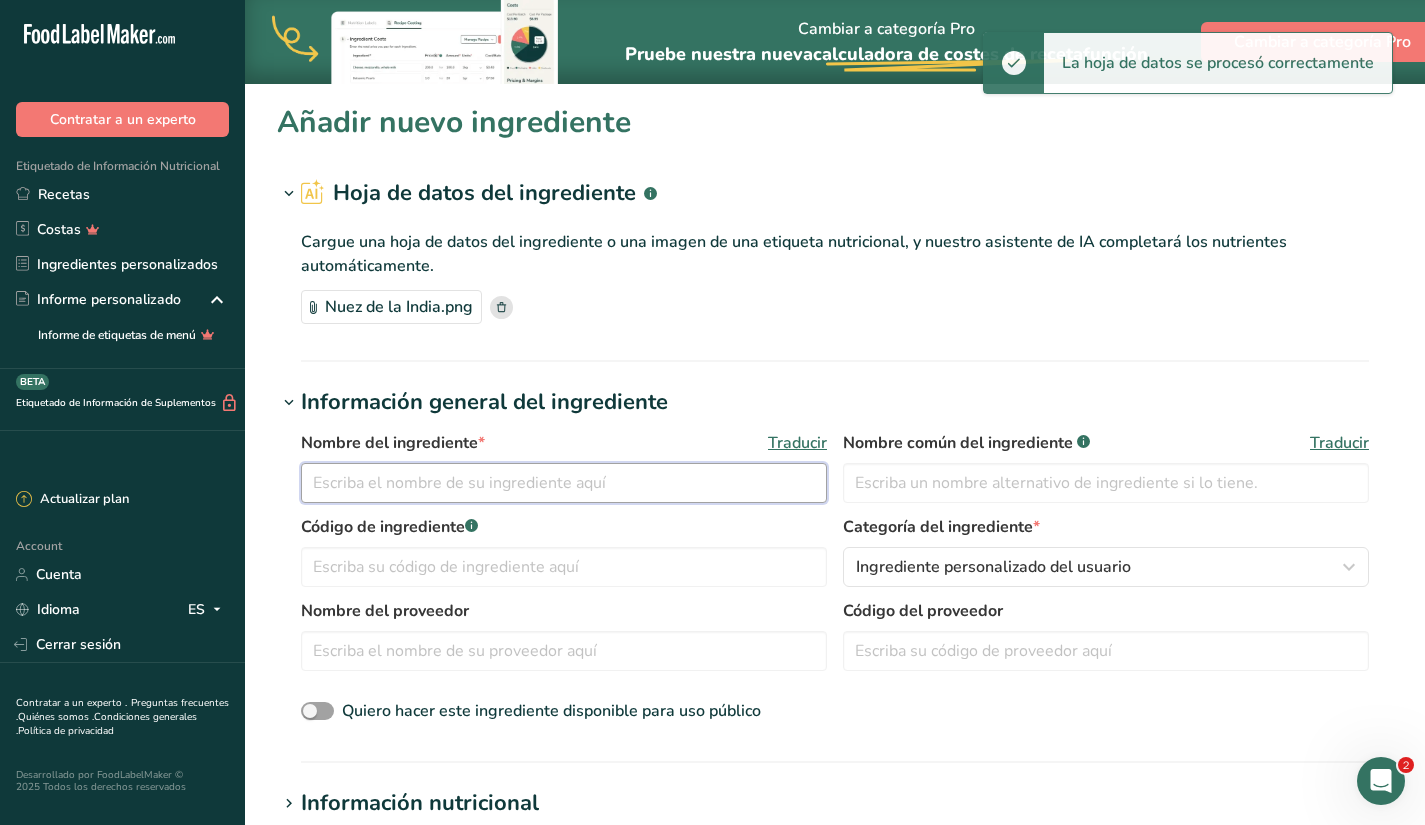 click at bounding box center [564, 483] 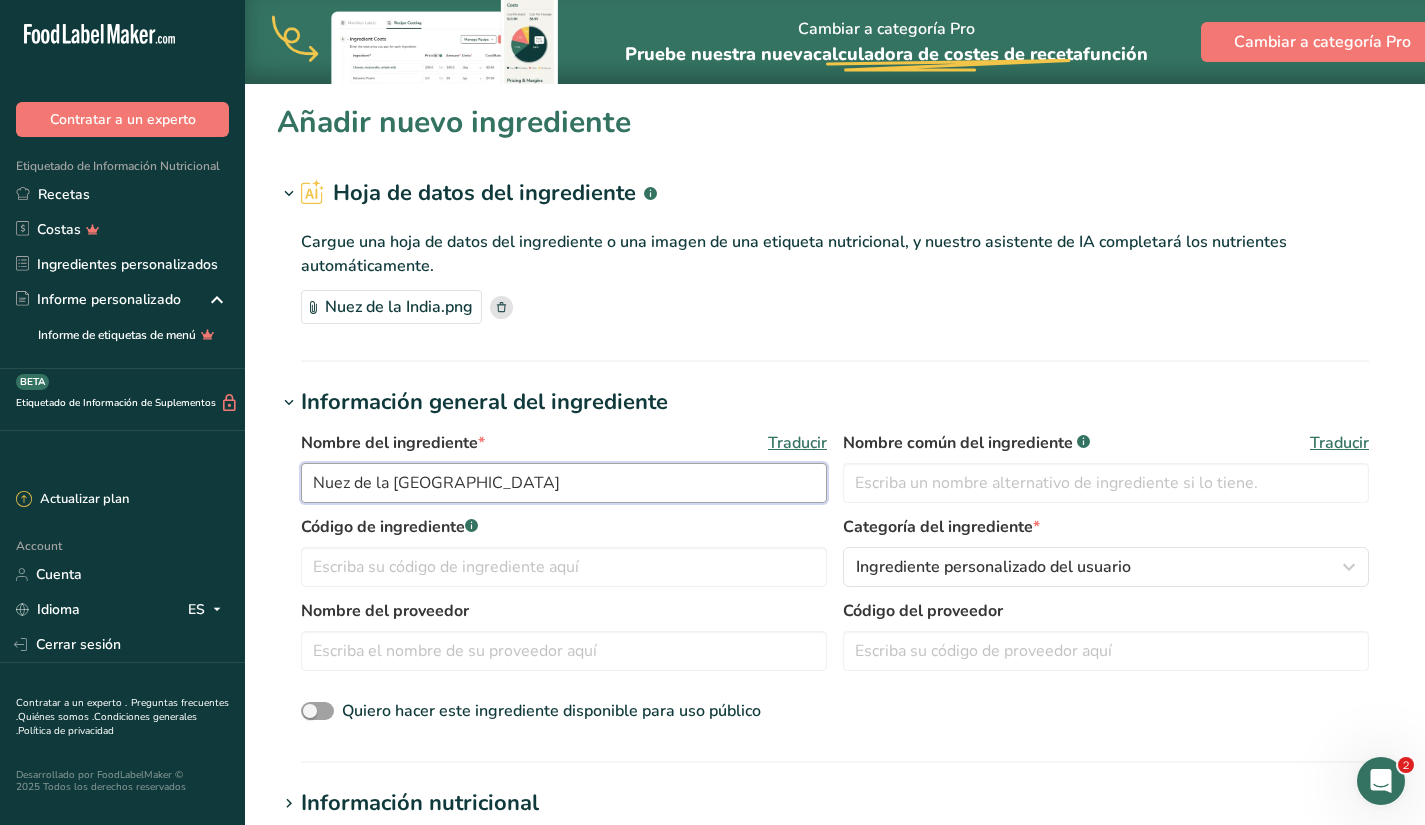 type on "Nuez de la [GEOGRAPHIC_DATA]" 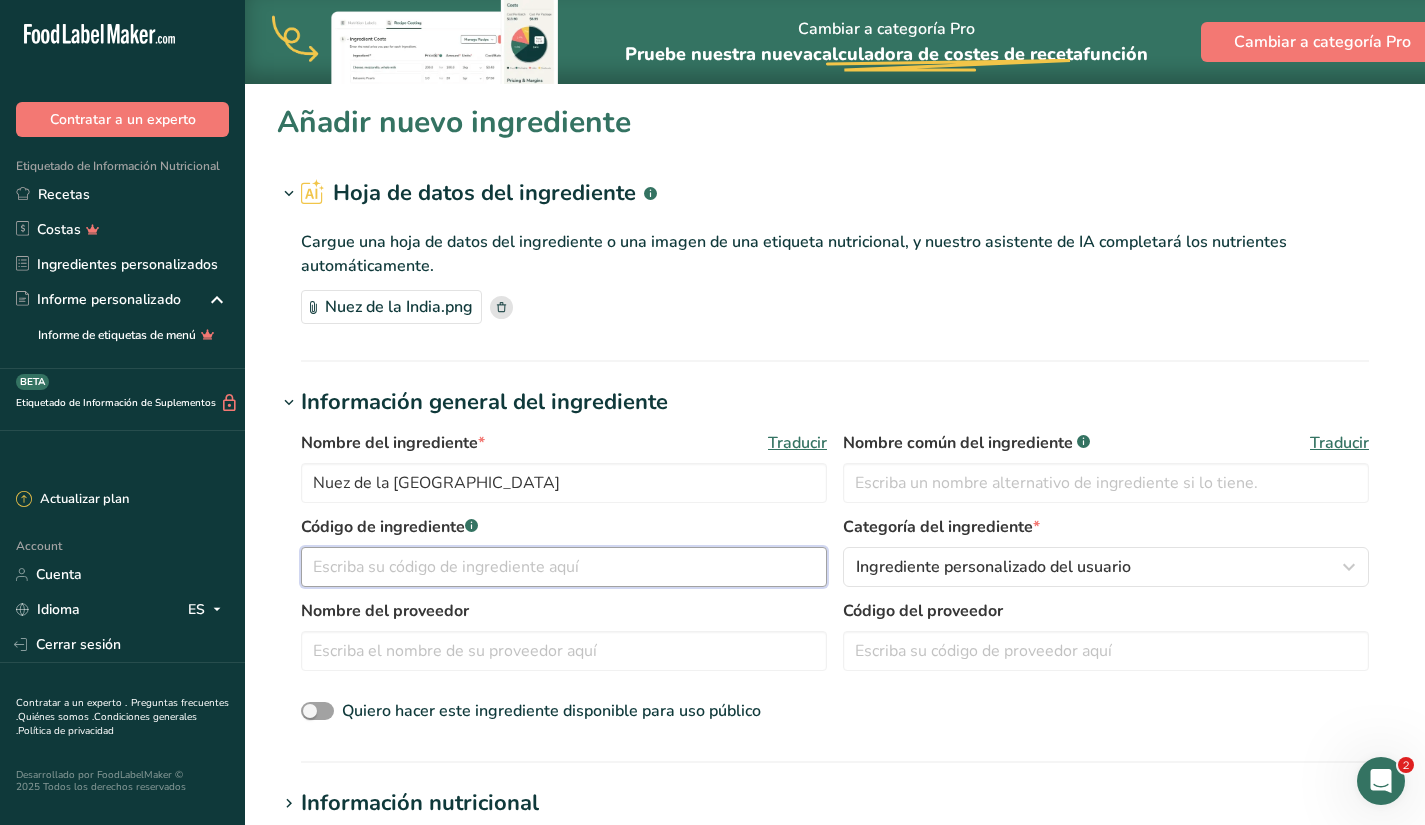 click at bounding box center (564, 567) 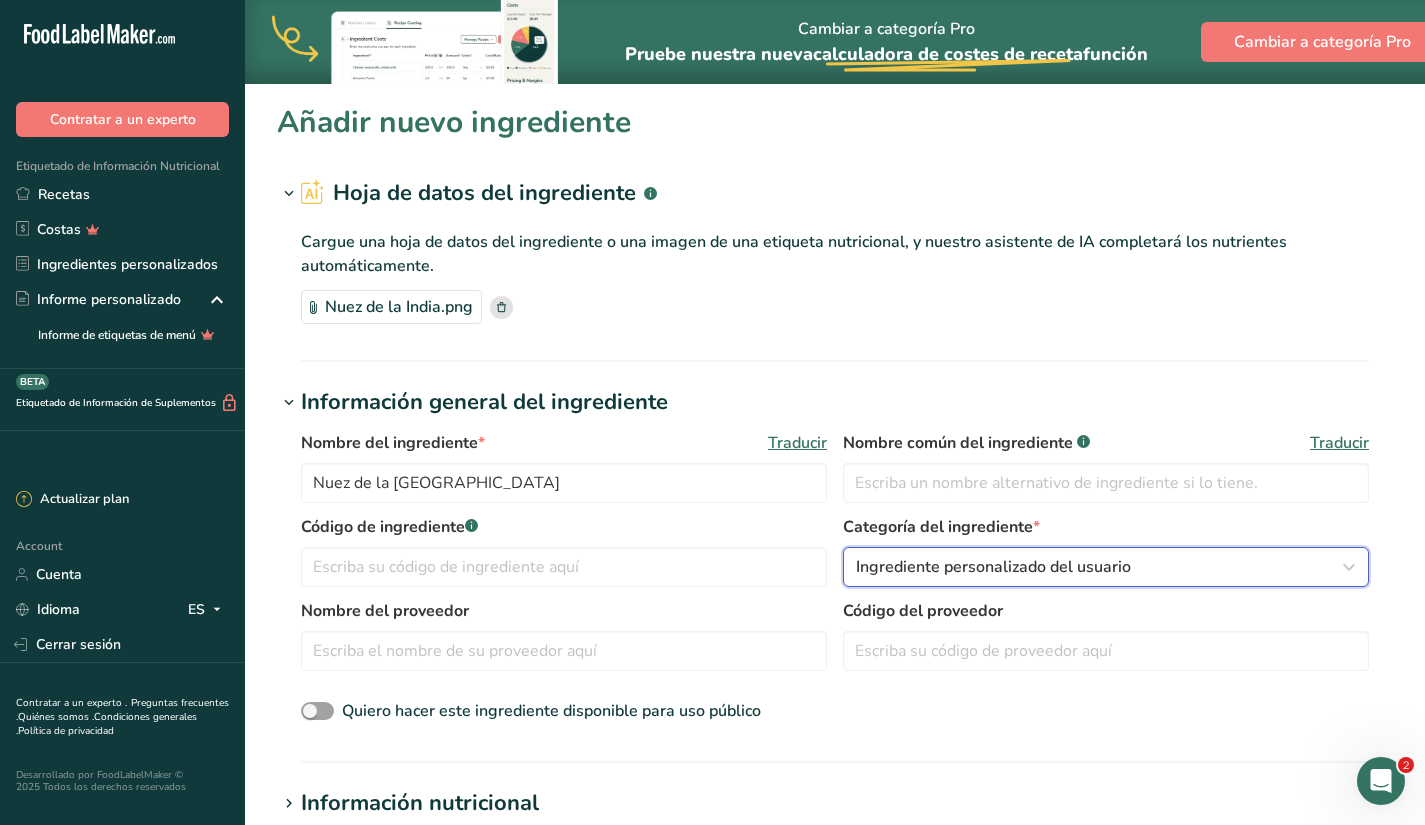 click on "Ingrediente personalizado del usuario" at bounding box center (993, 567) 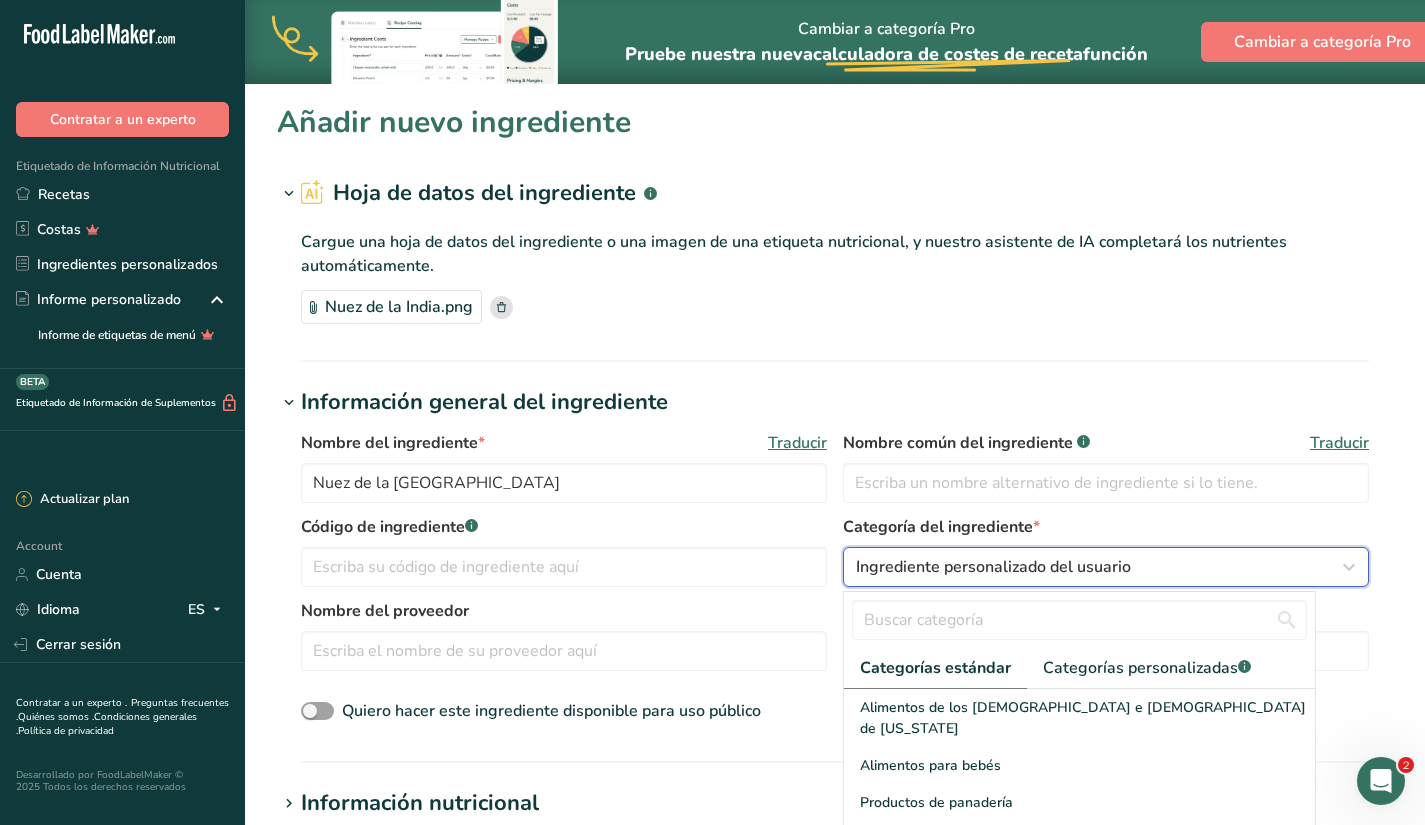 click on "Ingrediente personalizado del usuario" at bounding box center (993, 567) 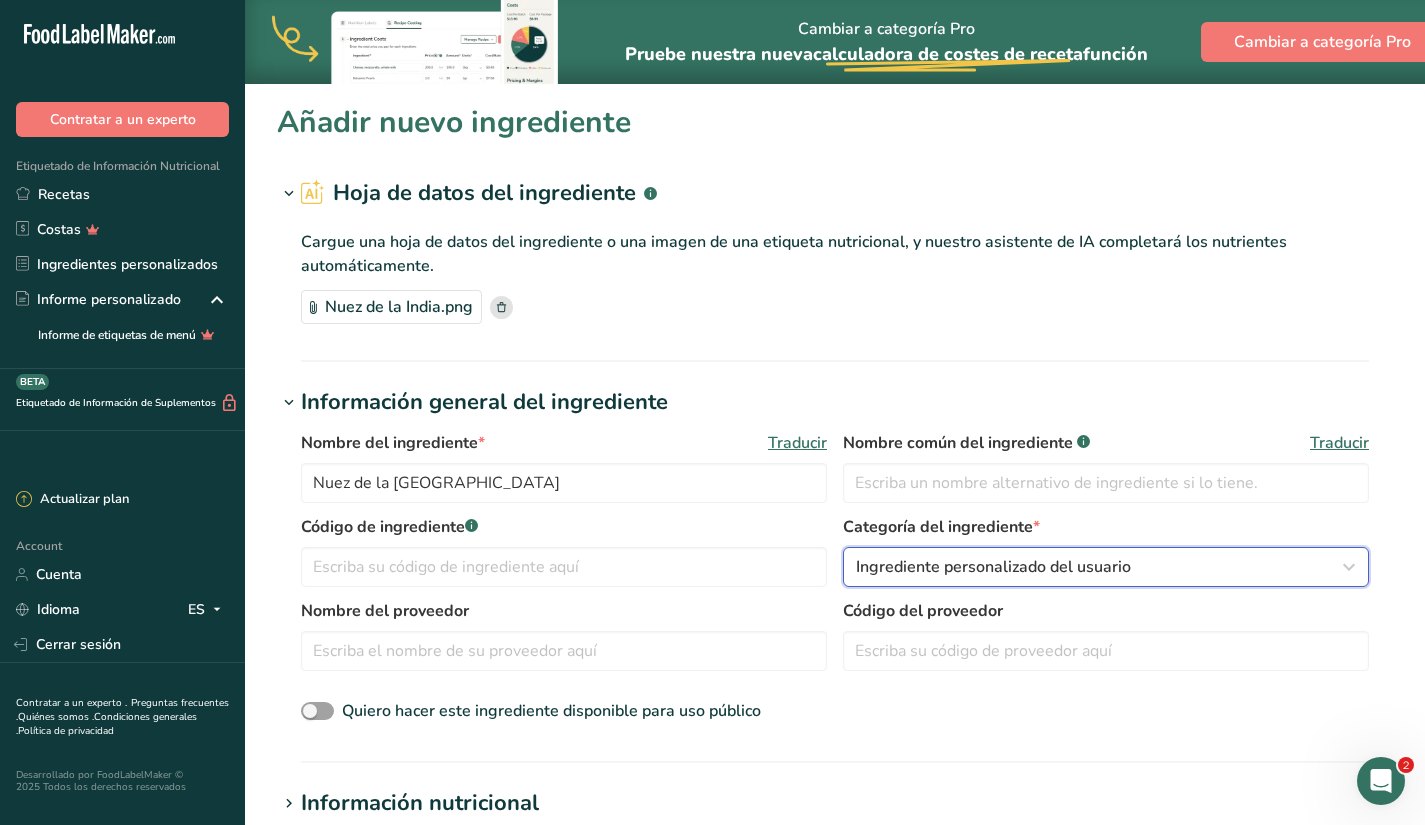 scroll, scrollTop: 678, scrollLeft: 0, axis: vertical 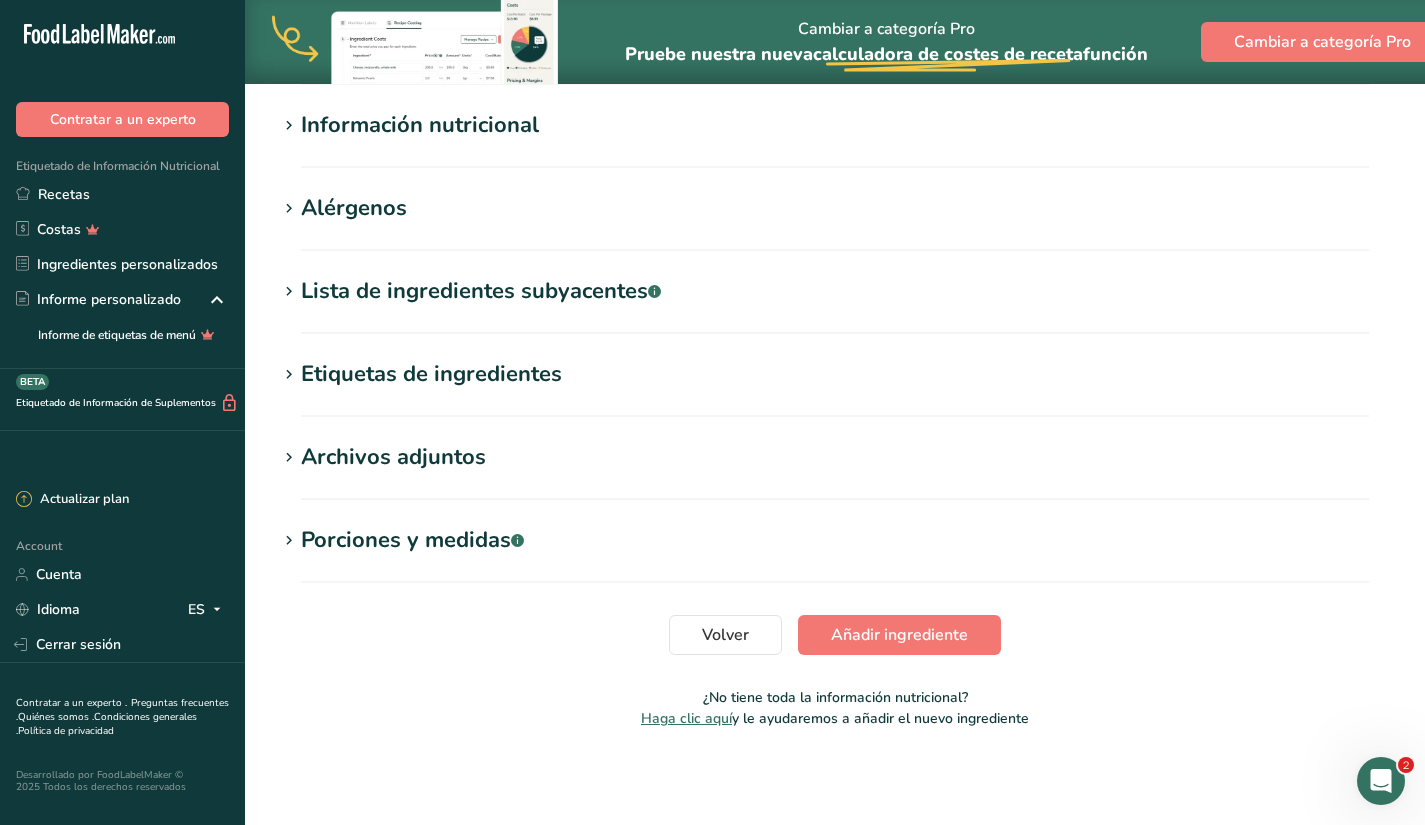 click on "Información nutricional" at bounding box center [420, 125] 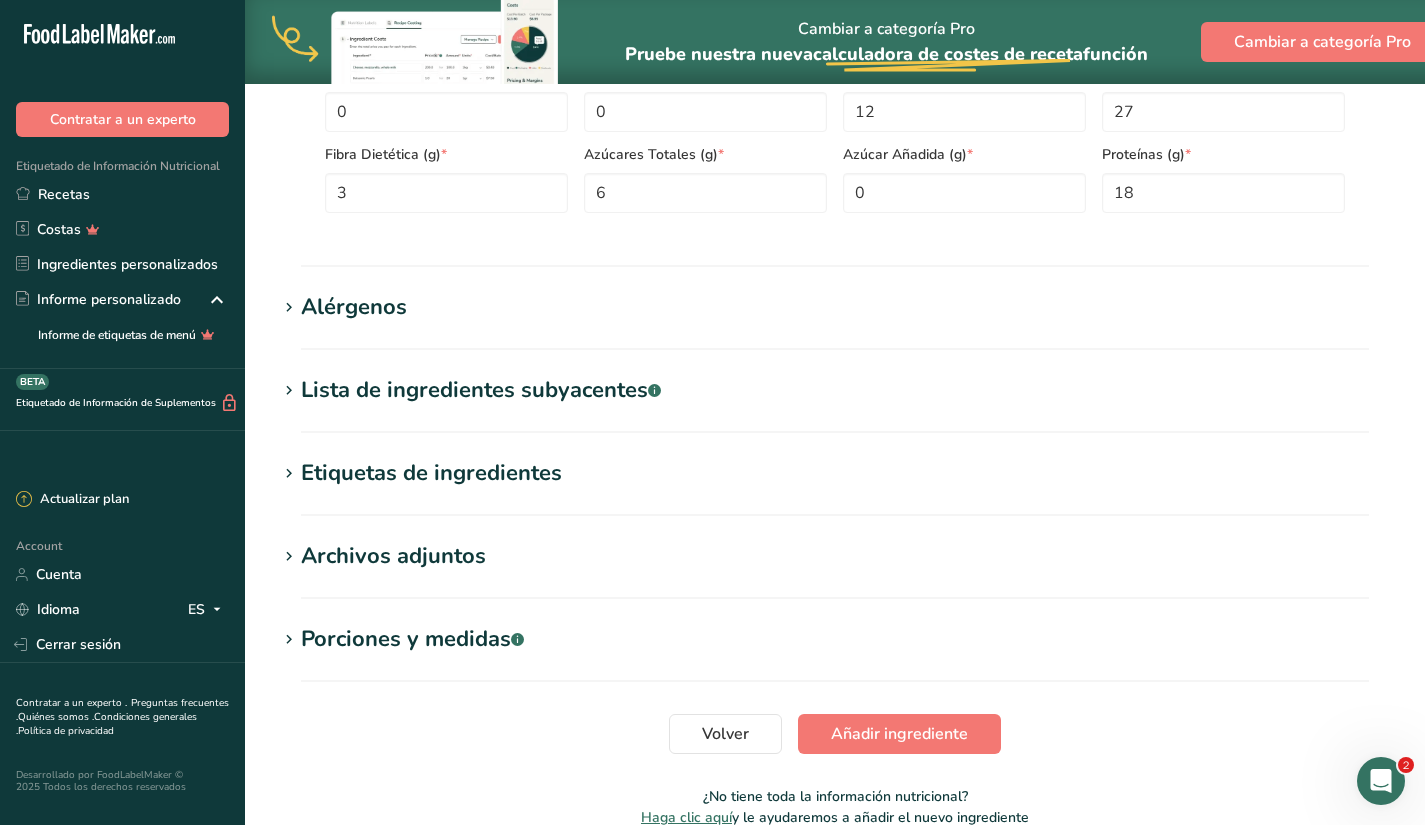 scroll, scrollTop: 1141, scrollLeft: 0, axis: vertical 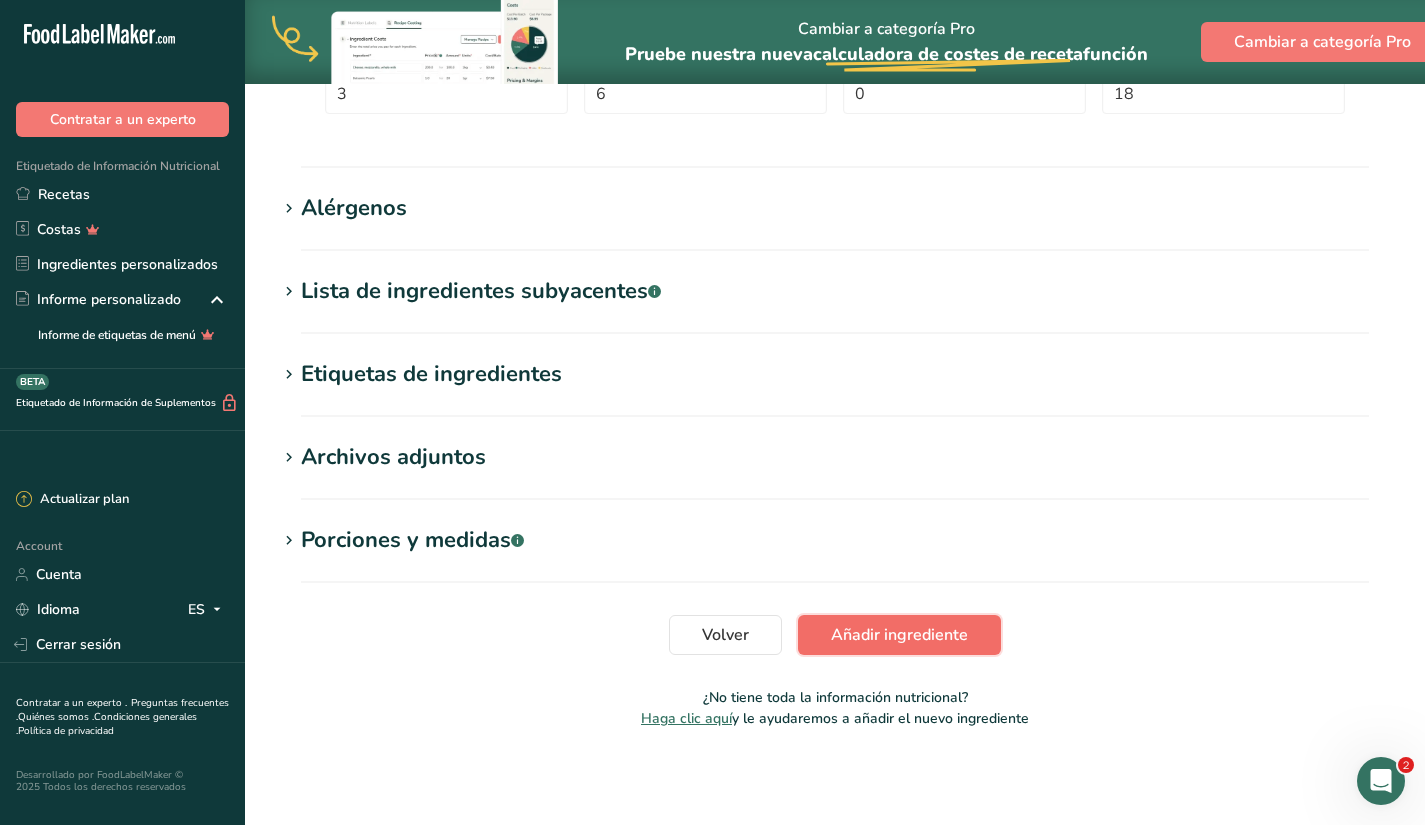 click on "Añadir ingrediente" at bounding box center [899, 635] 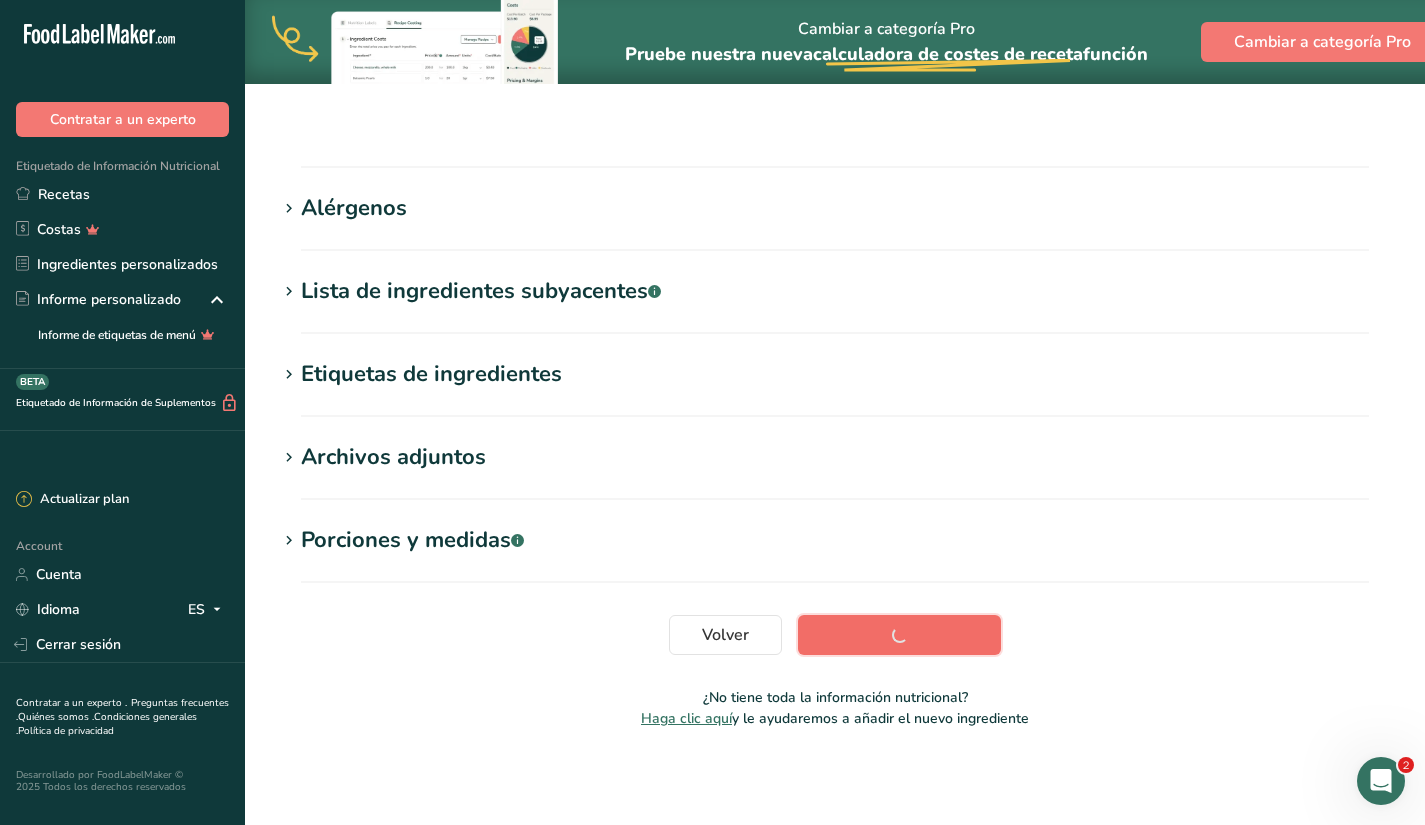 scroll, scrollTop: 234, scrollLeft: 0, axis: vertical 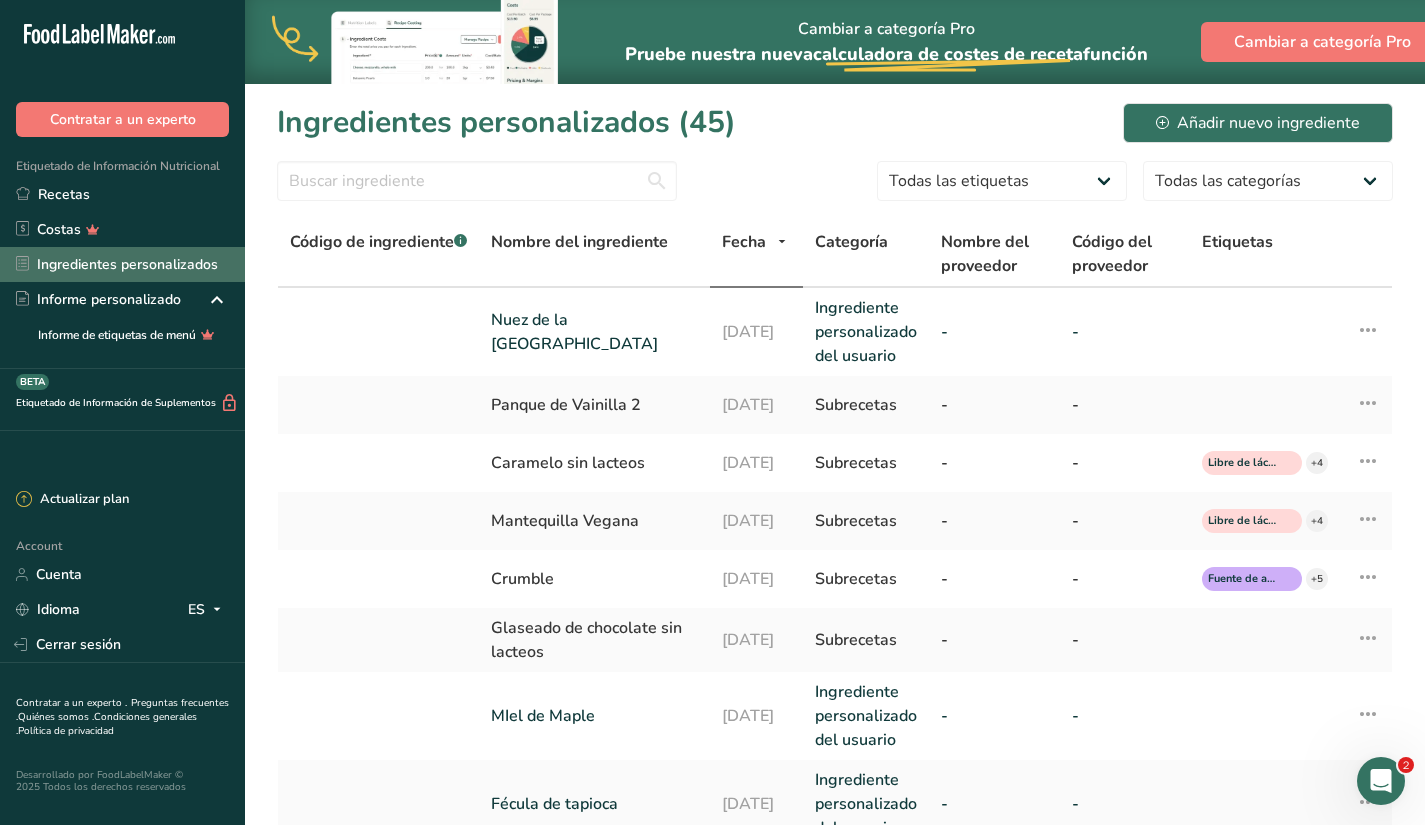 click on "Ingredientes personalizados" at bounding box center [122, 264] 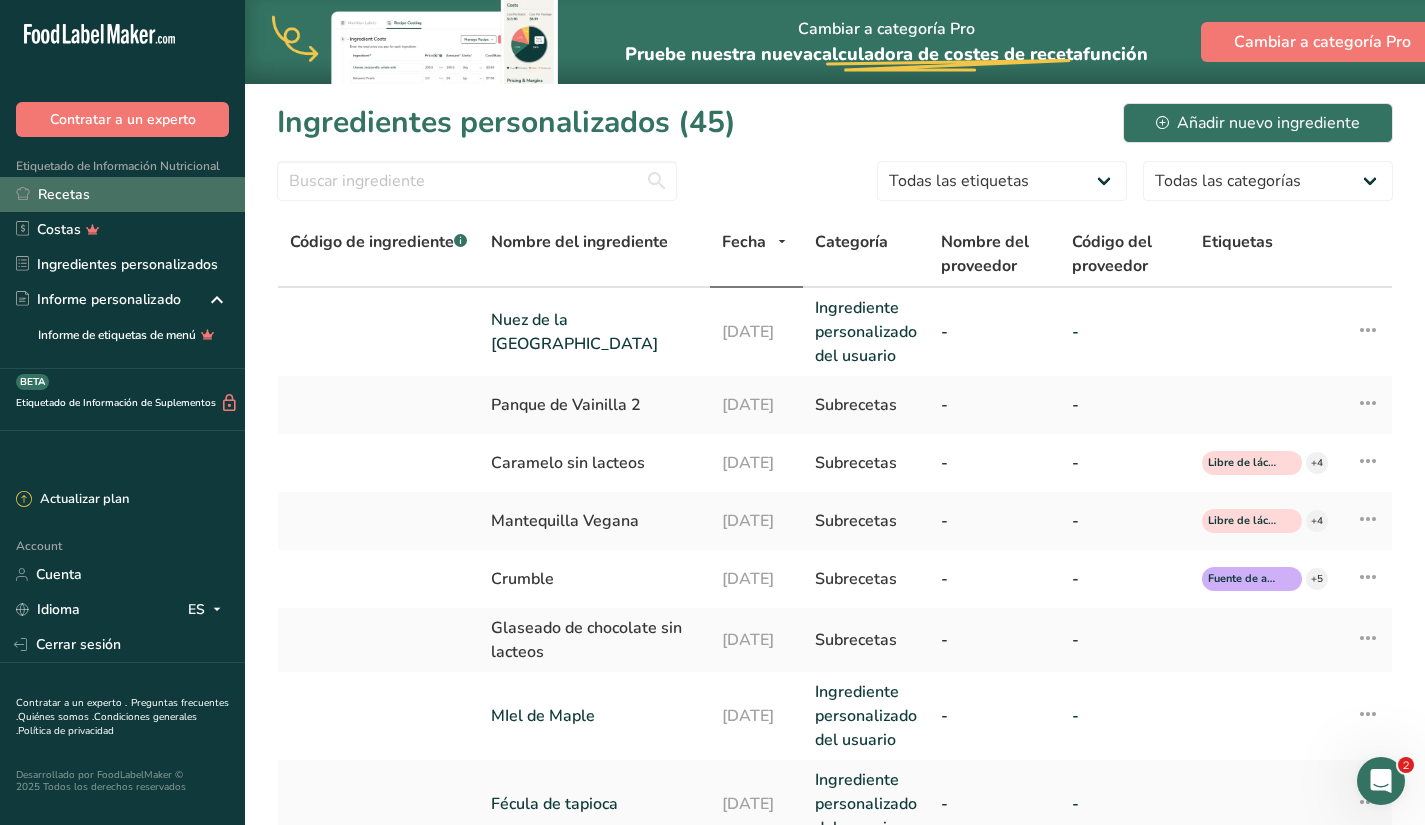 click on "Recetas" at bounding box center [122, 194] 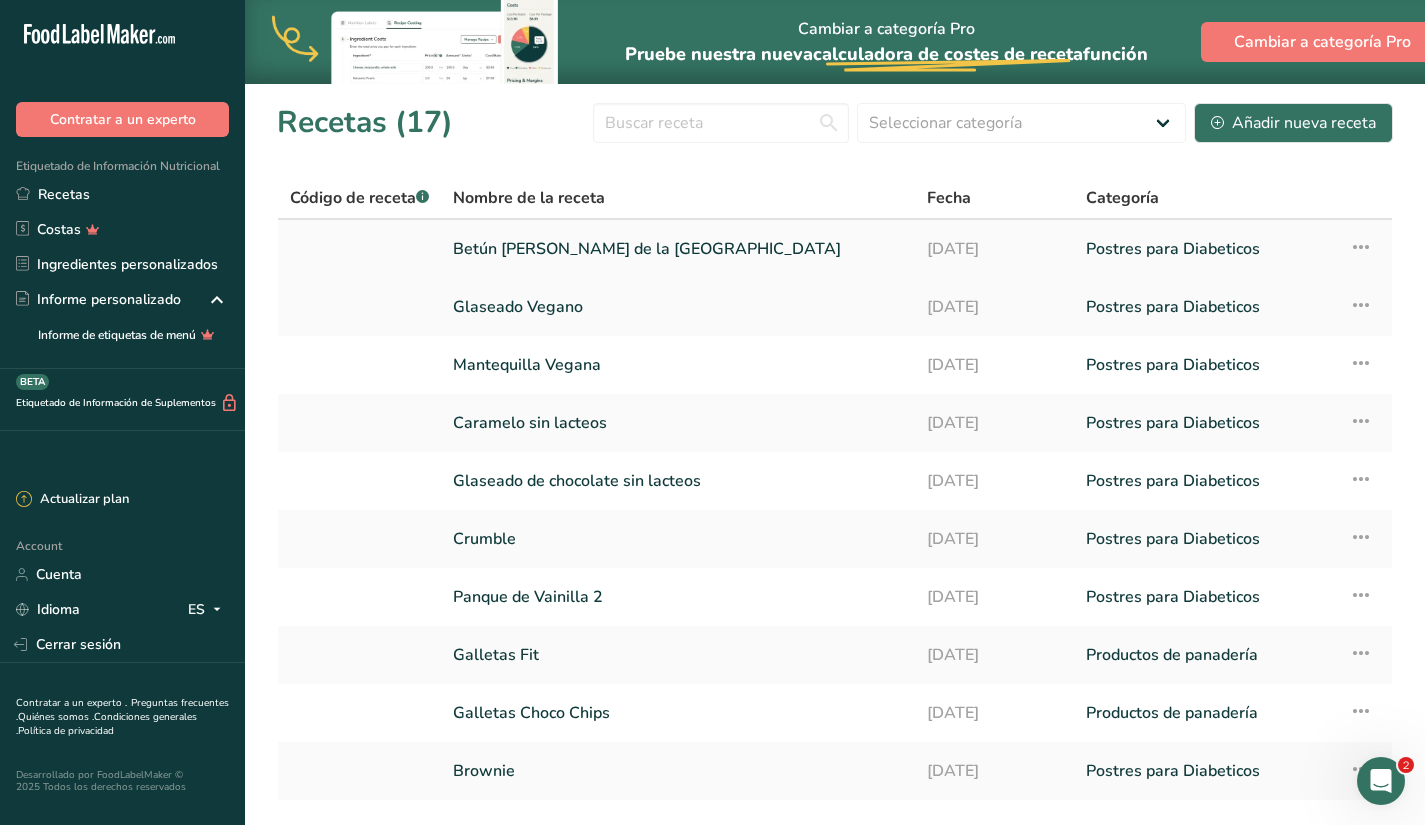 click on "Betún [PERSON_NAME] de la [GEOGRAPHIC_DATA]" at bounding box center (678, 249) 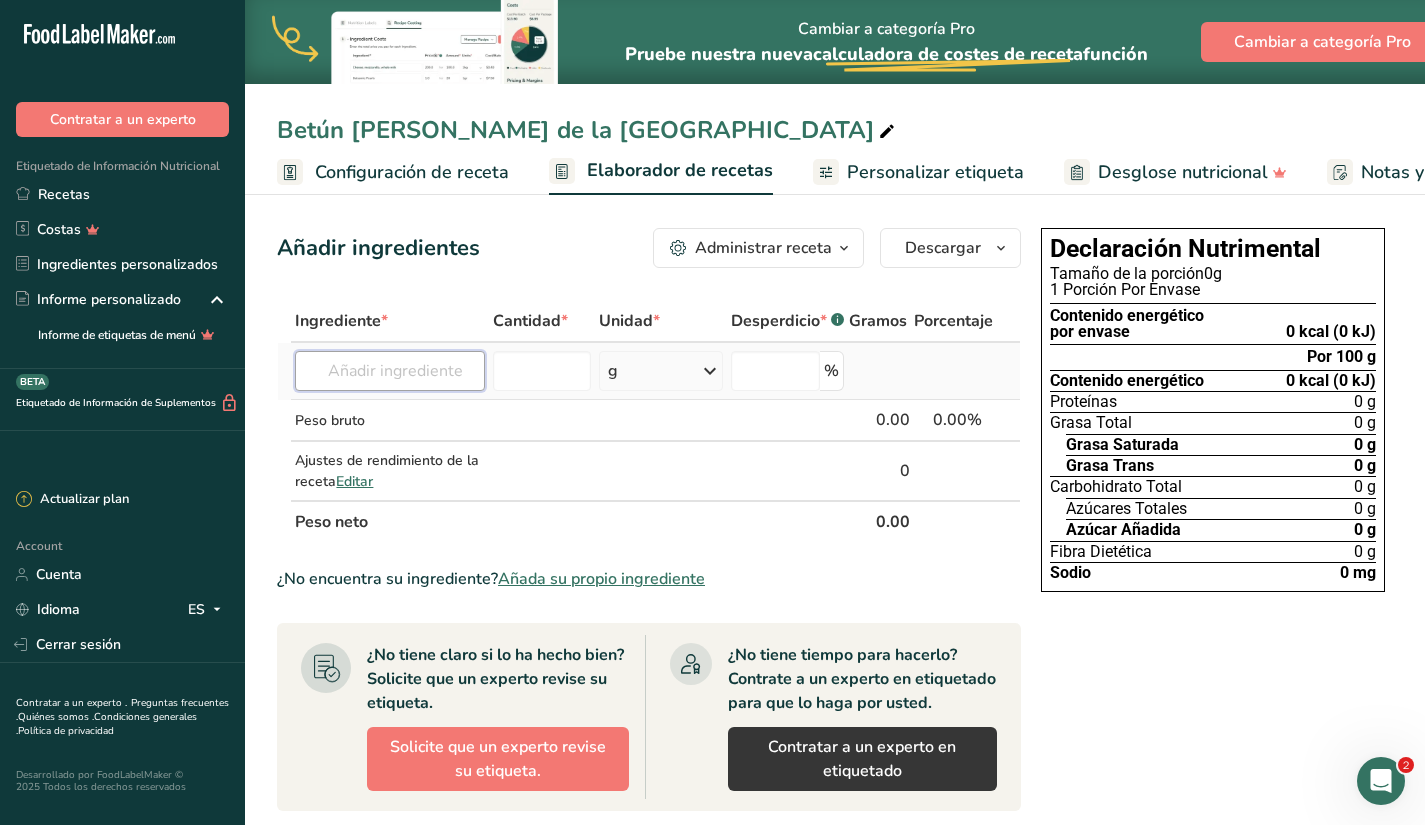 click at bounding box center [390, 371] 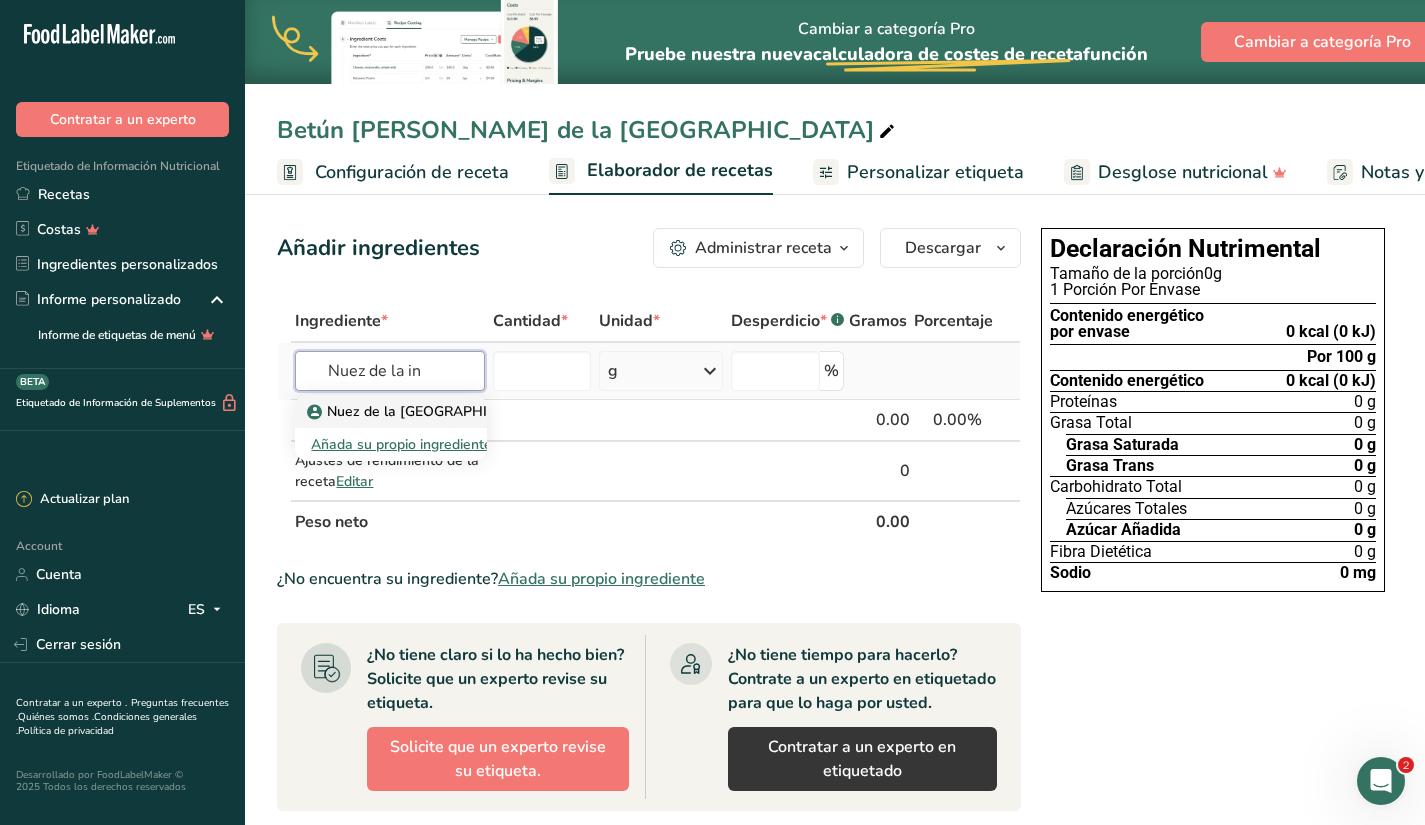 type on "Nuez de la in" 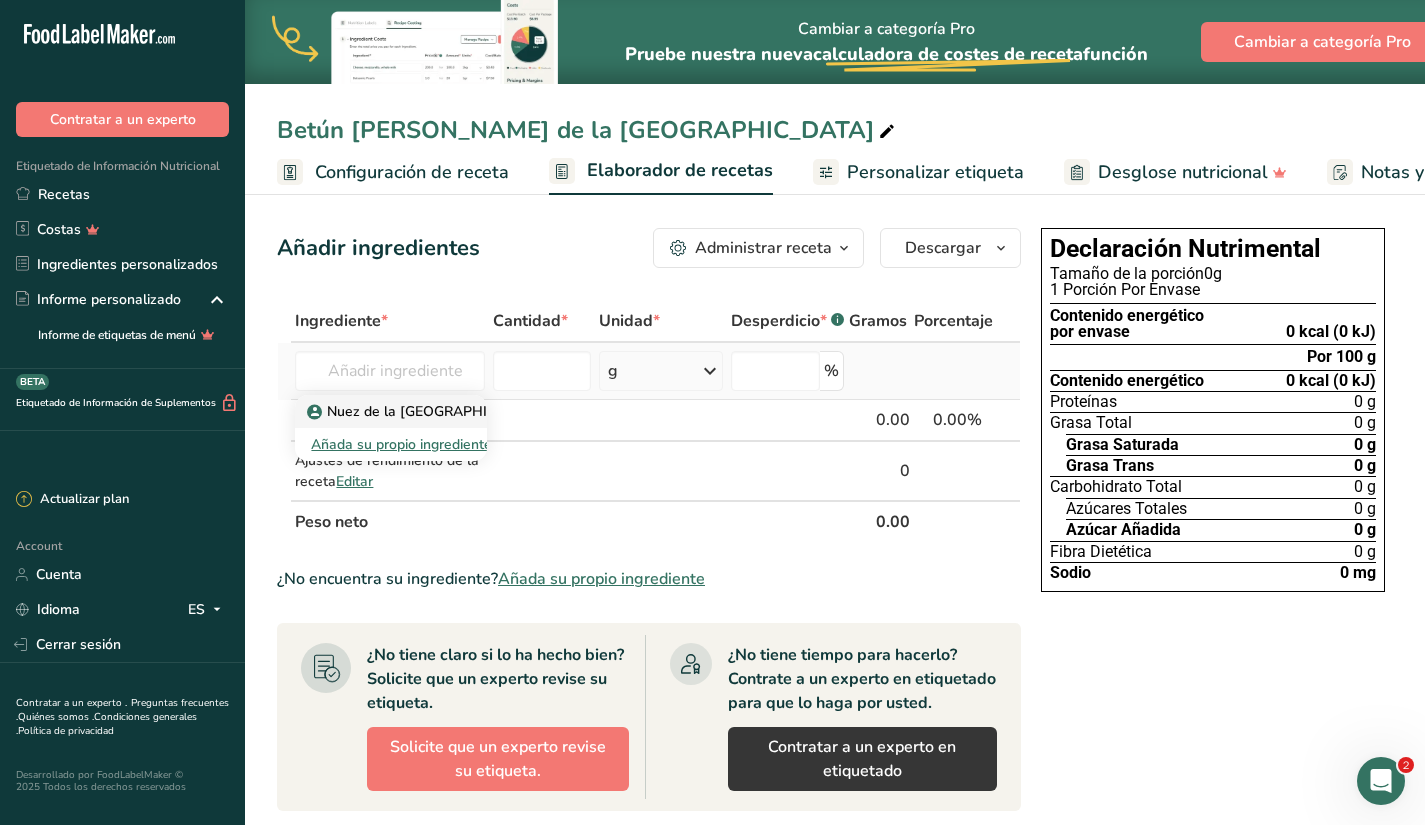 click on "Nuez de la [GEOGRAPHIC_DATA]" at bounding box center [391, 411] 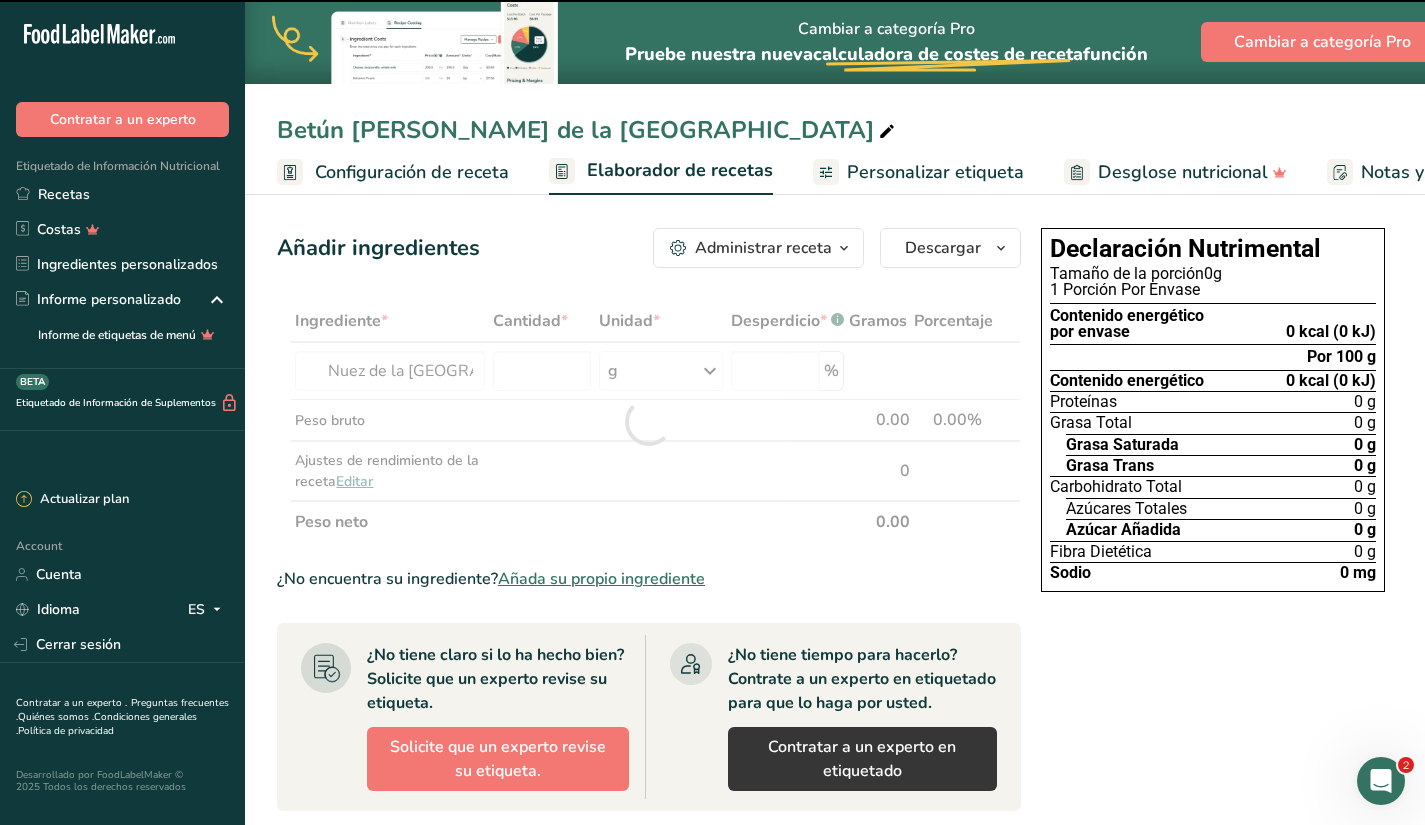 click at bounding box center [649, 421] 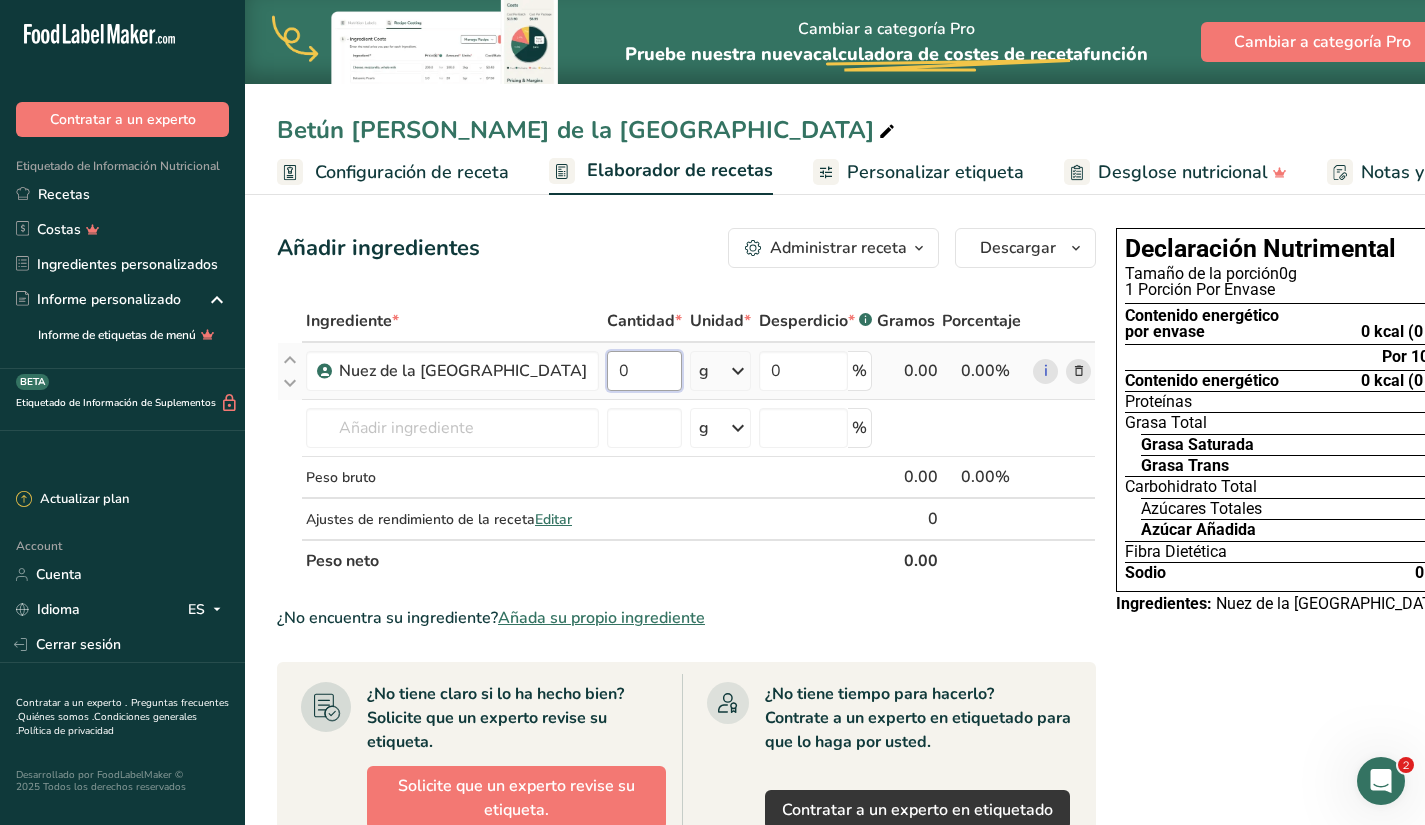 click on "0" at bounding box center (644, 371) 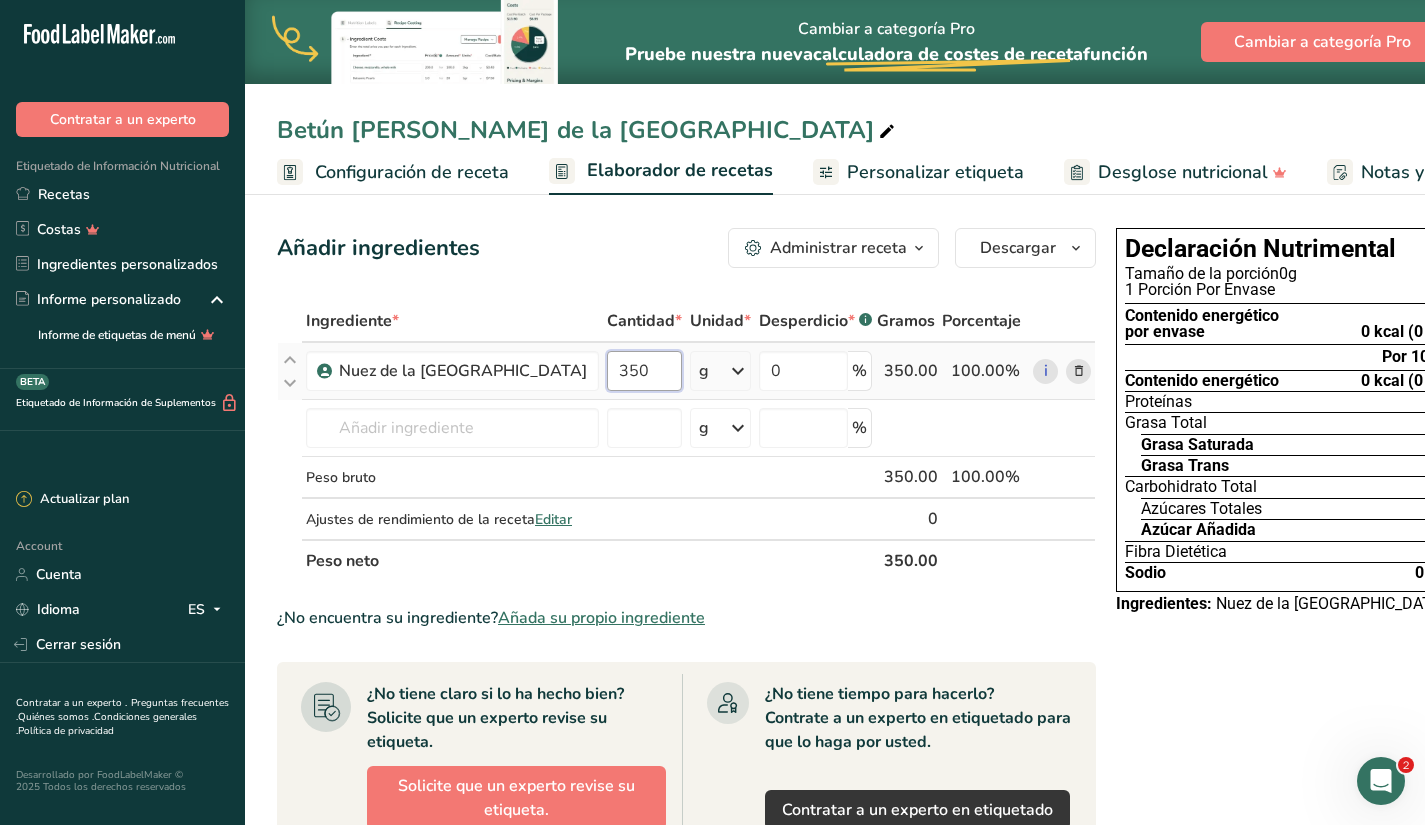 type on "350" 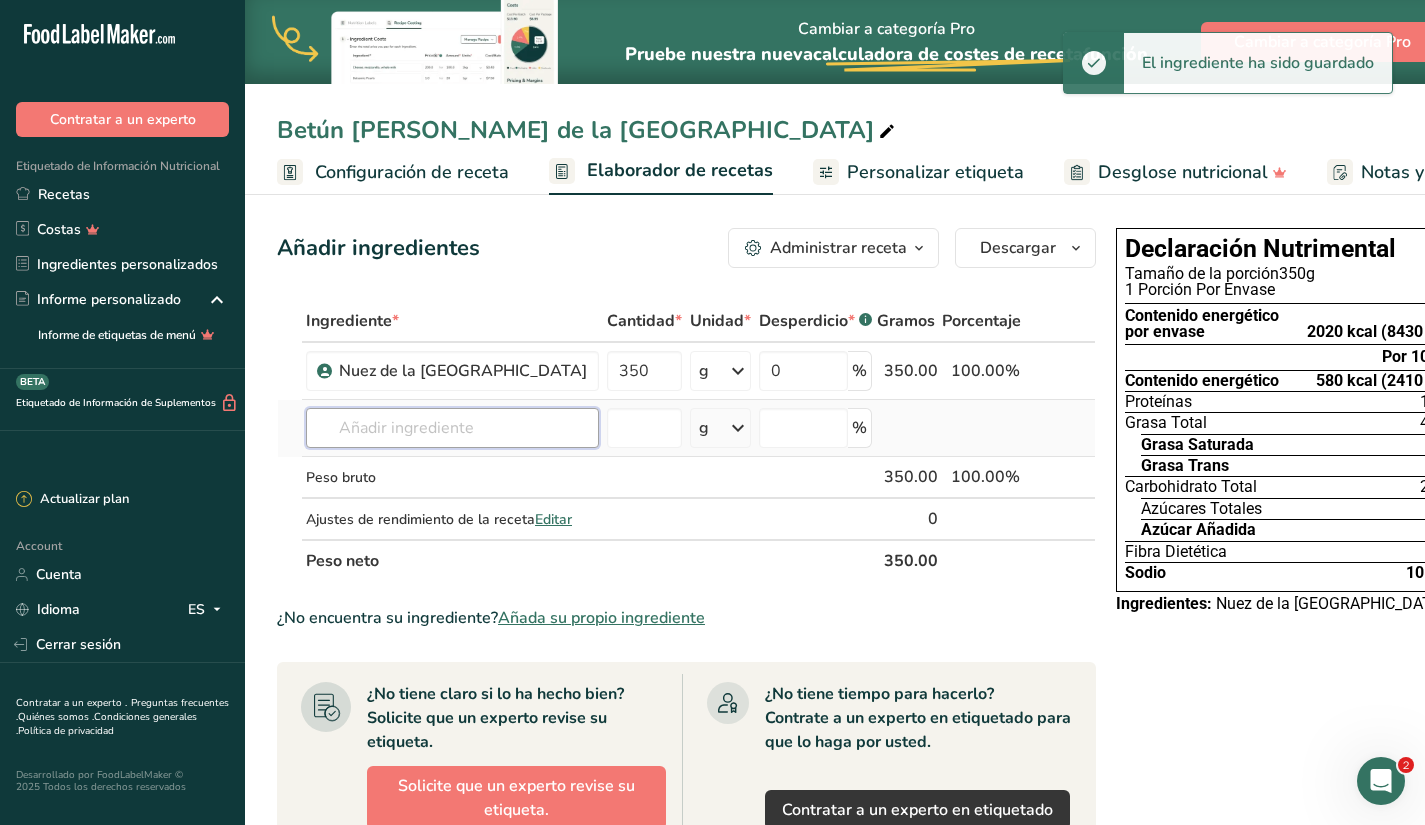click at bounding box center (452, 428) 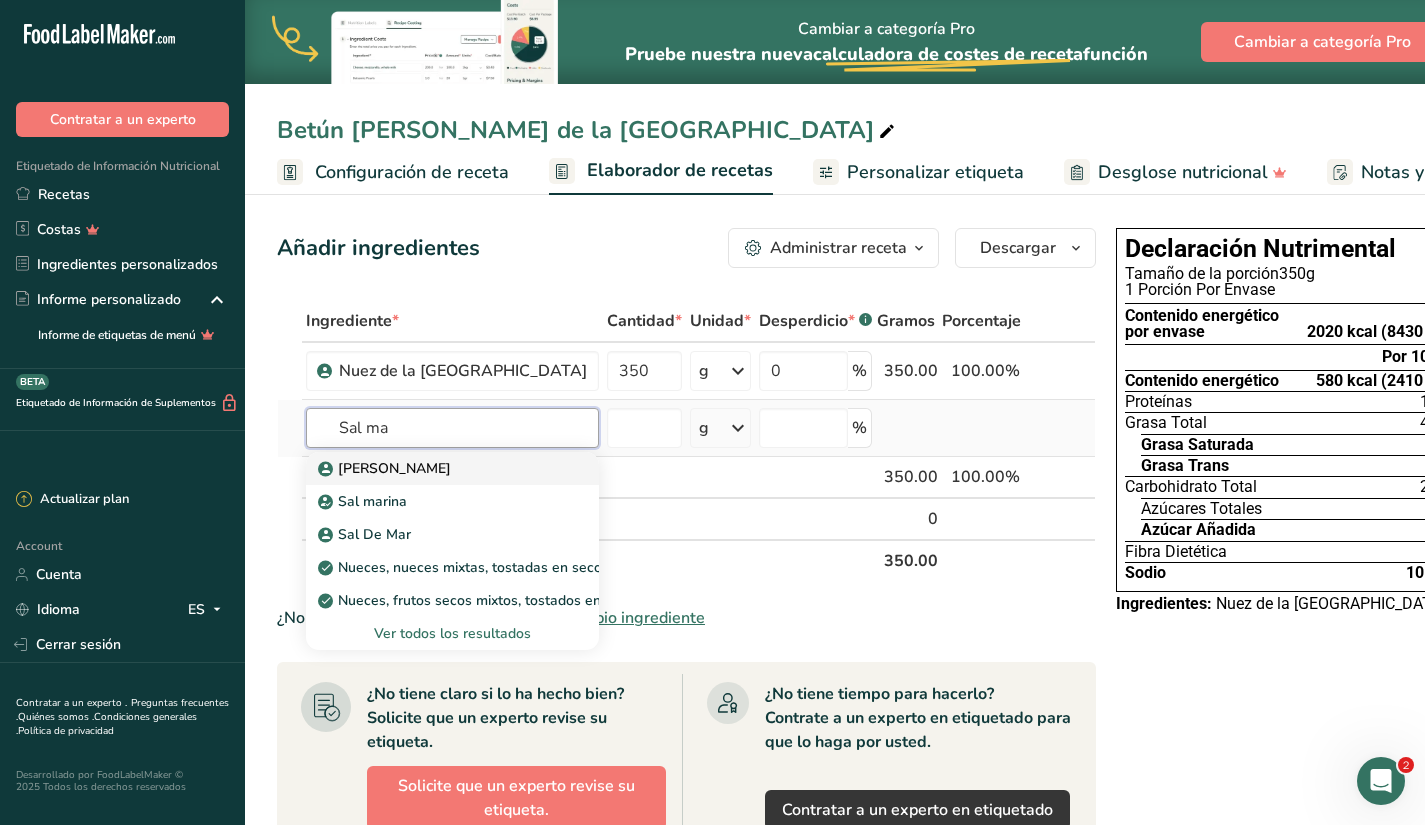 type on "Sal ma" 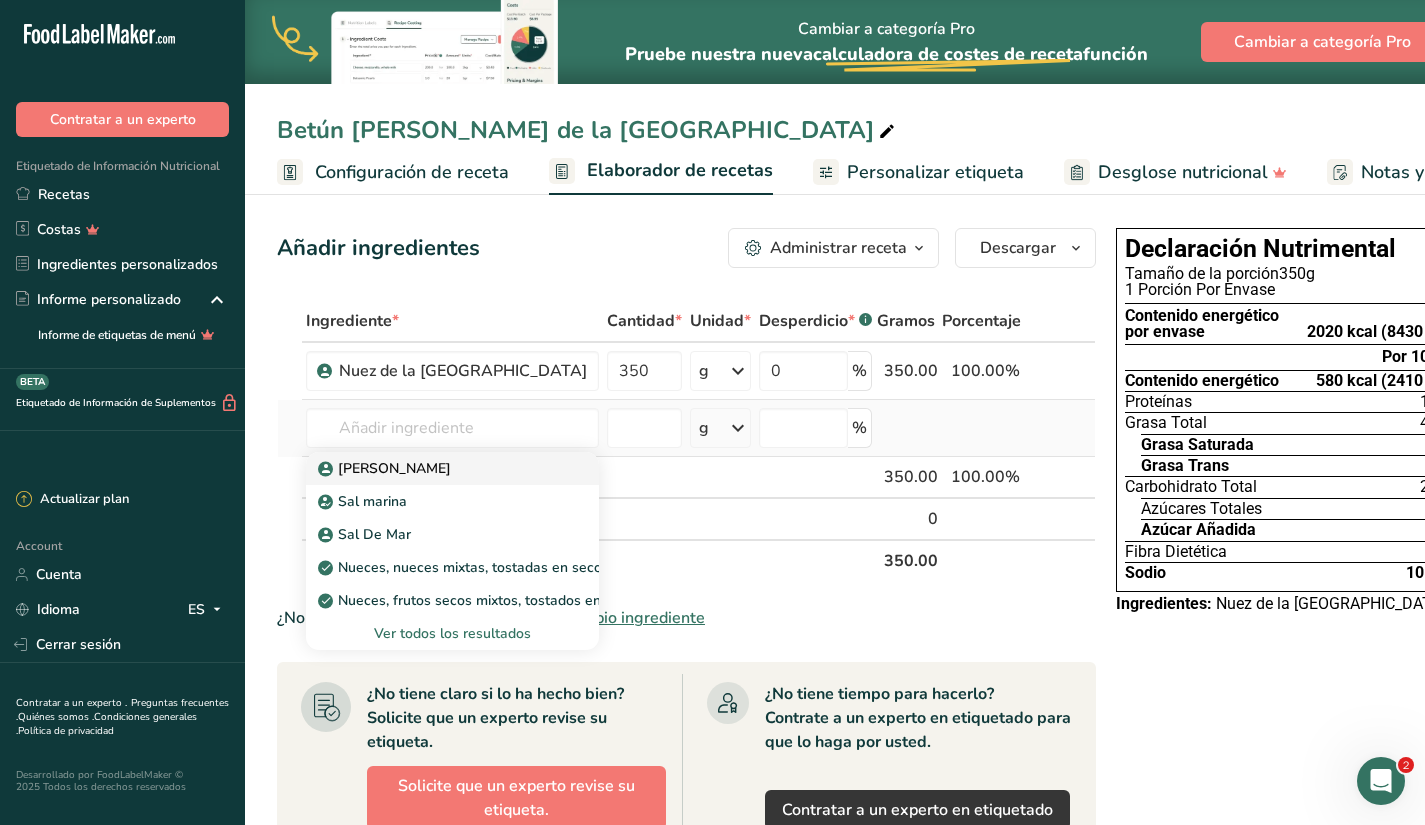 click on "[PERSON_NAME]" at bounding box center (386, 468) 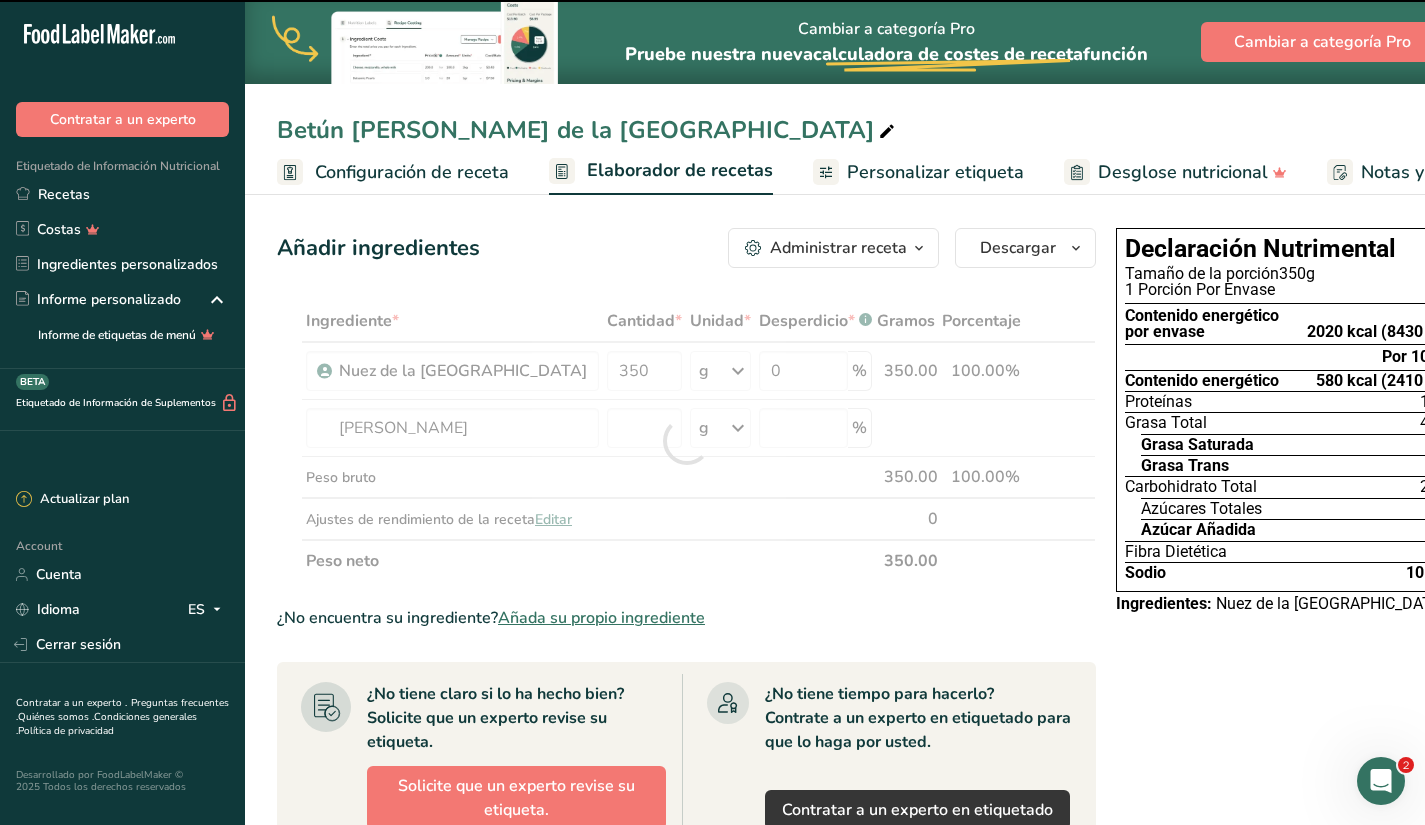 type on "0" 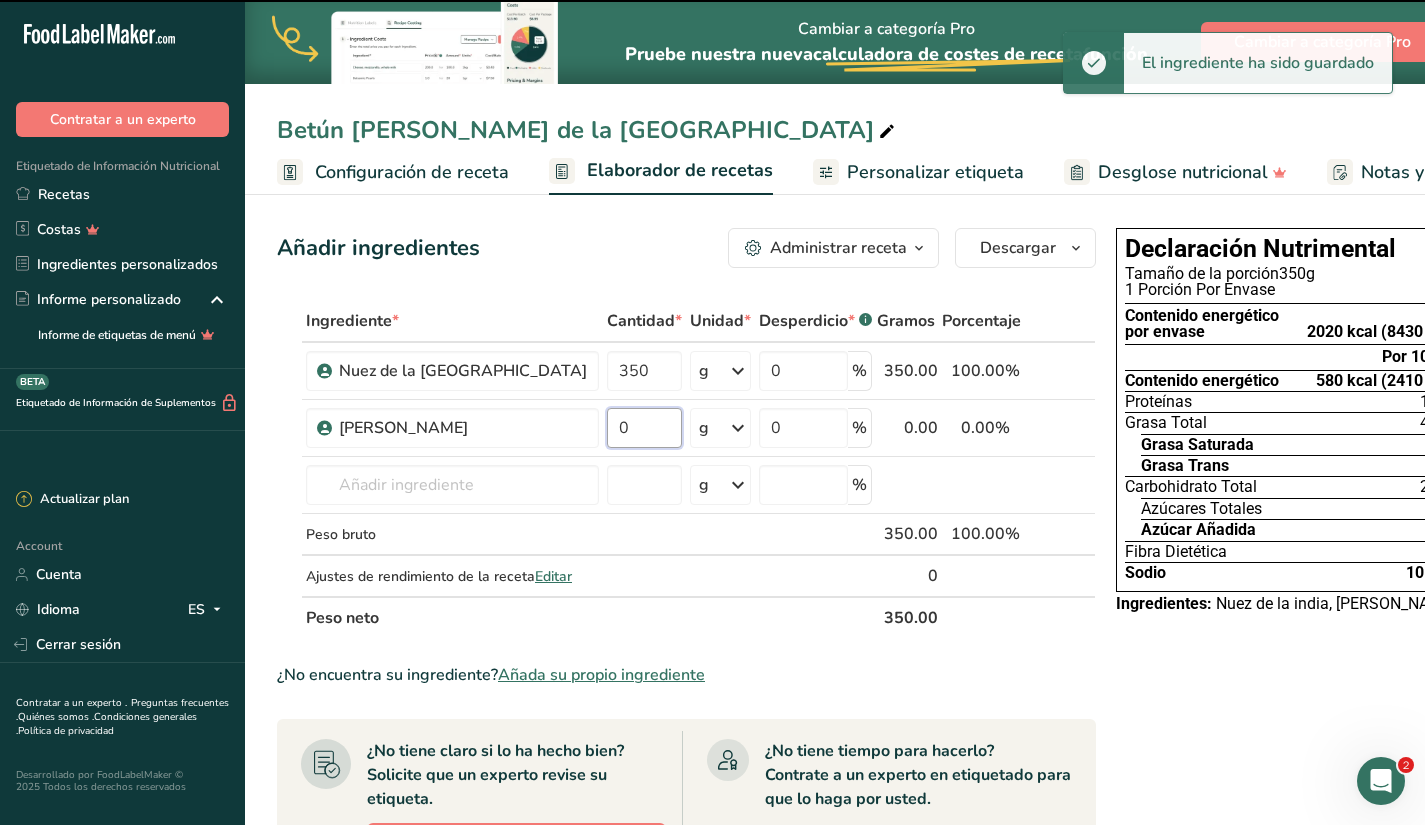 click on "0" at bounding box center (644, 428) 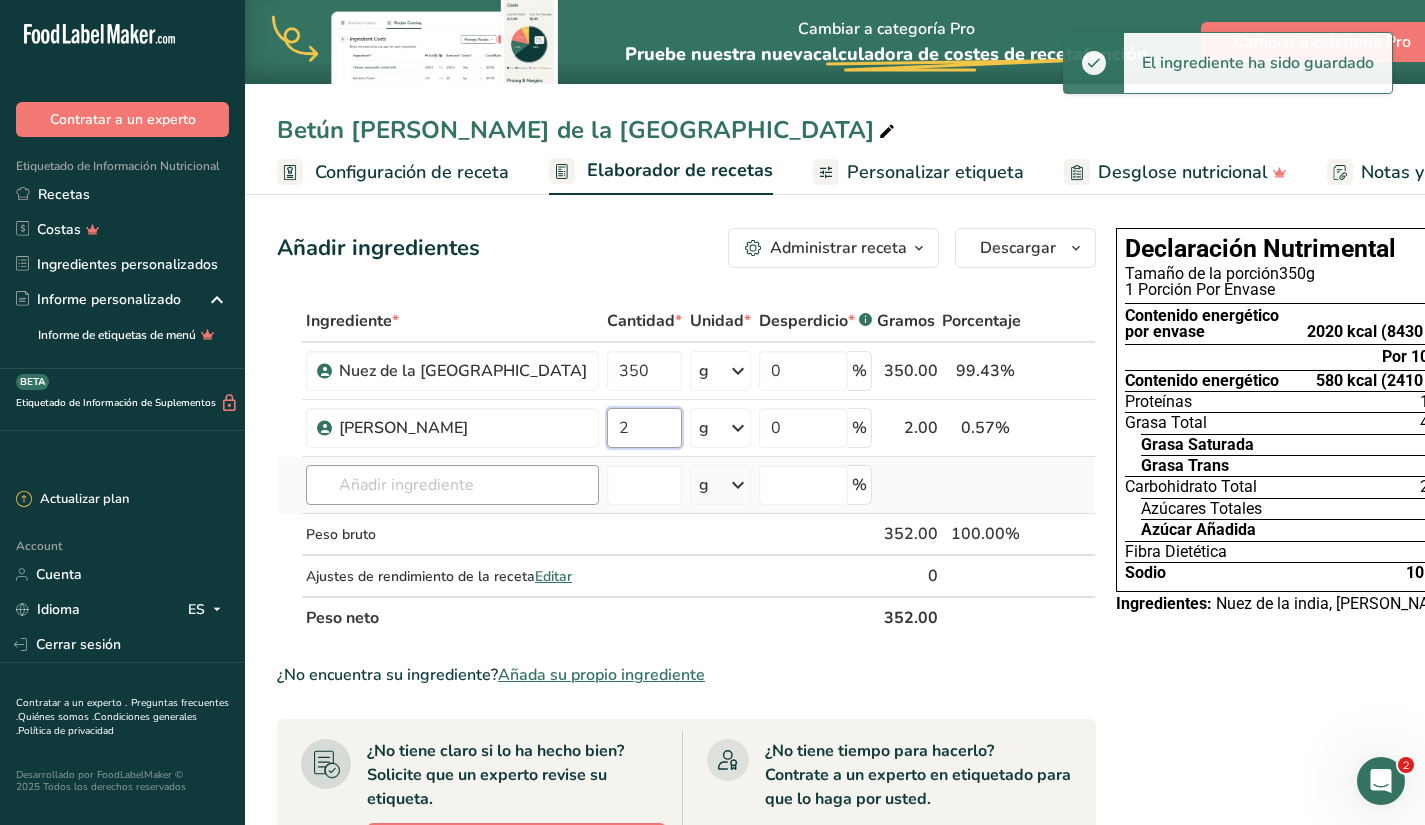 type on "2" 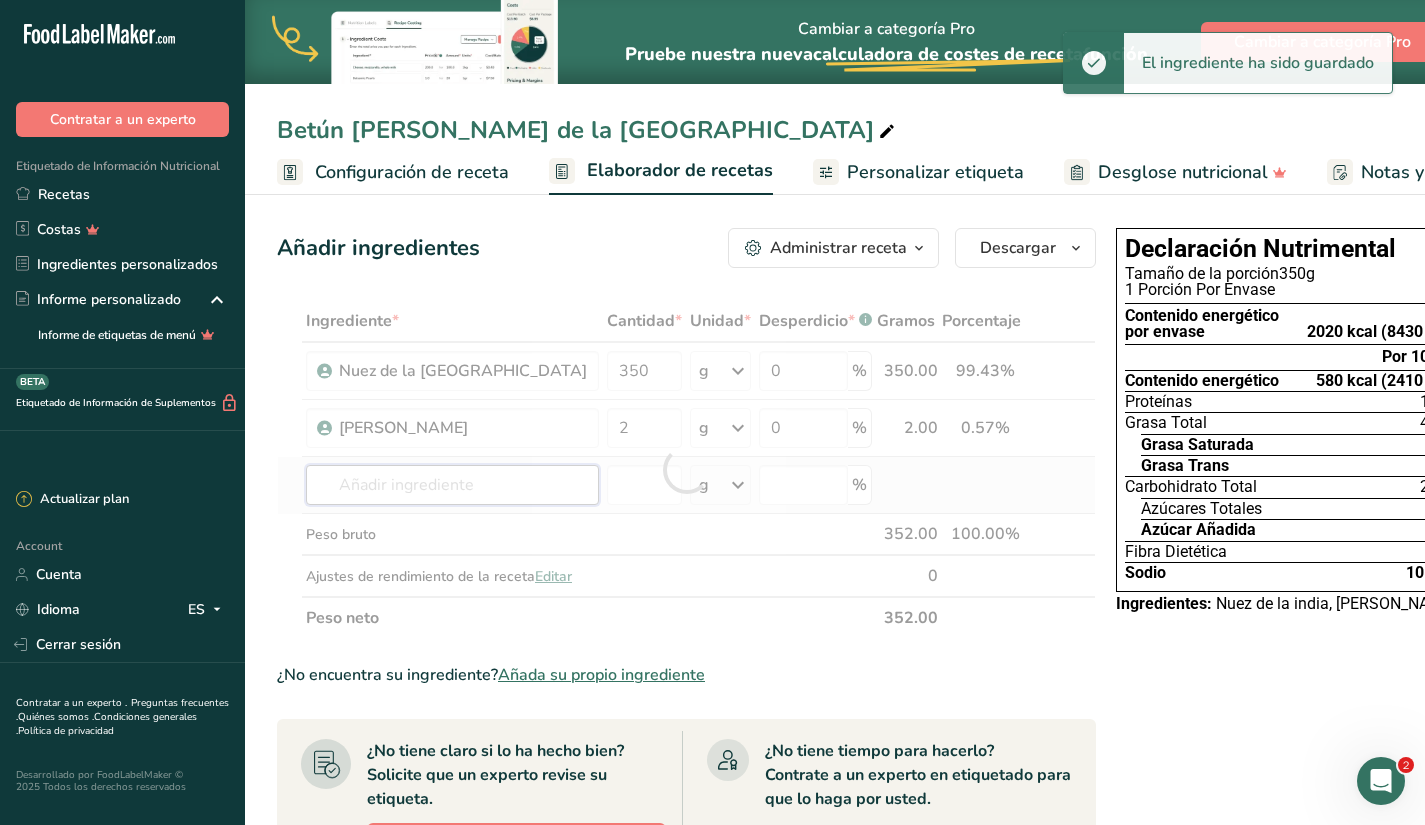 click on "Ingrediente *
Cantidad *
Unidad *
Desperdicio *   .a-a{fill:#347362;}.b-a{fill:#fff;}          Gramos
Porcentaje
Nuez de la india
350
g
Unidades de peso
g
kg
mg
Ver más
Unidades de volumen
[GEOGRAPHIC_DATA]
mL
onza líquida
Ver más
0
%
350.00
99.43%
i
Sal Maldon
2
g
Unidades de peso
g
kg
mg
Ver más
Unidades de volumen
[GEOGRAPHIC_DATA]
mL
onza líquida
Ver más
0
%
2.00
0.57%" at bounding box center [686, 469] 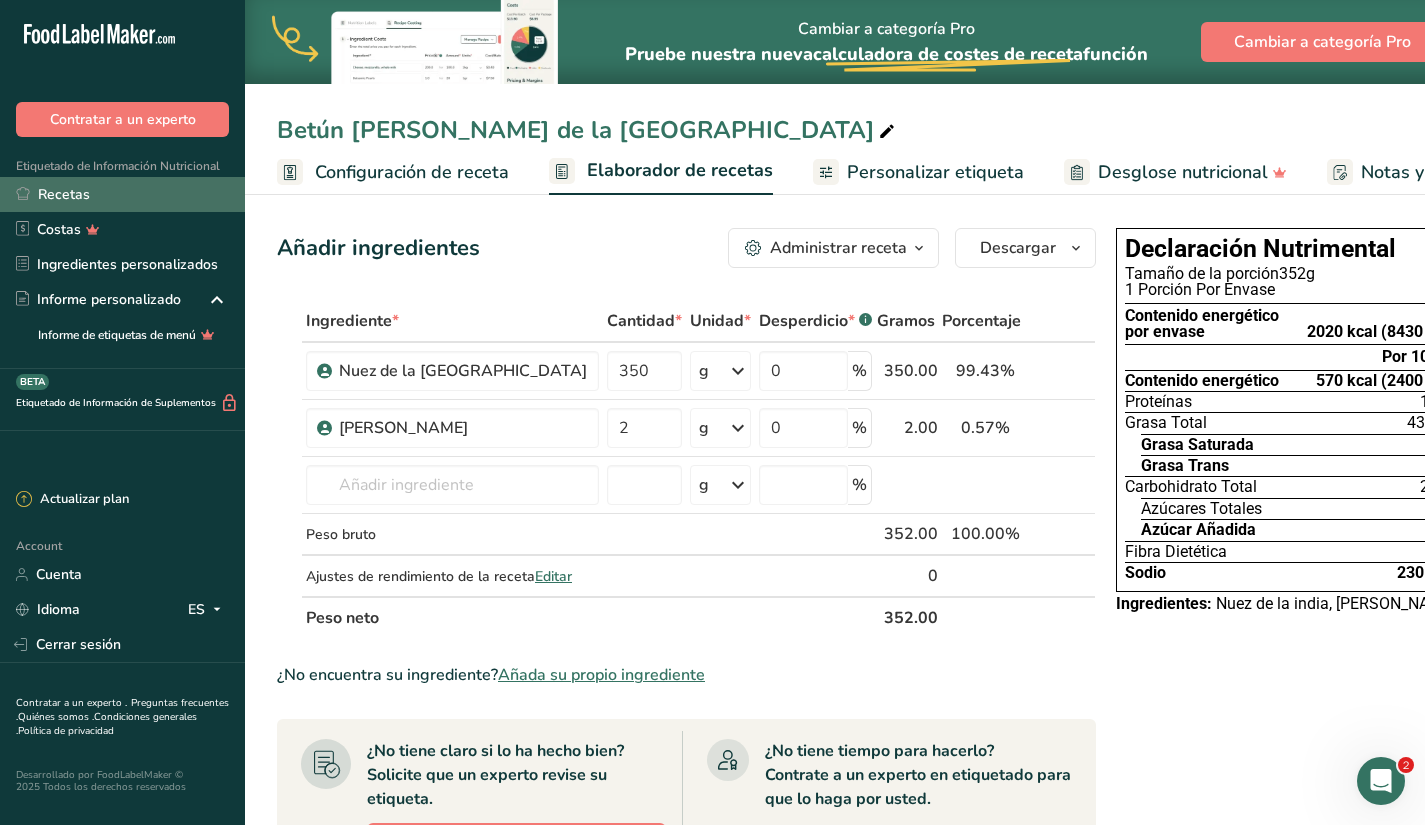 click on "Recetas" at bounding box center [122, 194] 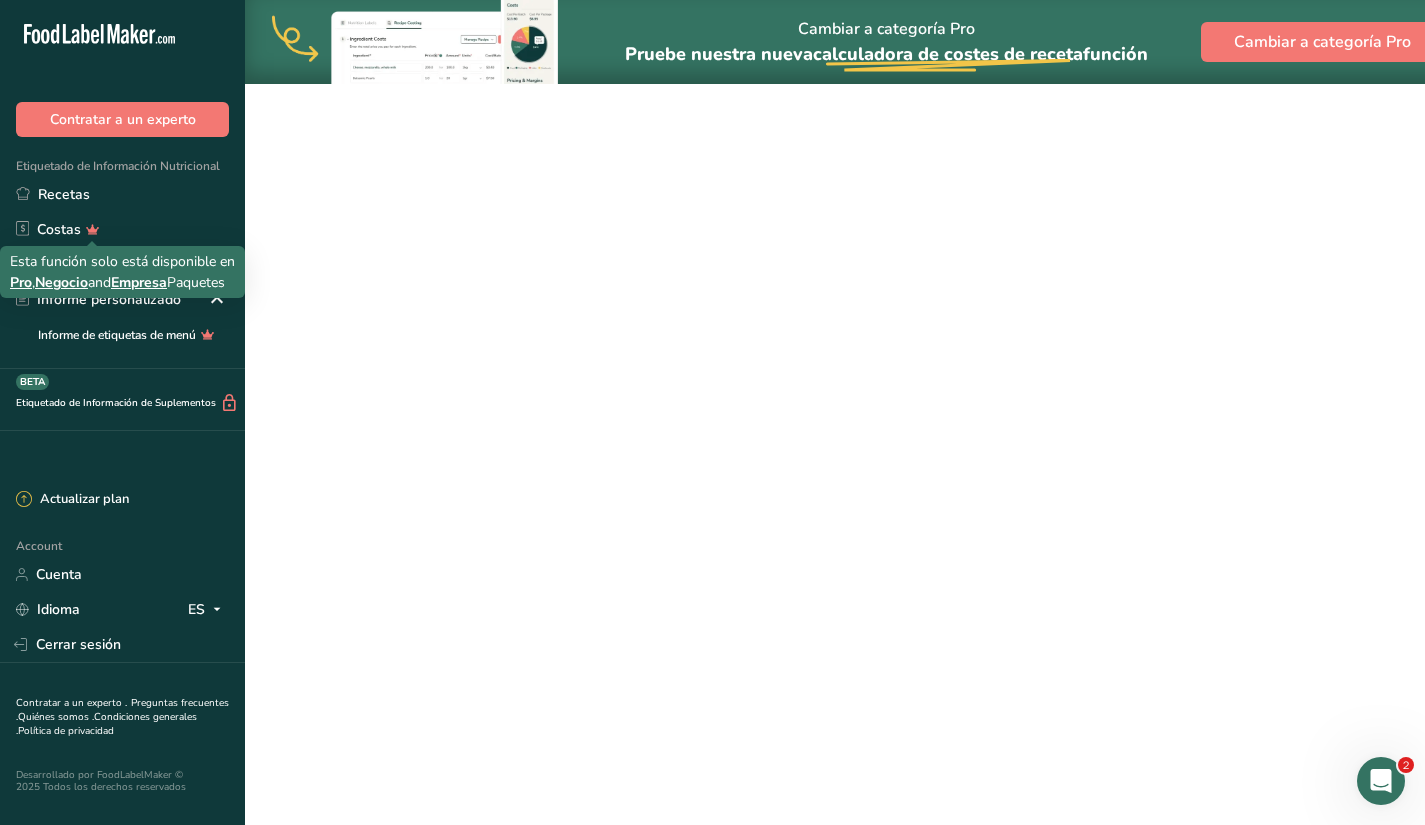 drag, startPoint x: 84, startPoint y: 230, endPoint x: 107, endPoint y: 267, distance: 43.56604 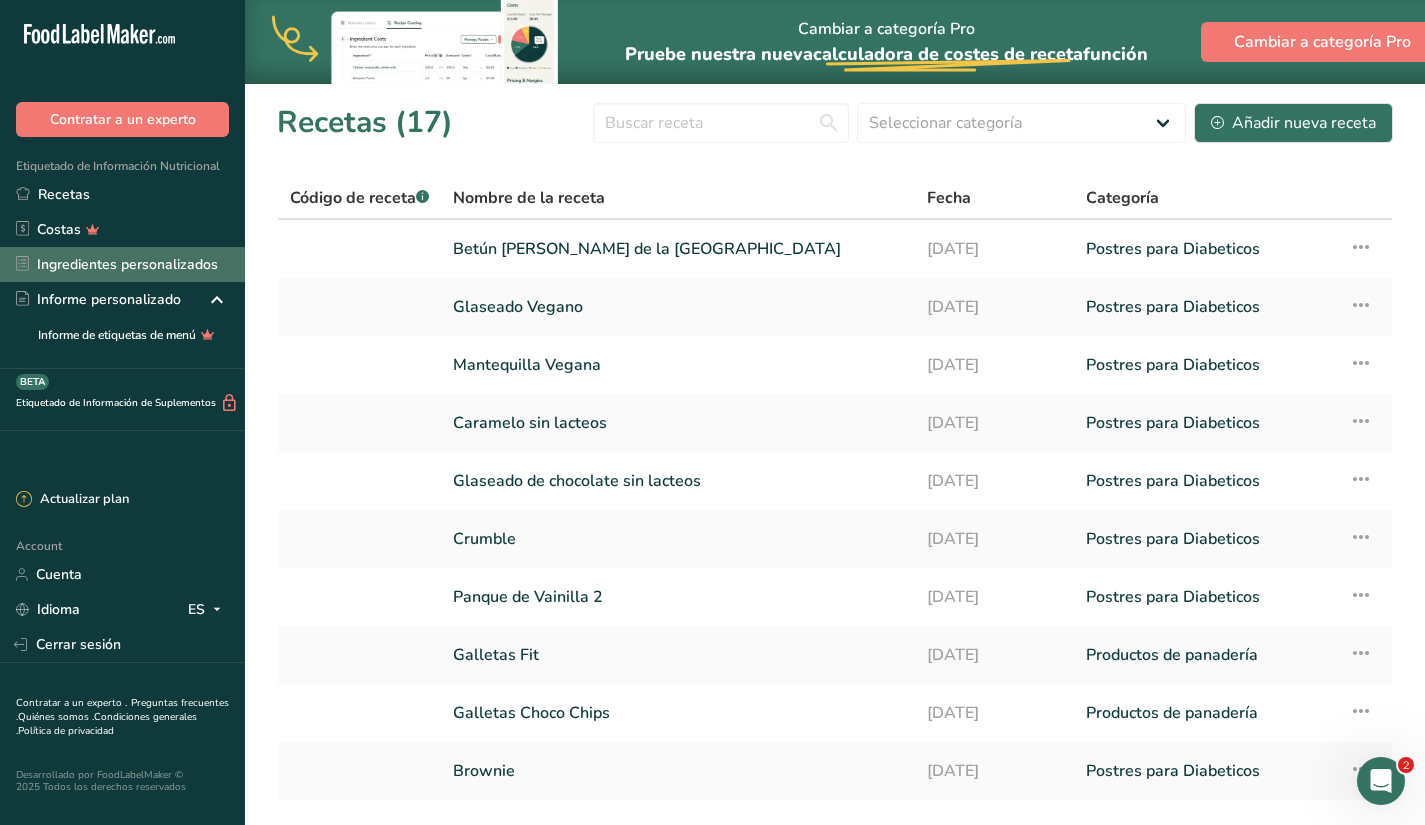 click on "Ingredientes personalizados" at bounding box center [122, 264] 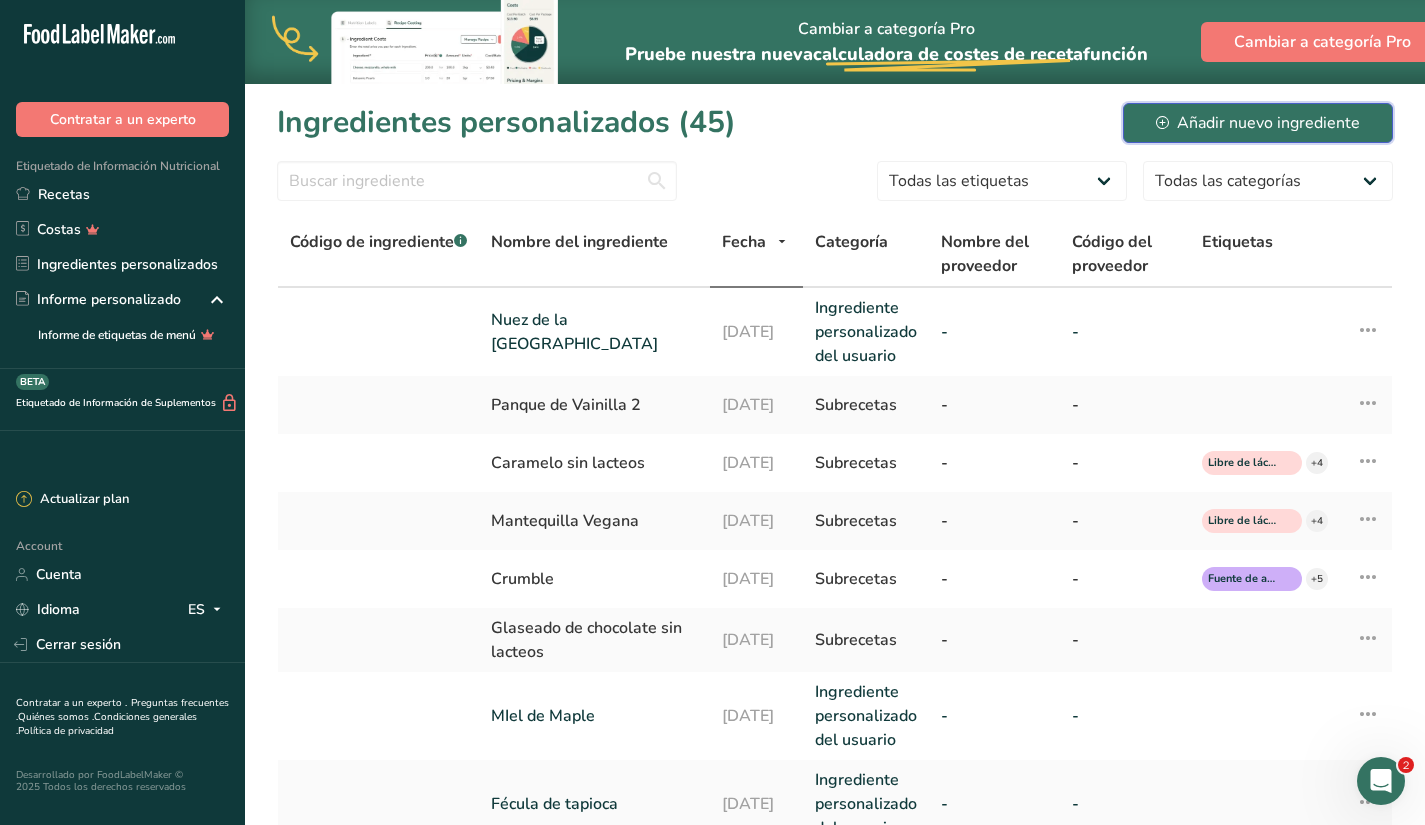 click on "Añadir nuevo ingrediente" at bounding box center (1258, 123) 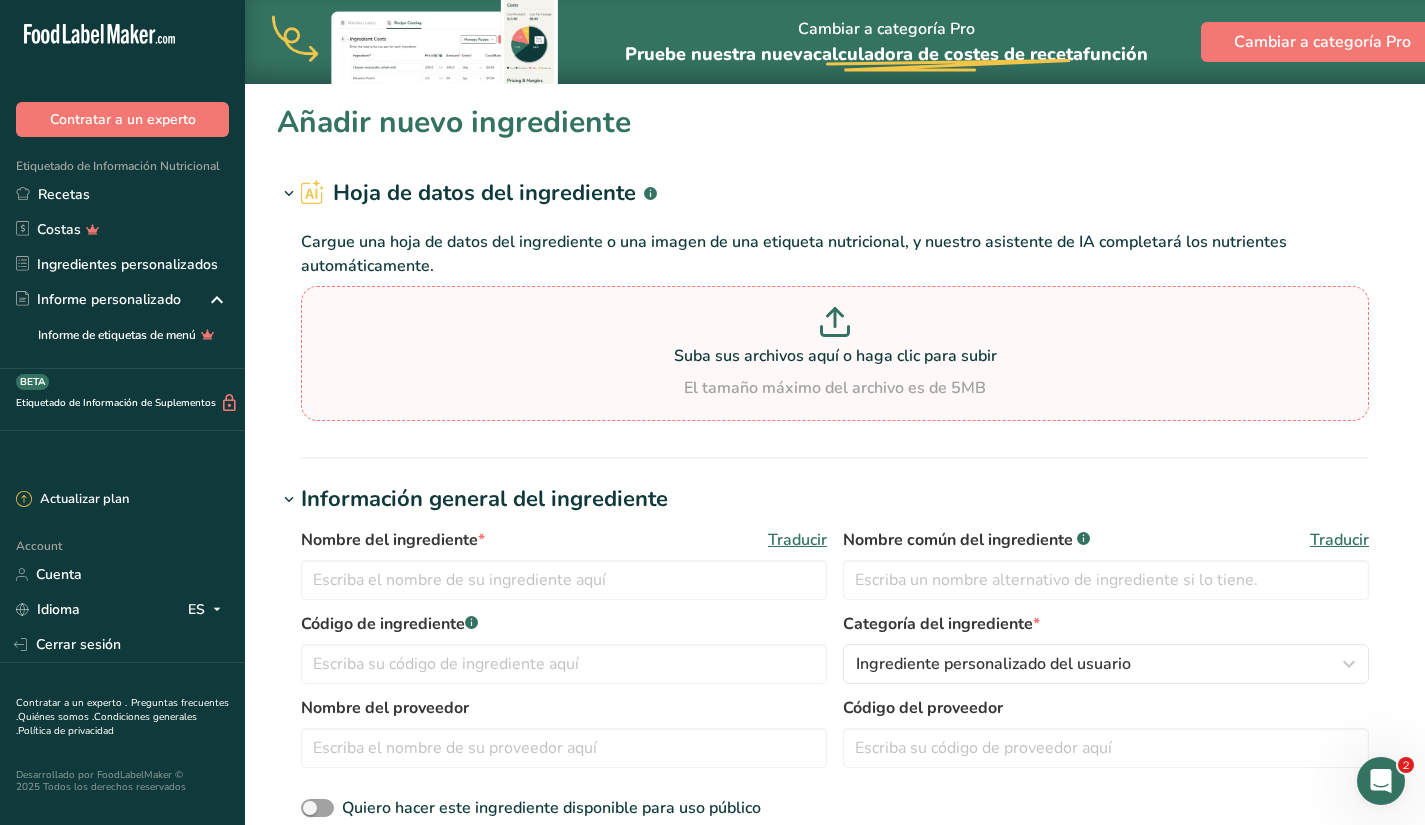 click at bounding box center [835, 325] 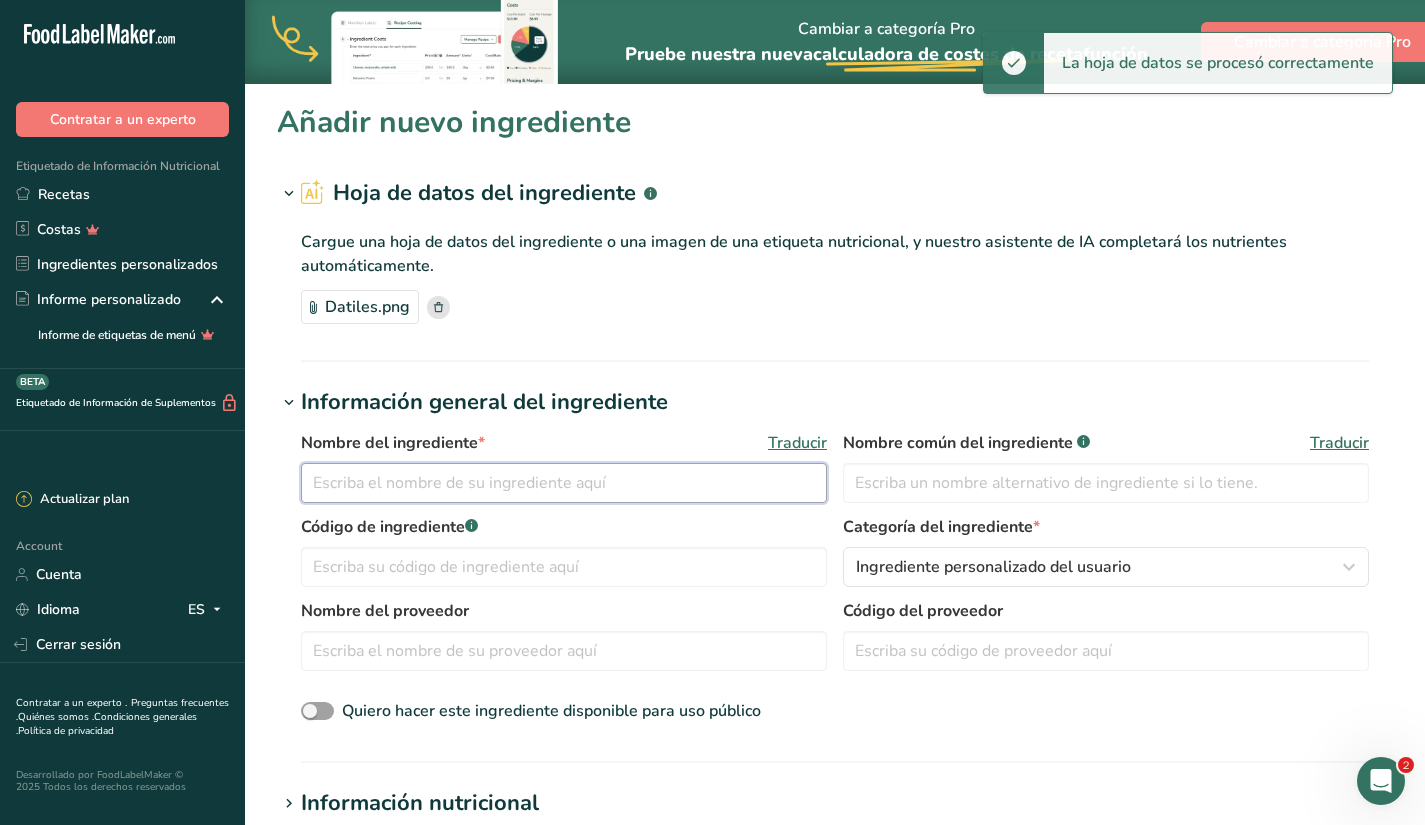 click at bounding box center [564, 483] 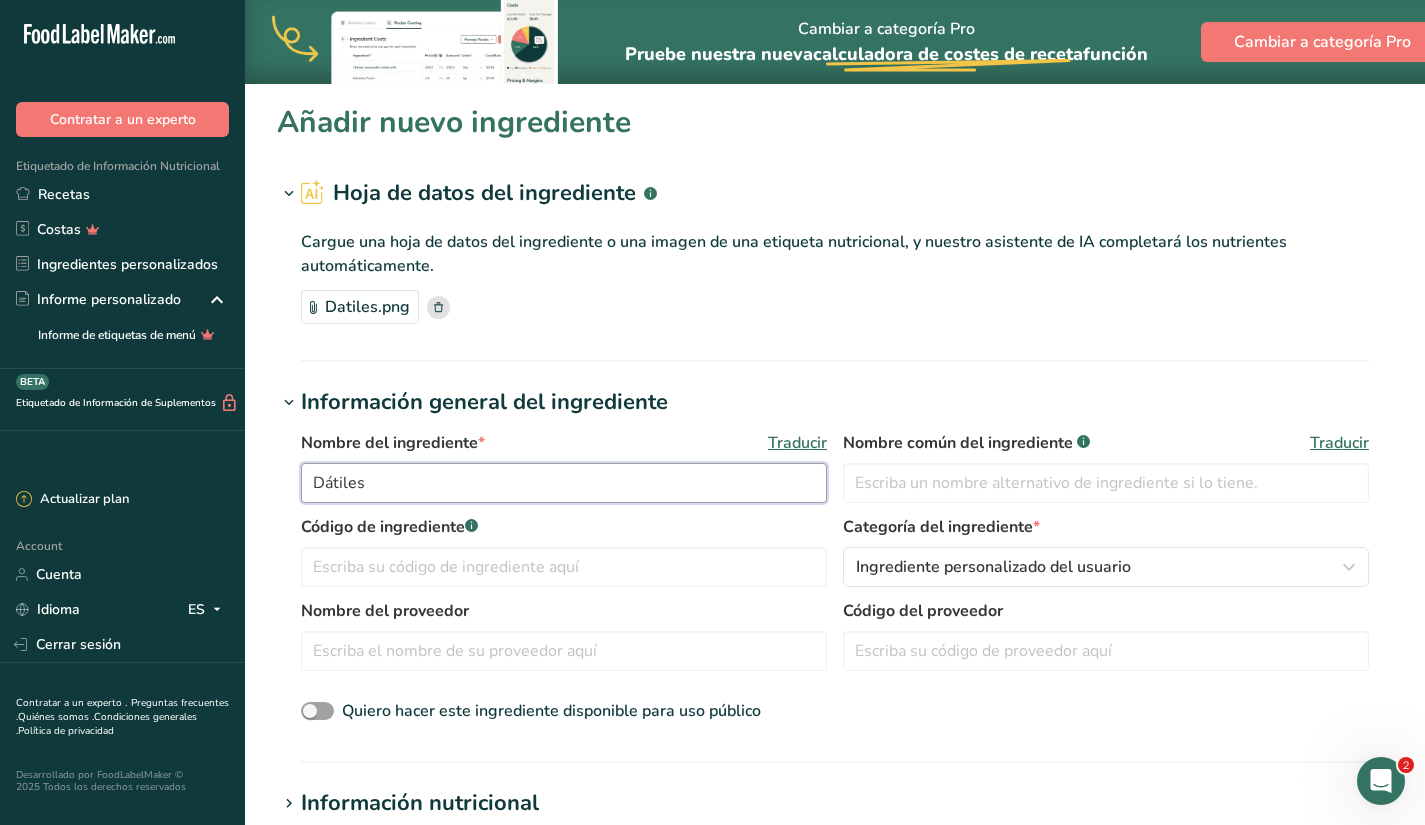 type on "Dátiles" 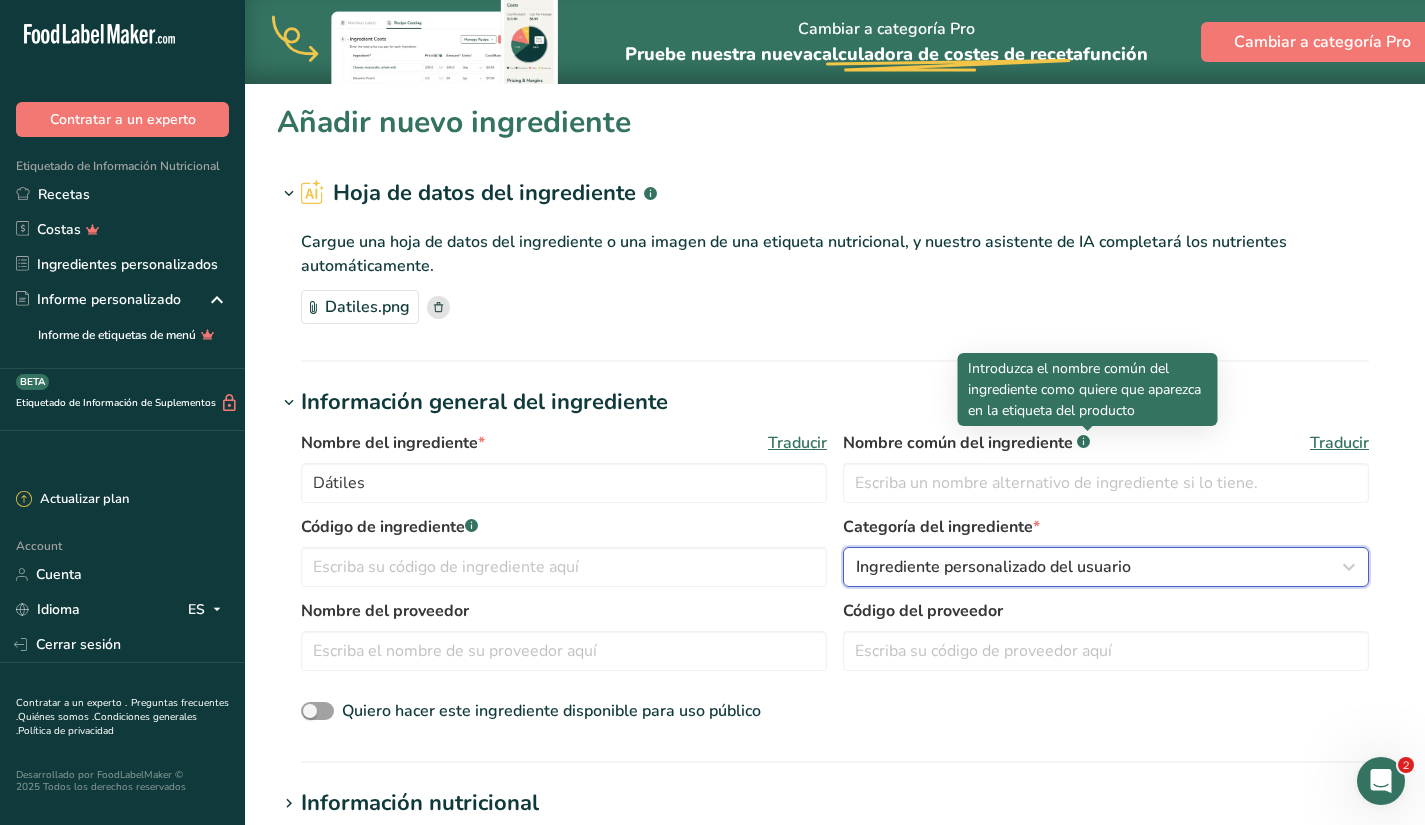 click on "Ingrediente personalizado del usuario" at bounding box center (993, 567) 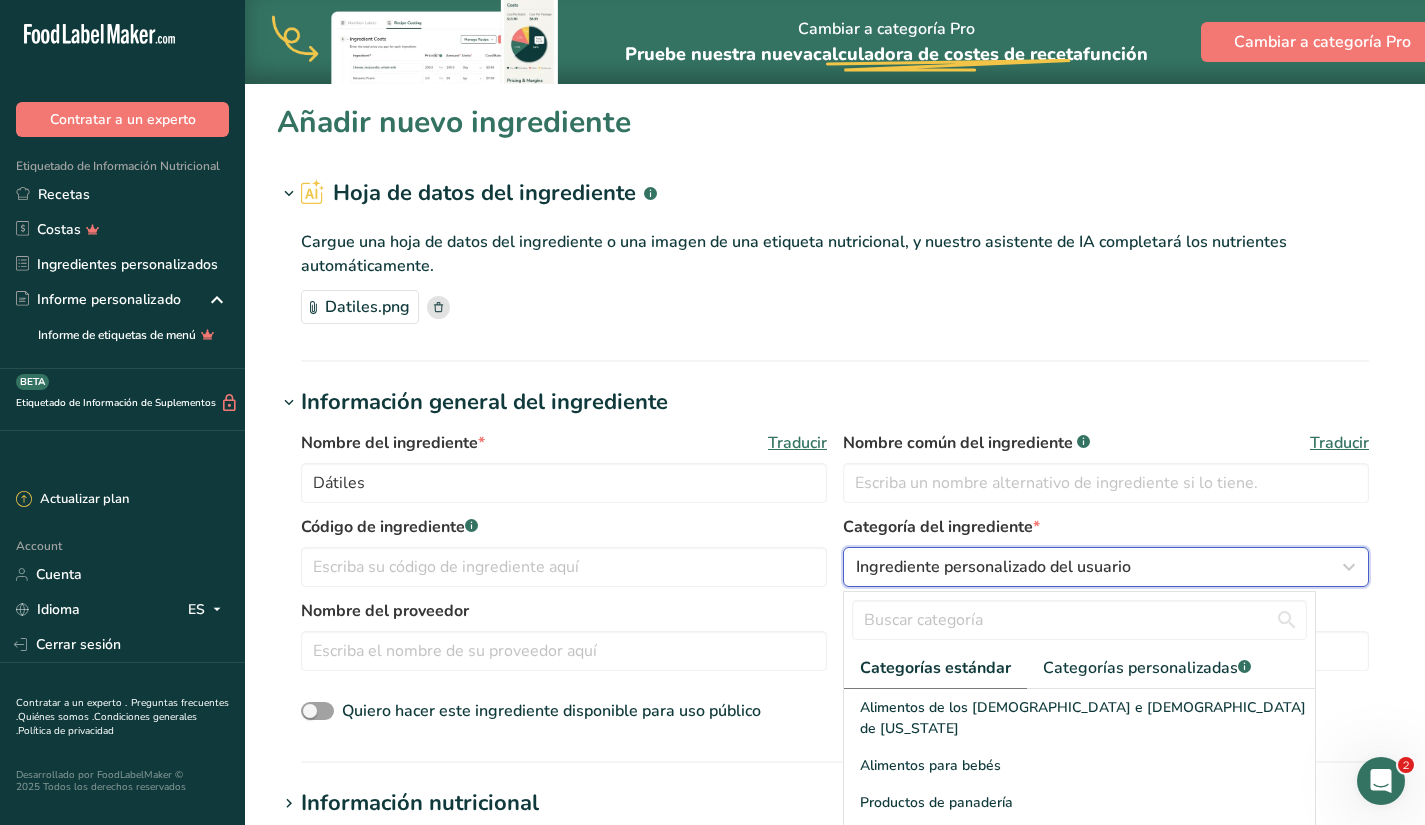 click on "Ingrediente personalizado del usuario" at bounding box center [993, 567] 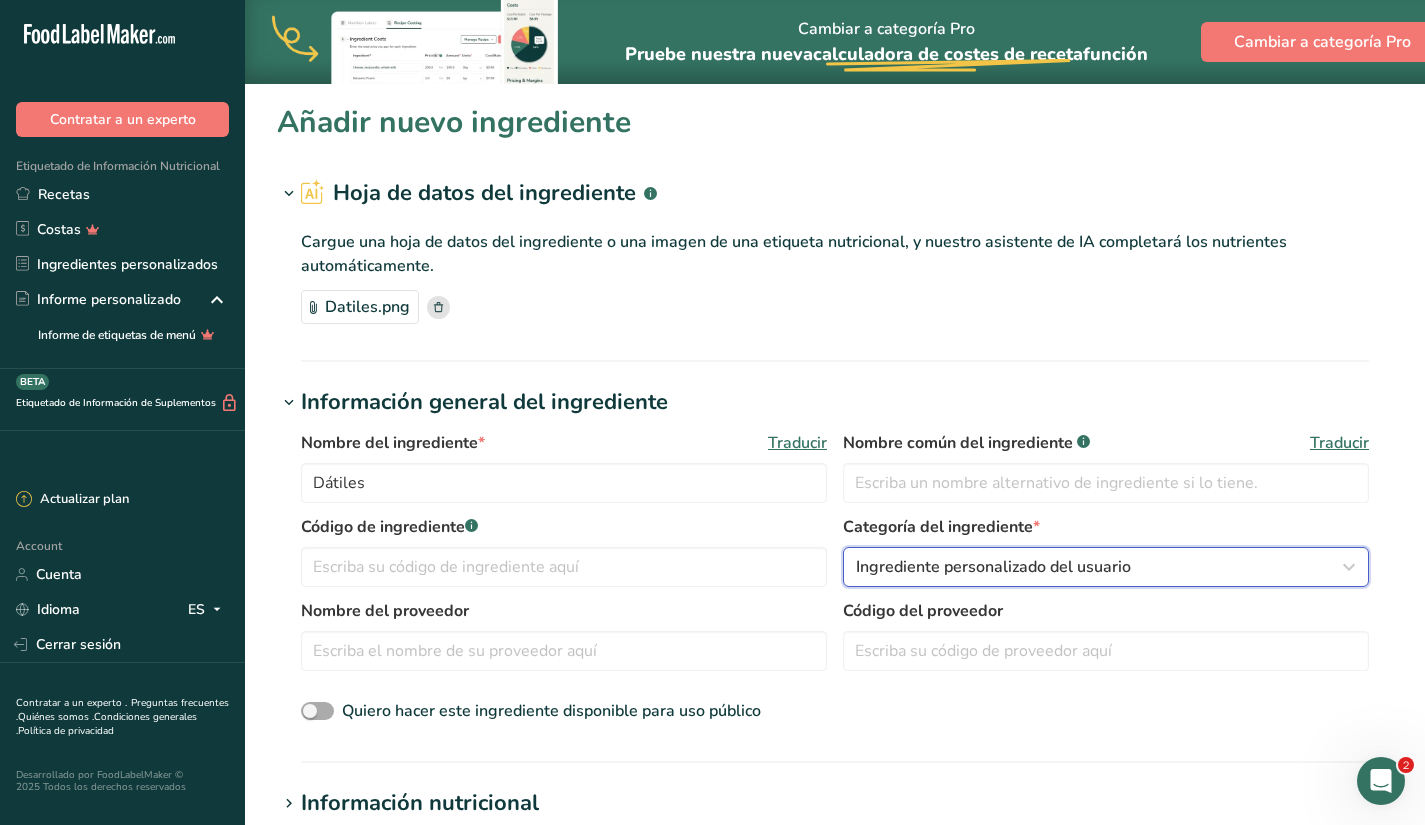 scroll, scrollTop: 678, scrollLeft: 0, axis: vertical 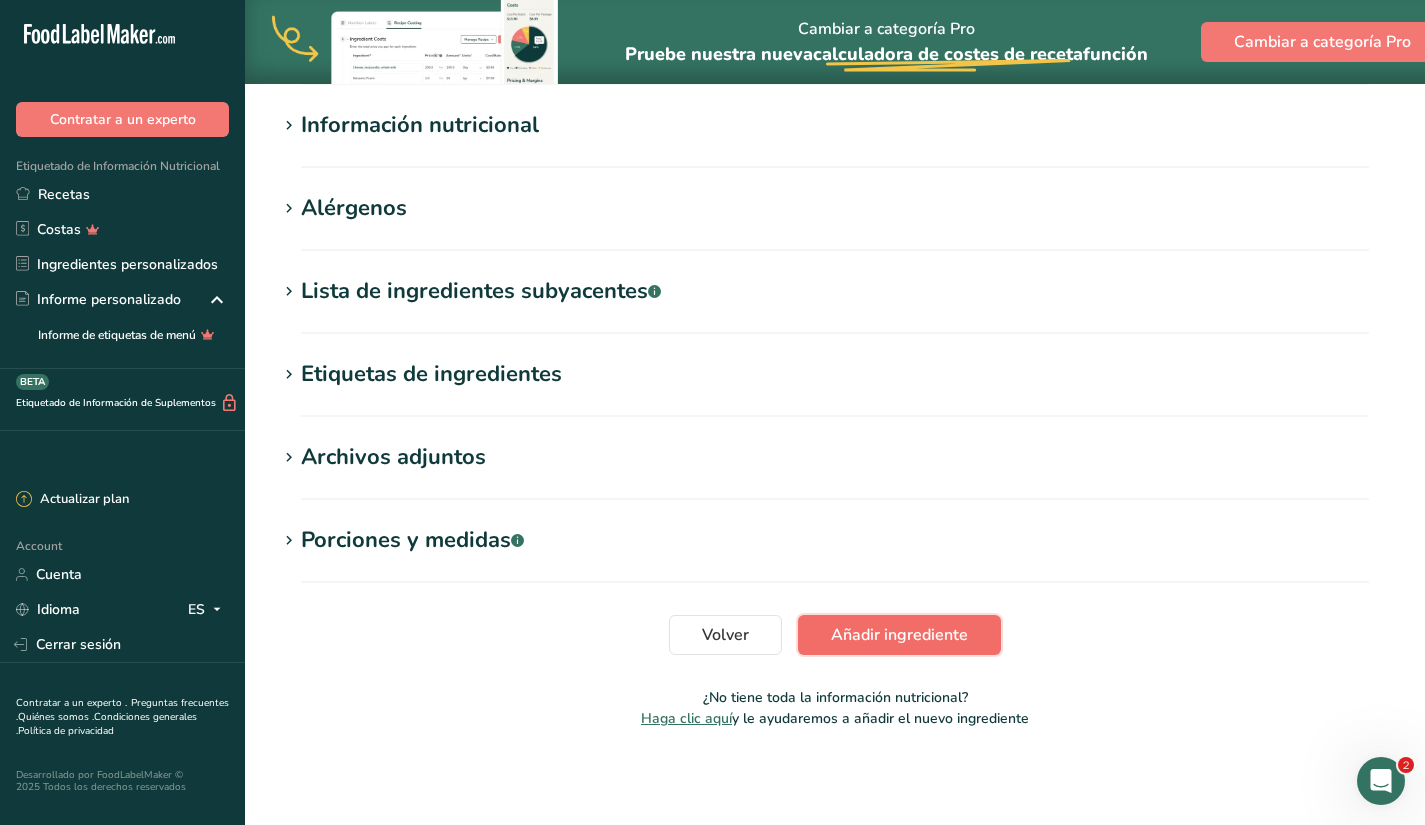 click on "Añadir ingrediente" at bounding box center (899, 635) 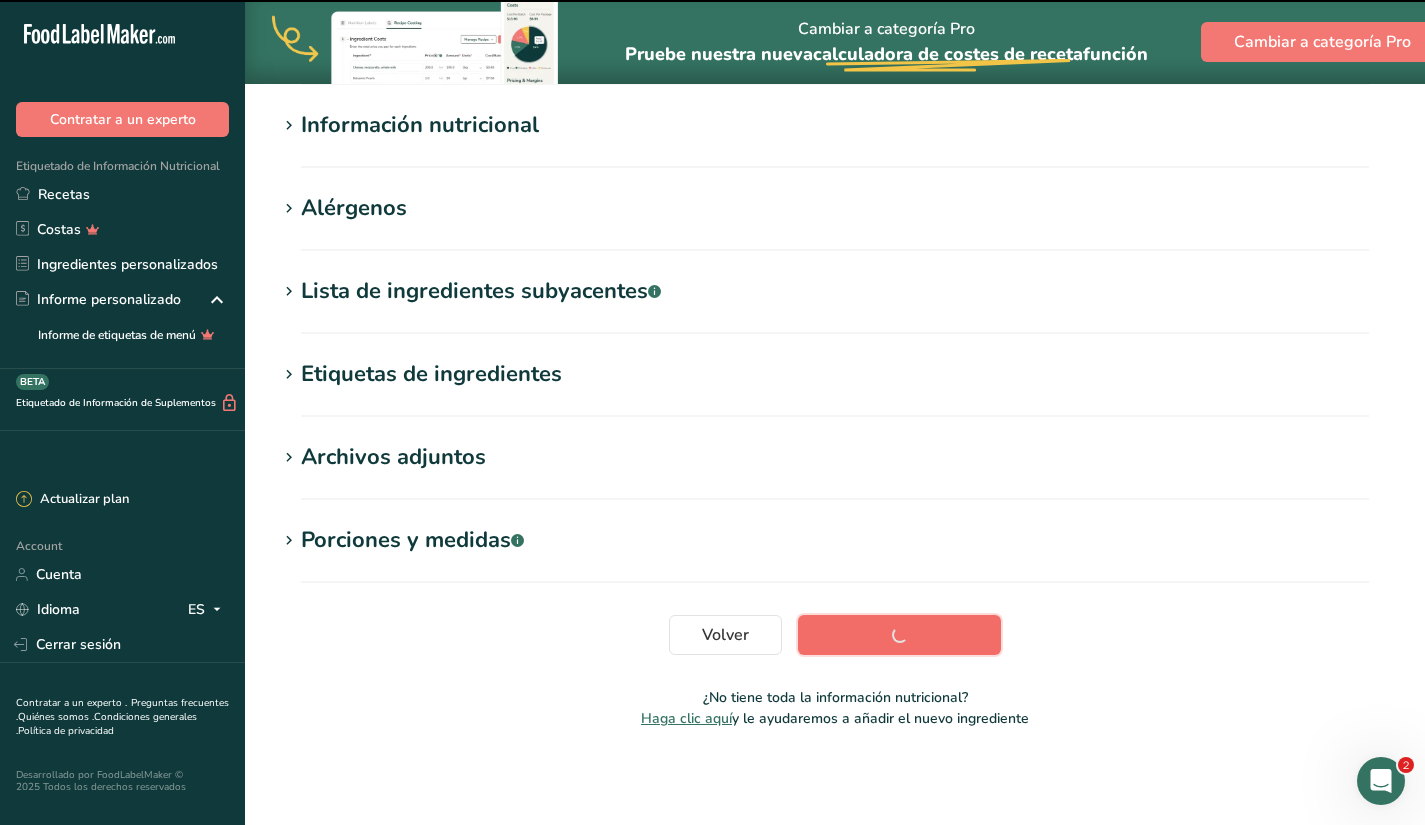 scroll, scrollTop: 234, scrollLeft: 0, axis: vertical 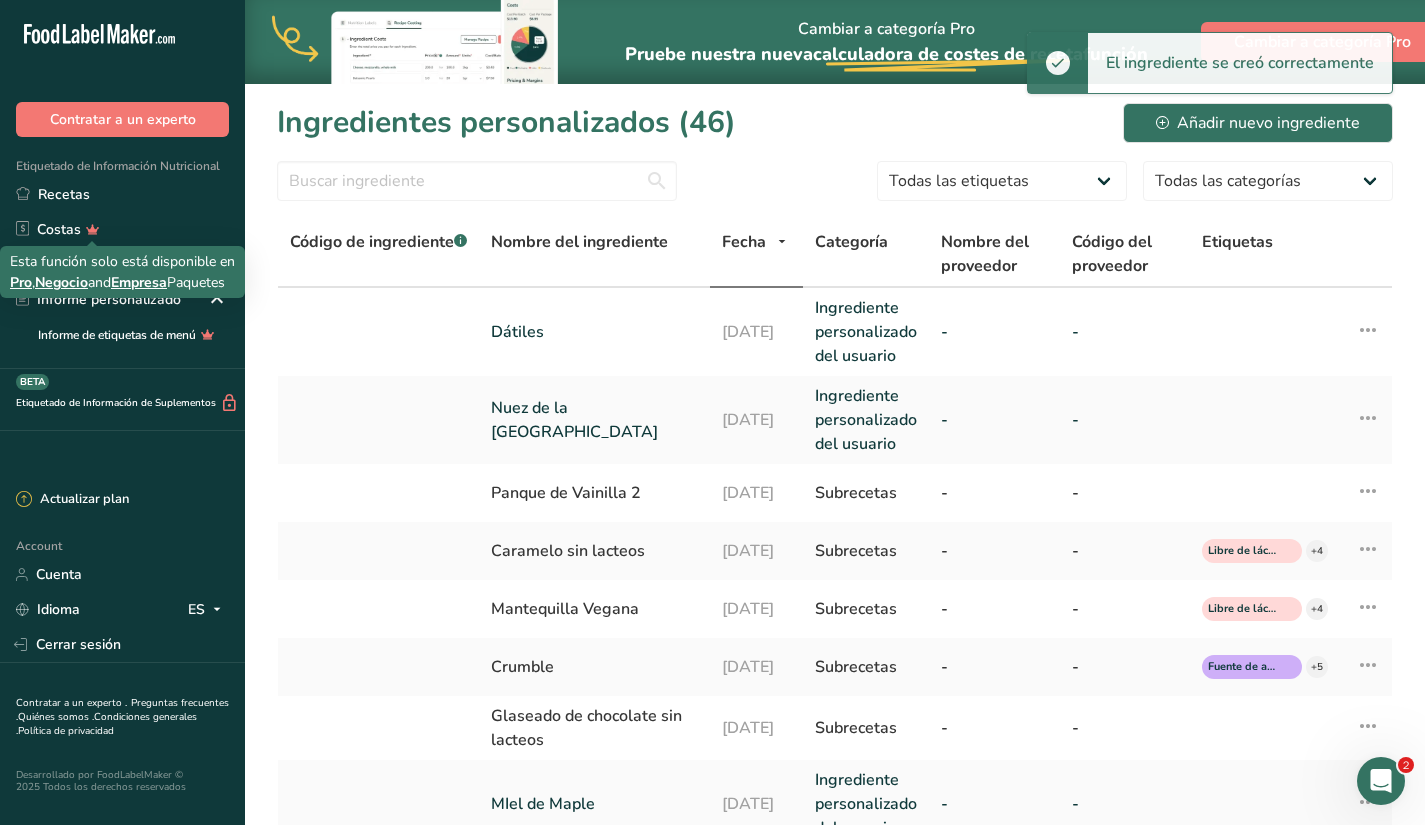 click on "Esta función solo está disponible en    Pro
,
Negocio
and
Empresa
Paquetes" at bounding box center (122, 272) 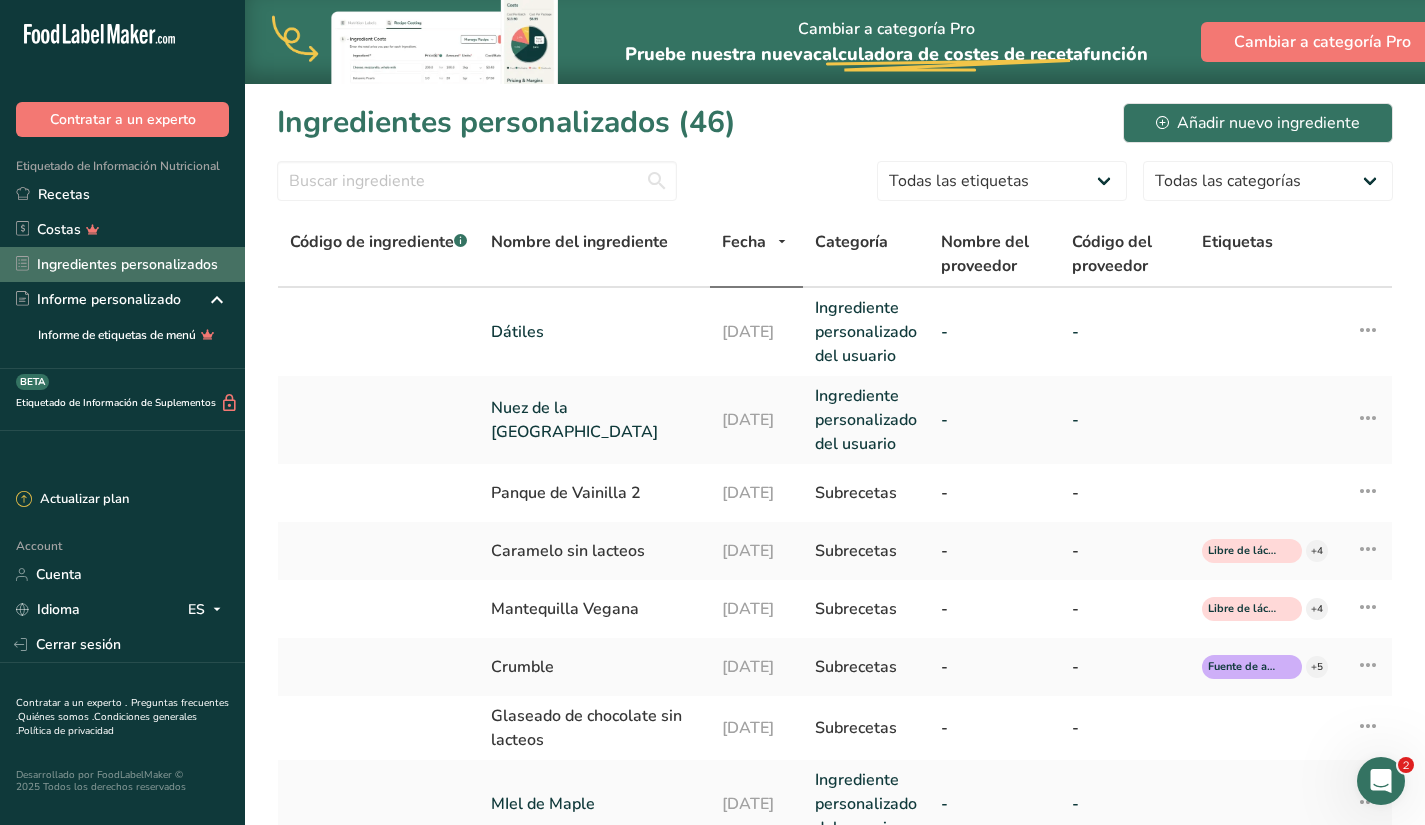 click on "Ingredientes personalizados" at bounding box center [122, 264] 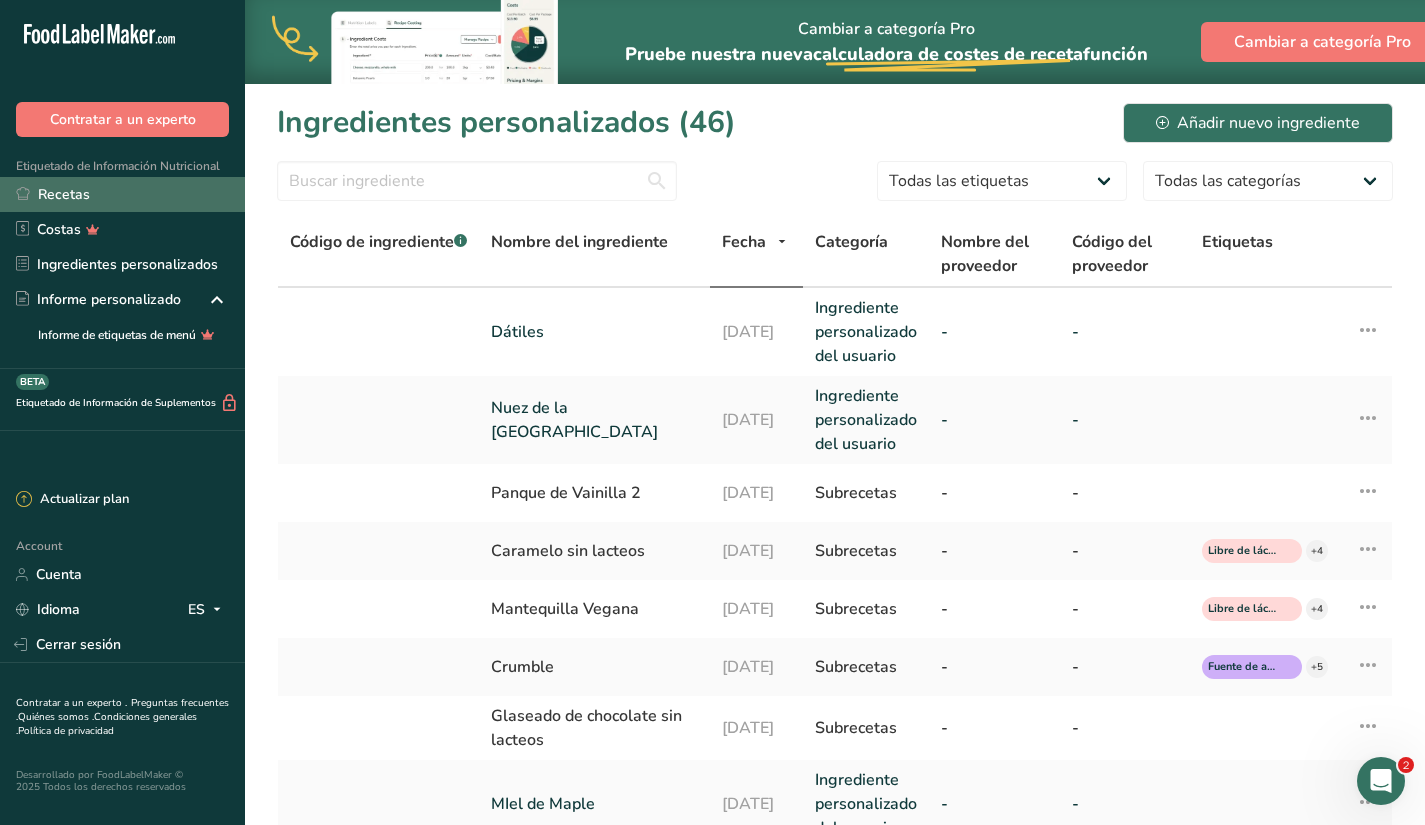 click on "Recetas" at bounding box center (122, 194) 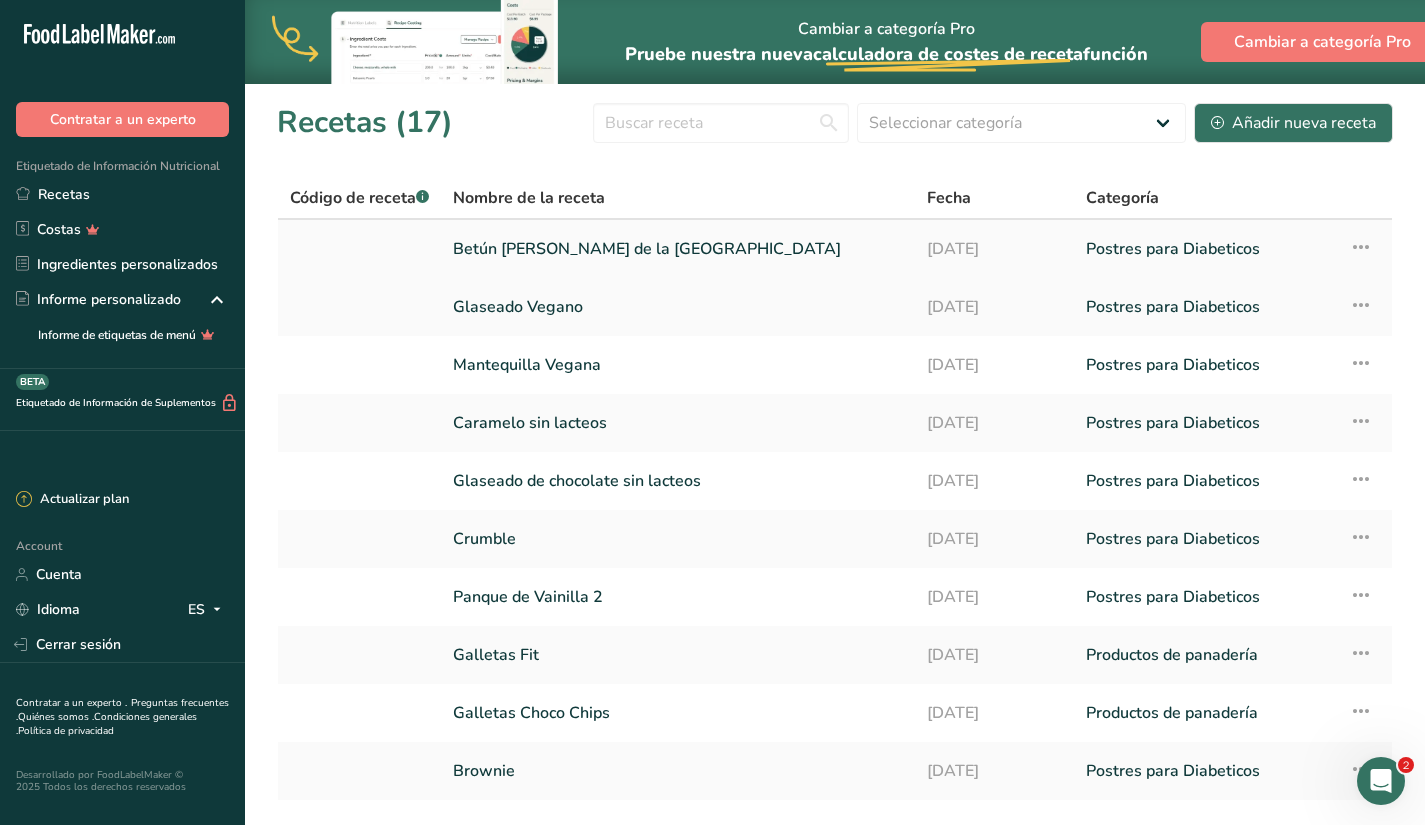 click on "Betún [PERSON_NAME] de la [GEOGRAPHIC_DATA]" at bounding box center [678, 249] 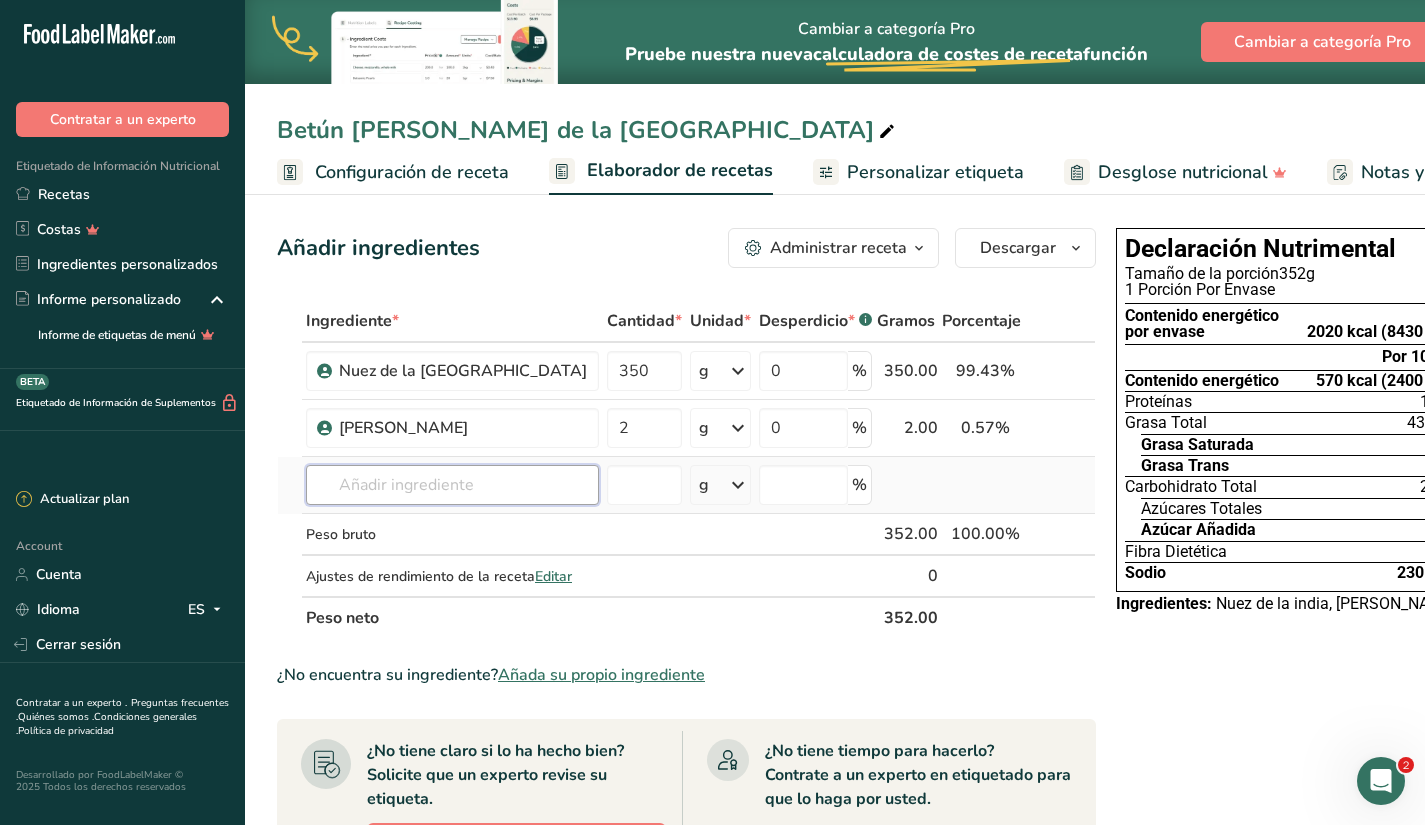 click at bounding box center (452, 485) 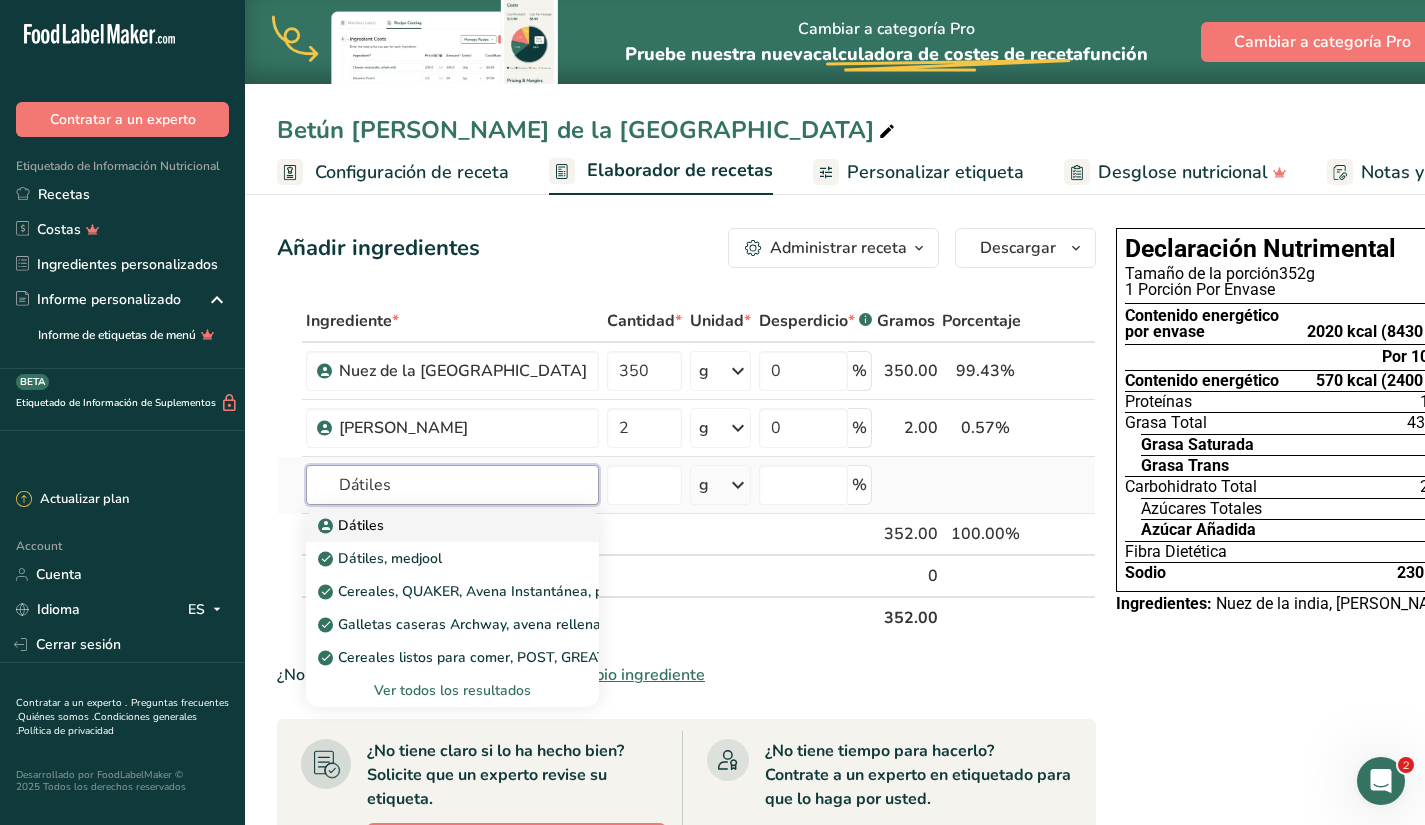 type on "Dátiles" 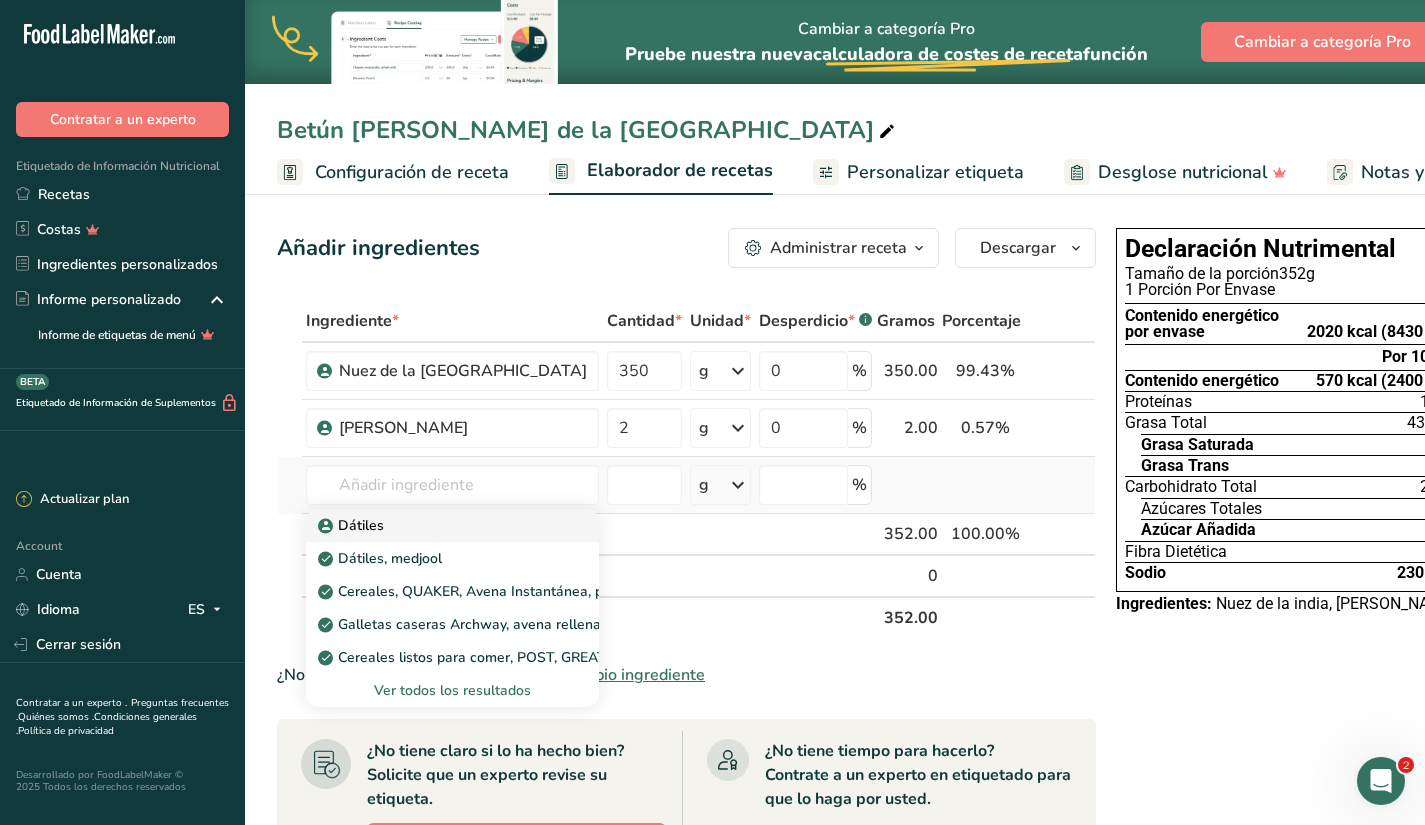click on "Dátiles" at bounding box center [353, 525] 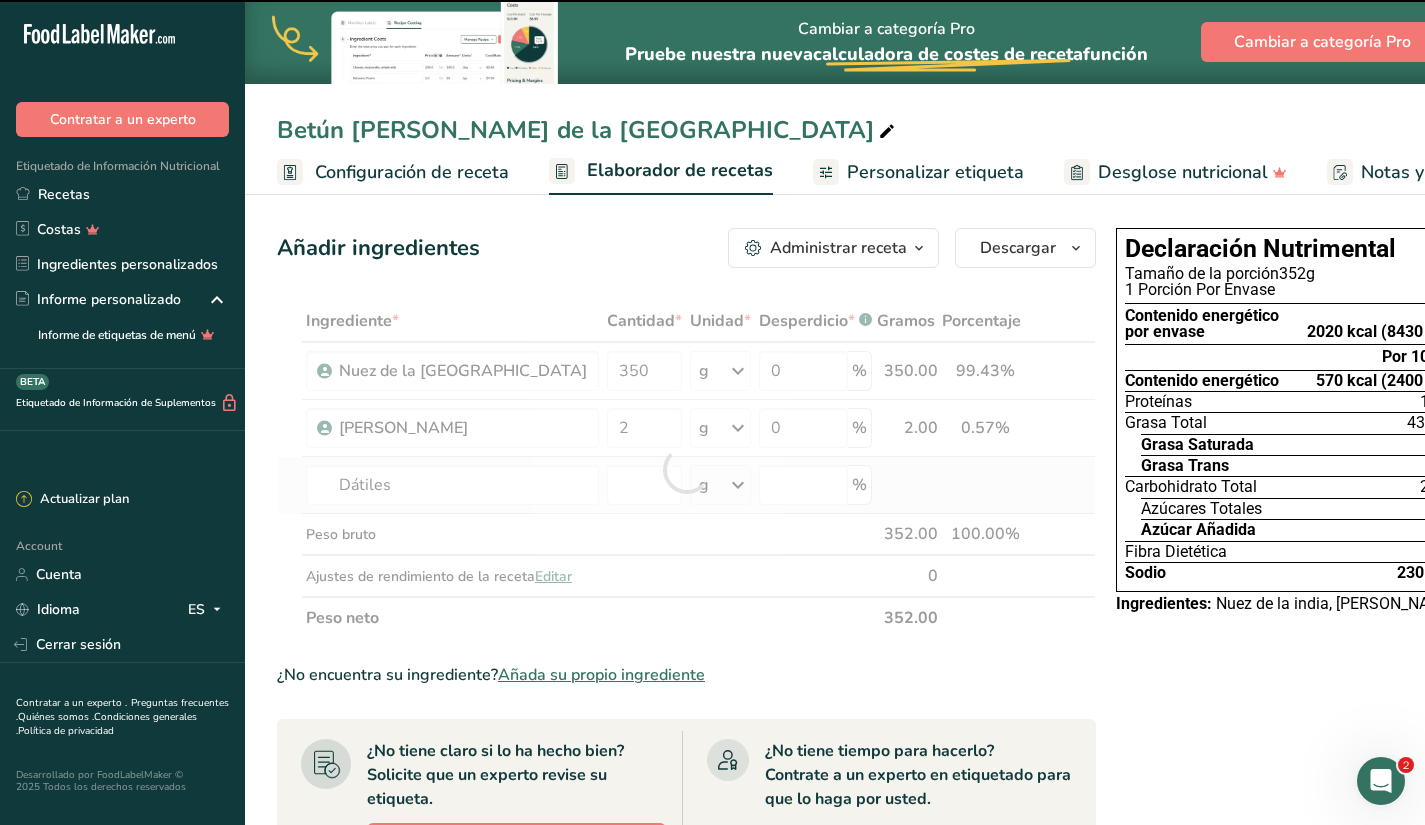 type on "0" 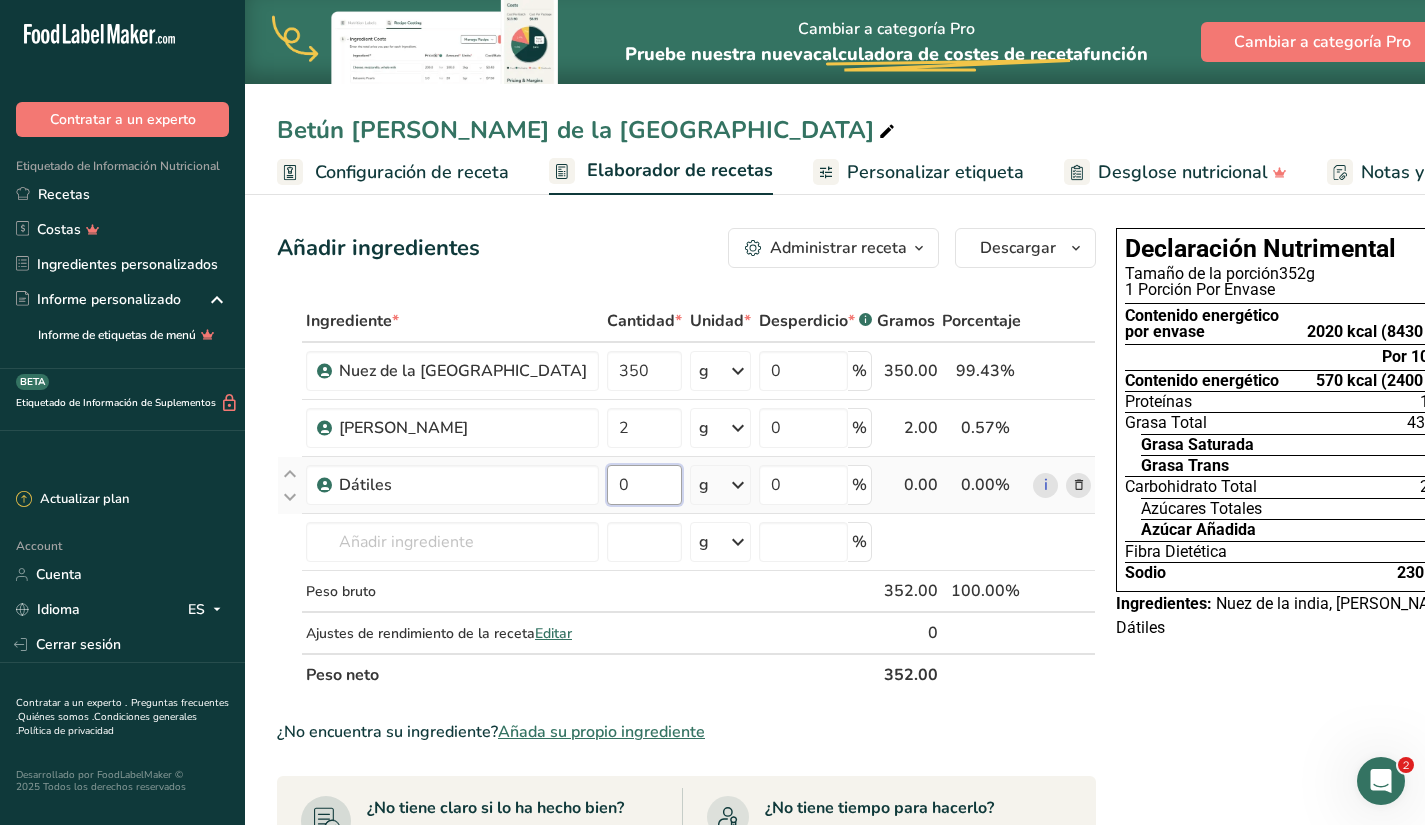 click on "0" at bounding box center (644, 485) 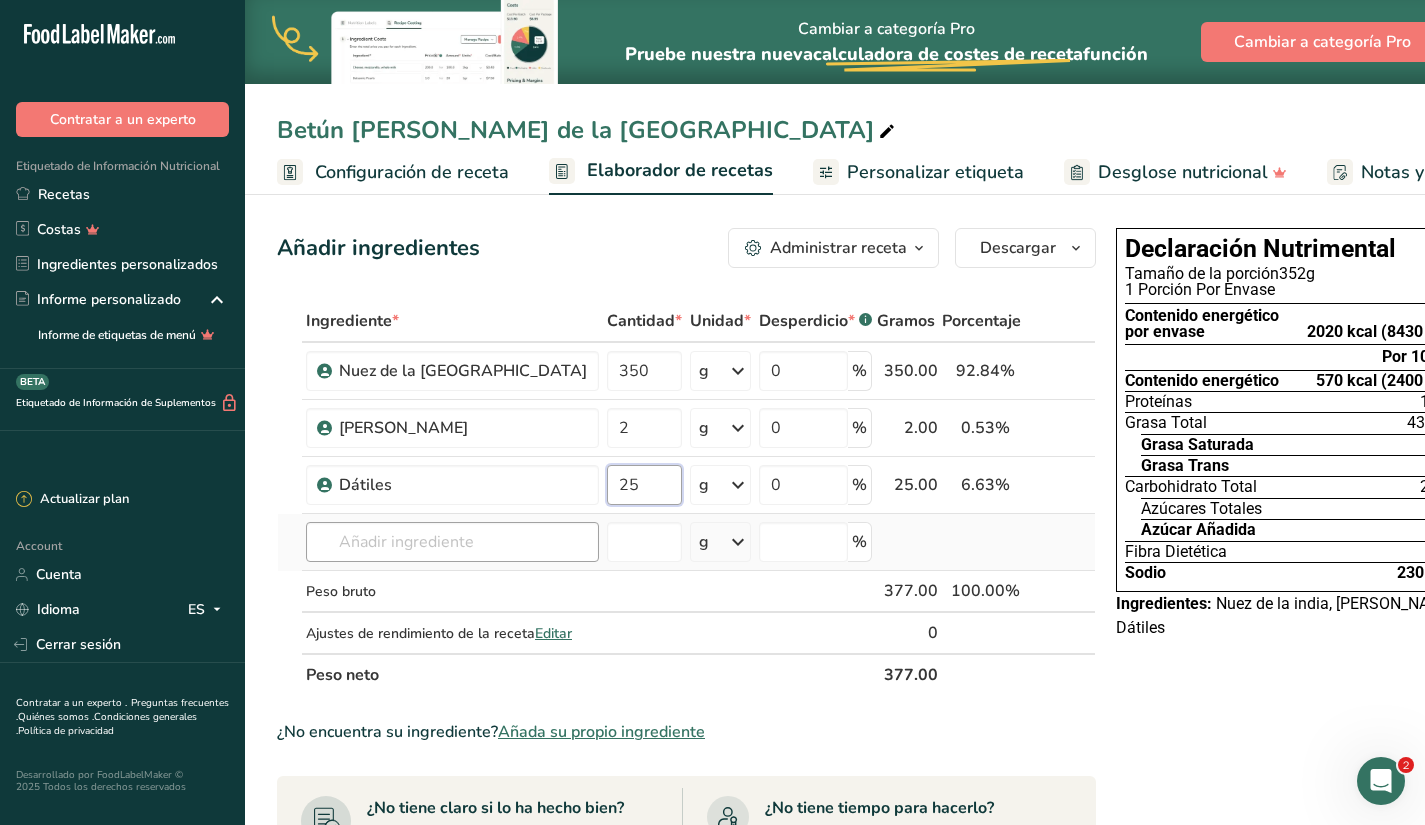 type on "25" 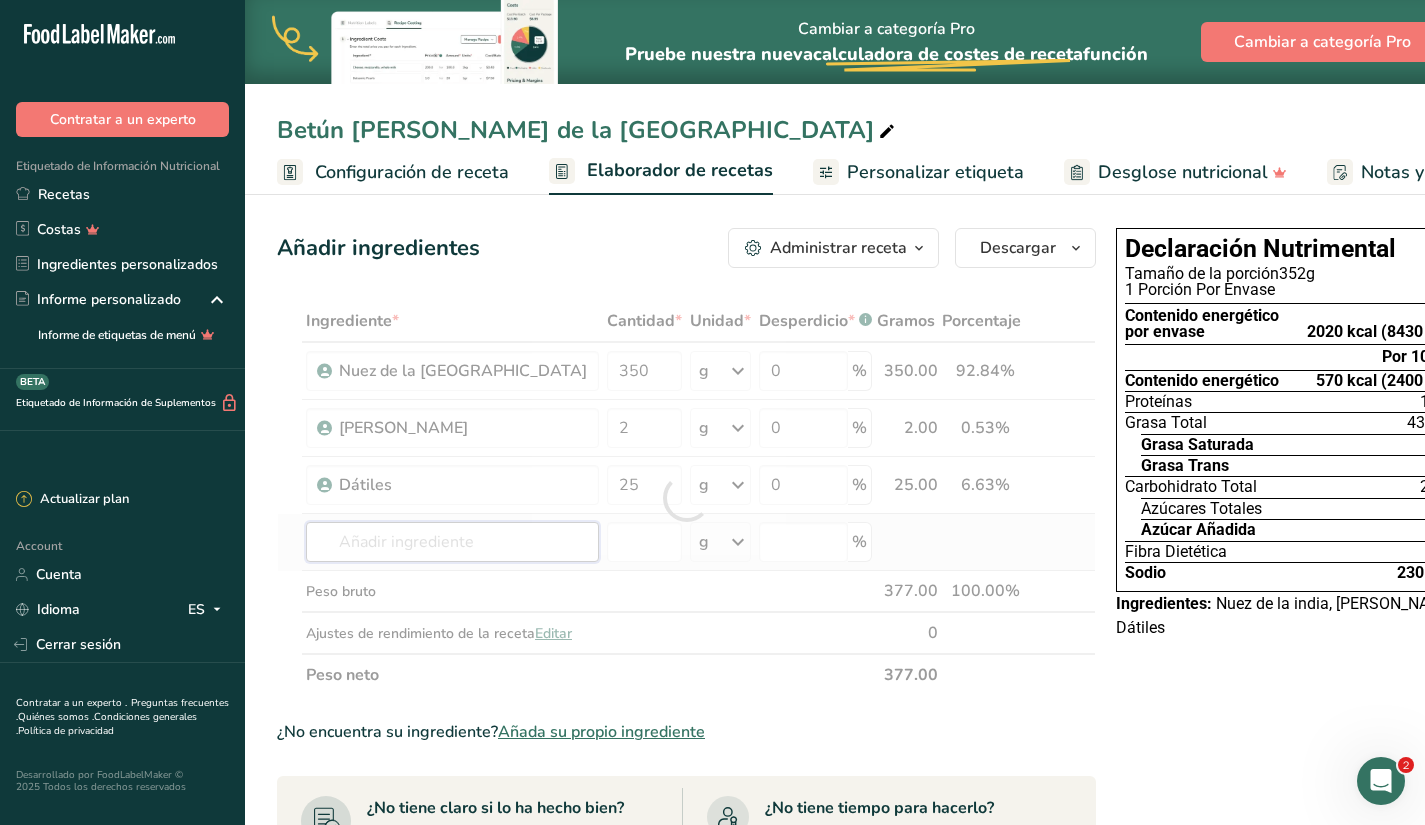 click on "Ingrediente *
Cantidad *
Unidad *
Desperdicio *   .a-a{fill:#347362;}.b-a{fill:#fff;}          Gramos
Porcentaje
Nuez de la india
350
g
Unidades de peso
g
kg
mg
Ver más
Unidades de volumen
[GEOGRAPHIC_DATA]
mL
onza líquida
Ver más
0
%
350.00
92.84%
i
Sal Maldon
2
g
Unidades de peso
g
kg
mg
Ver más
Unidades de volumen
[GEOGRAPHIC_DATA]
mL
onza líquida
Ver más
0
%
2.00
0.53%" at bounding box center (686, 498) 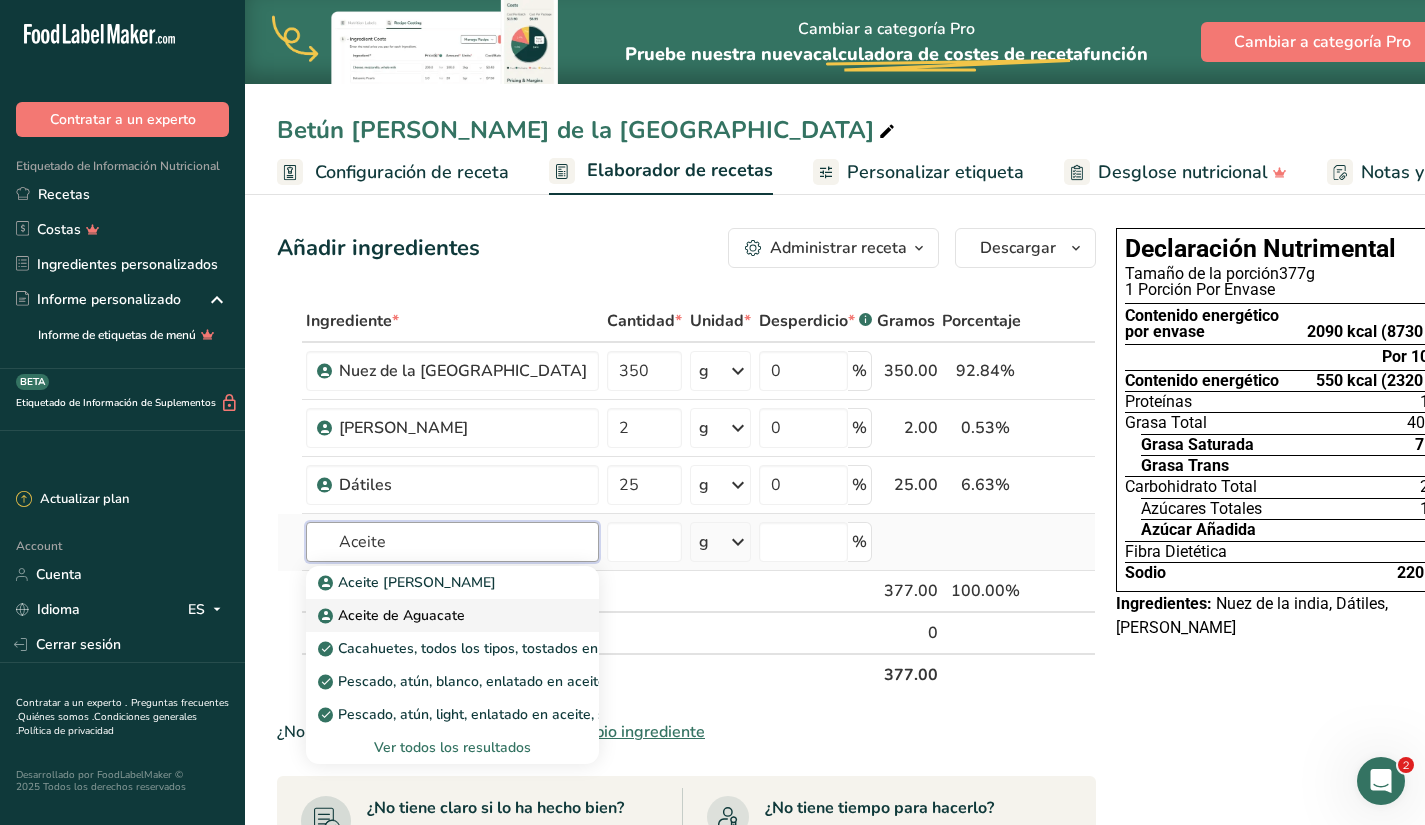 type on "Aceite" 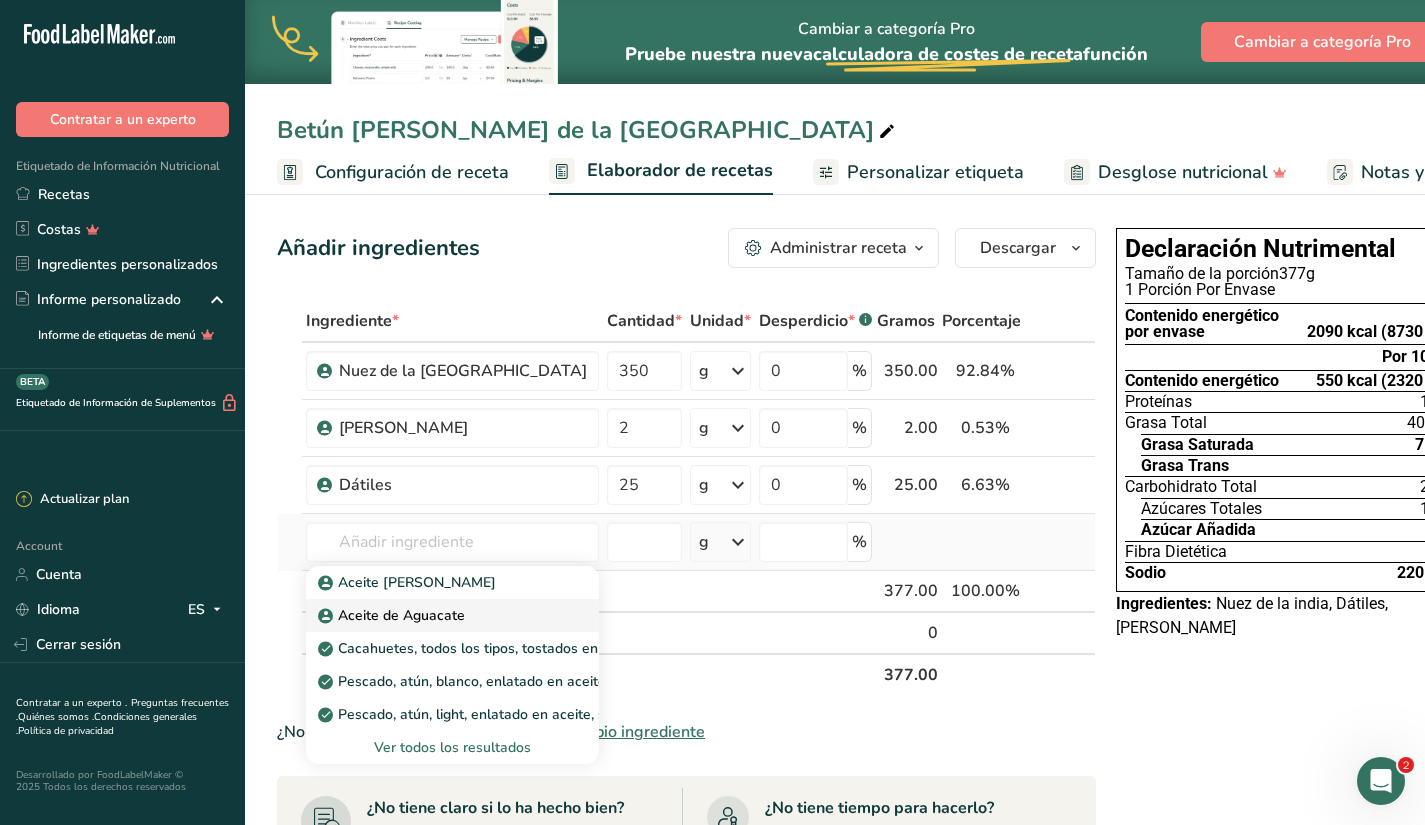 click on "Aceite de Aguacate" at bounding box center (393, 615) 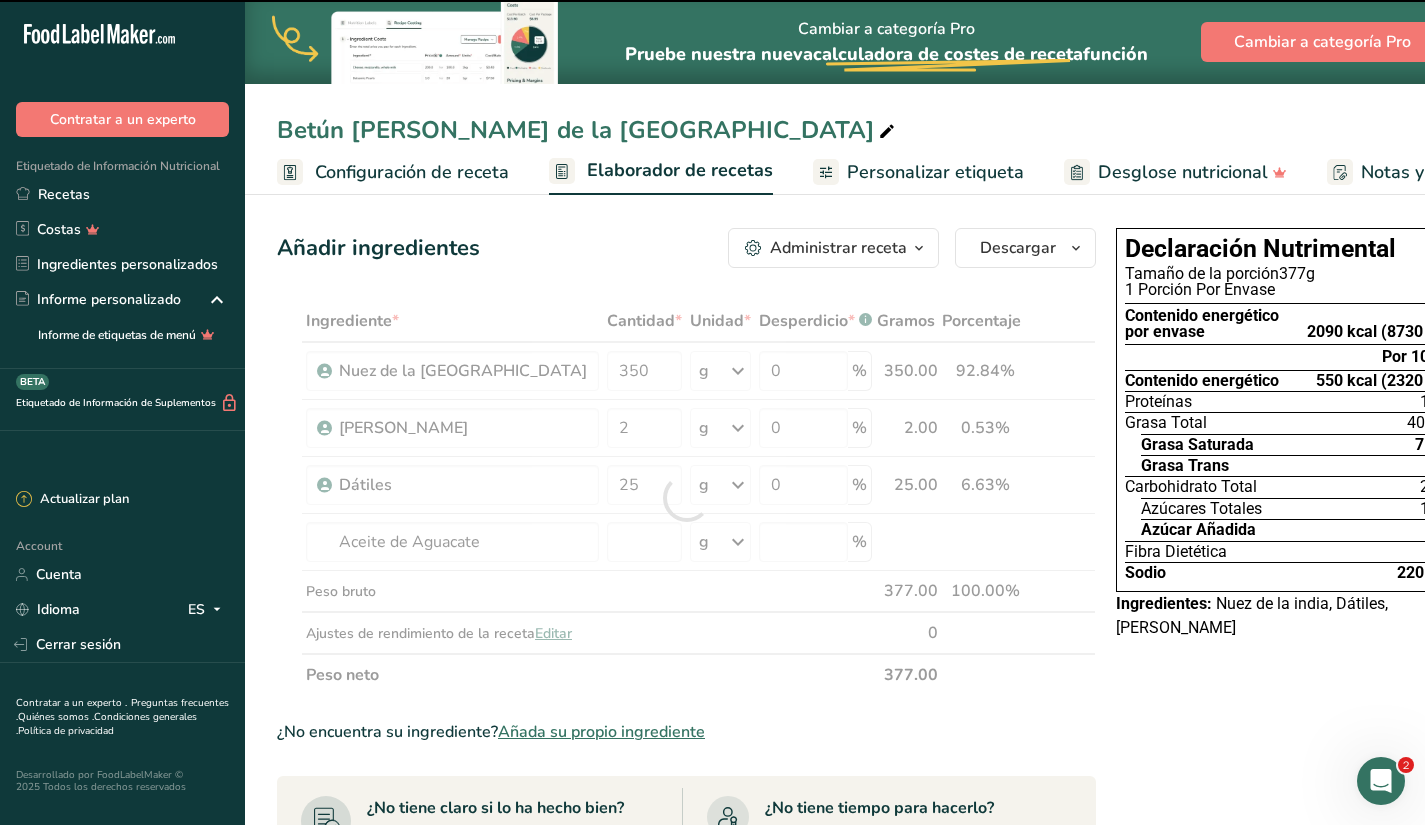 type on "0" 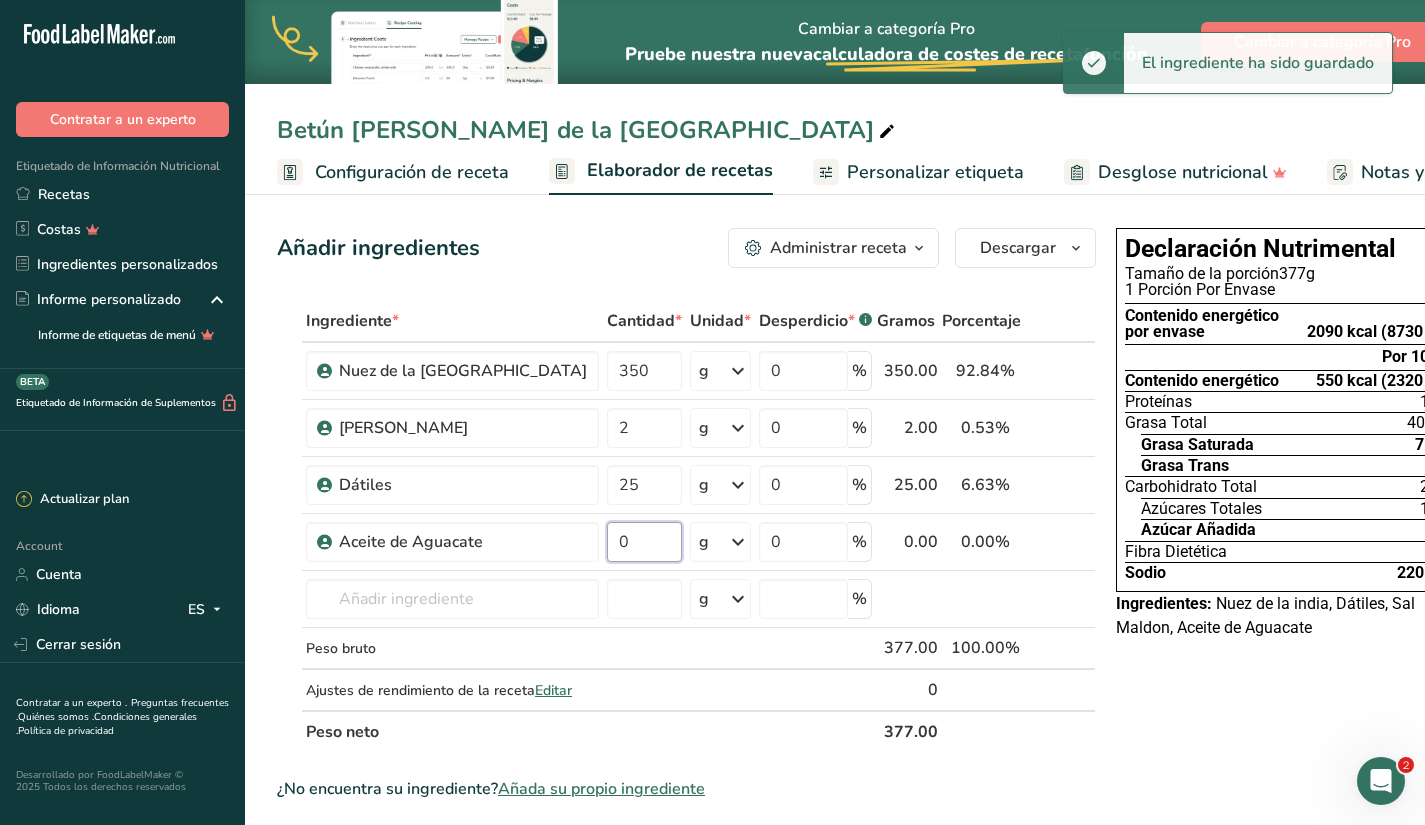 click on "0" at bounding box center (644, 542) 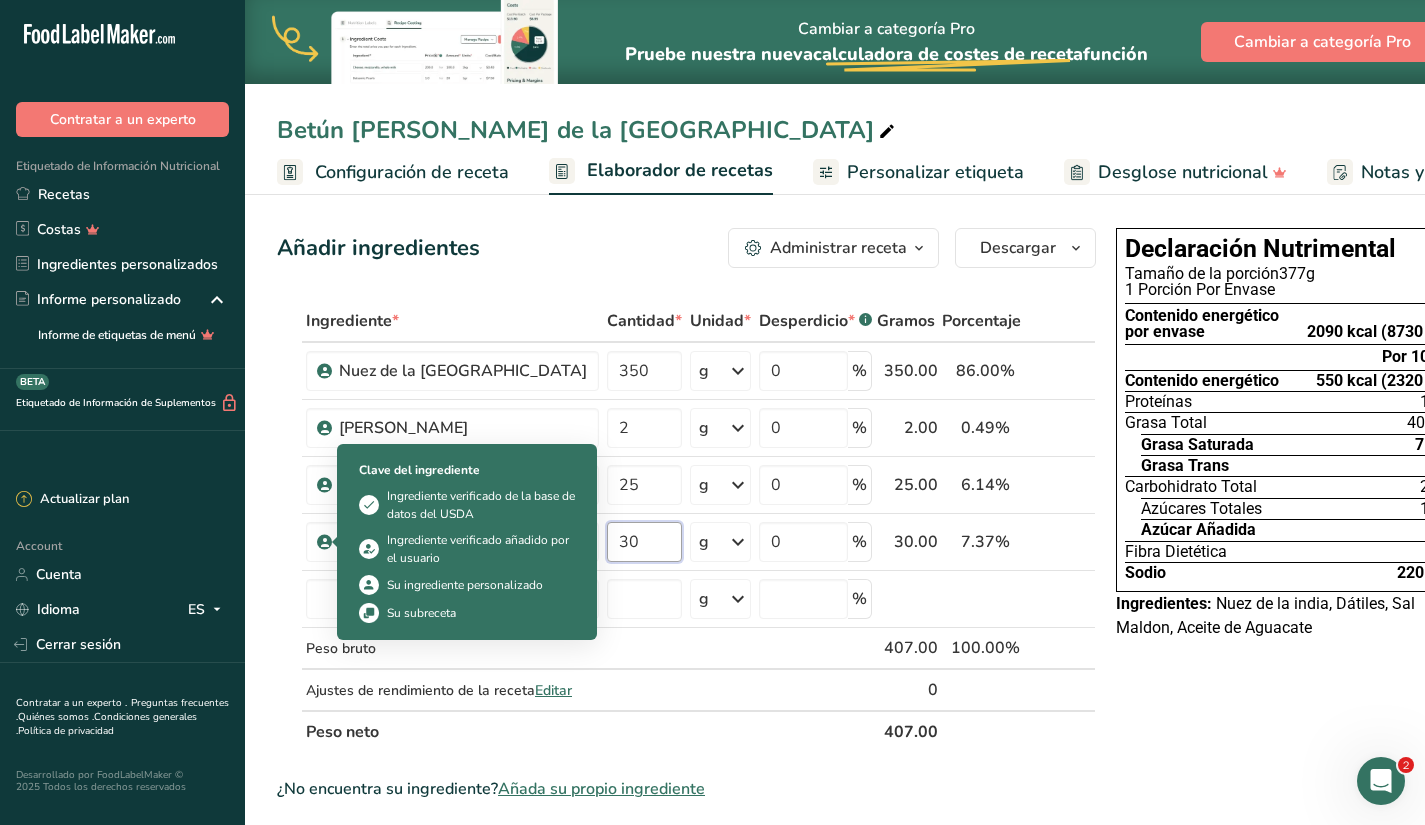 type on "30" 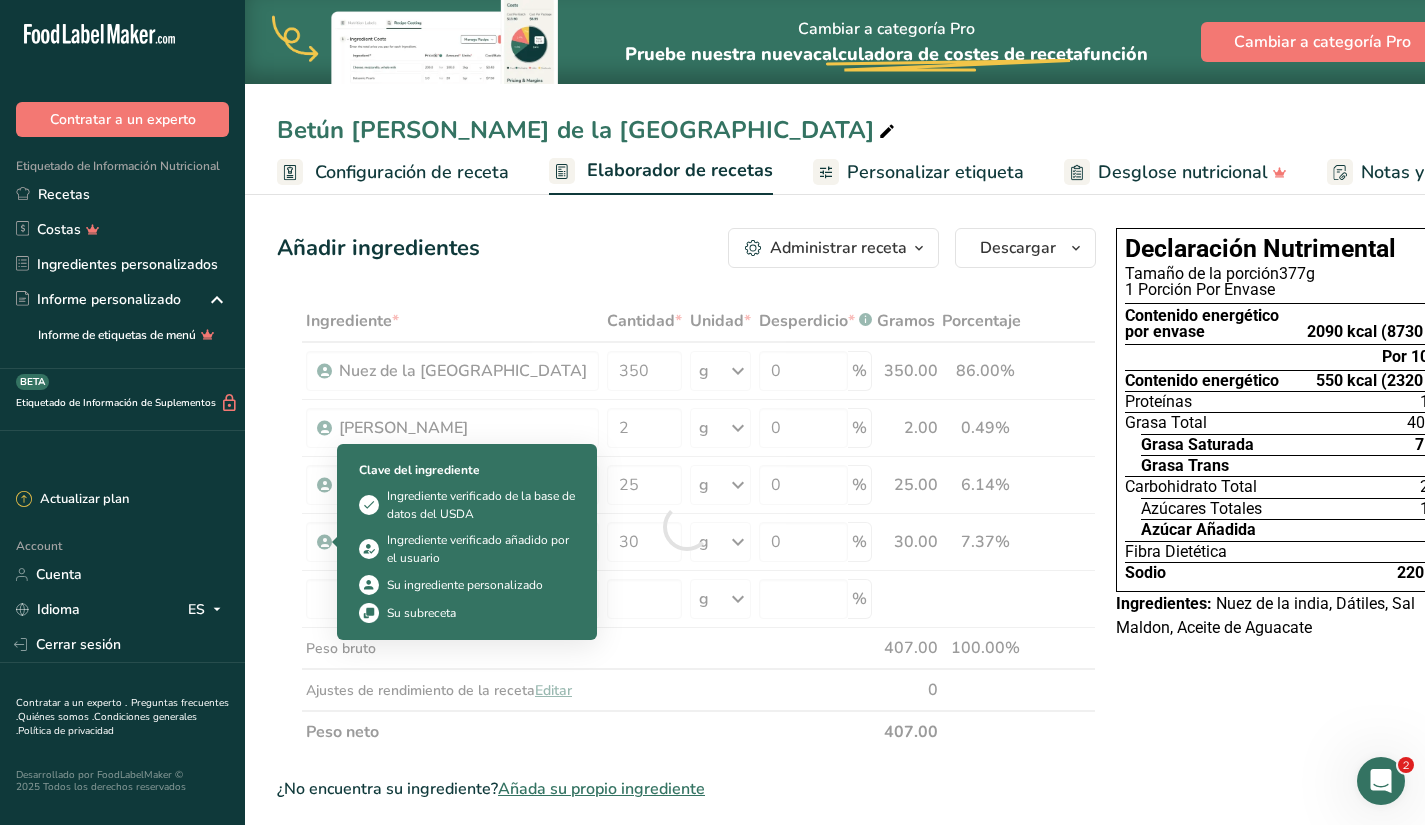 click on "Clave del ingrediente
Ingrediente verificado de la base de datos del USDA
Ingrediente verificado añadido por el usuario
Su ingrediente personalizado
Su subreceta" at bounding box center [467, 542] 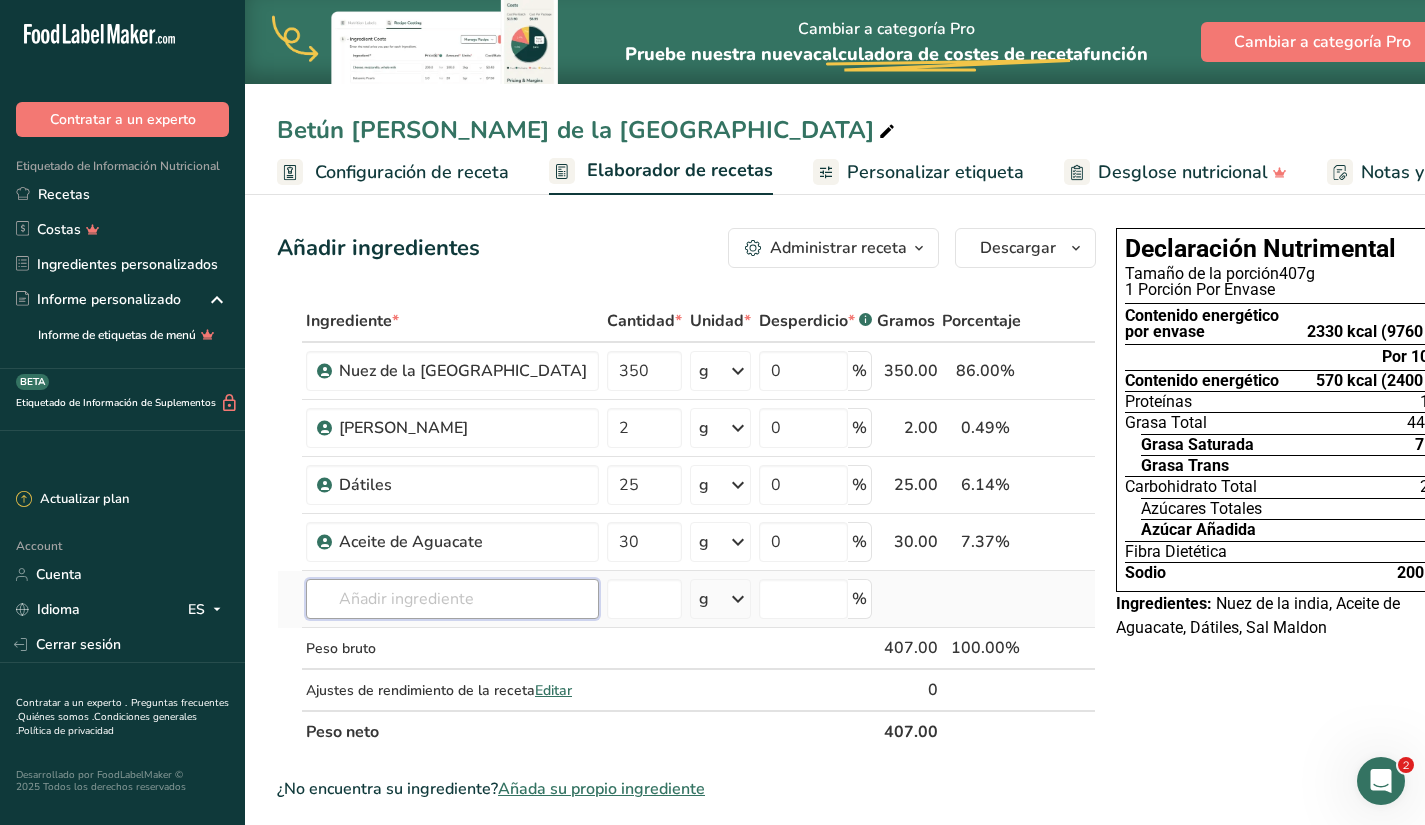 click at bounding box center [452, 599] 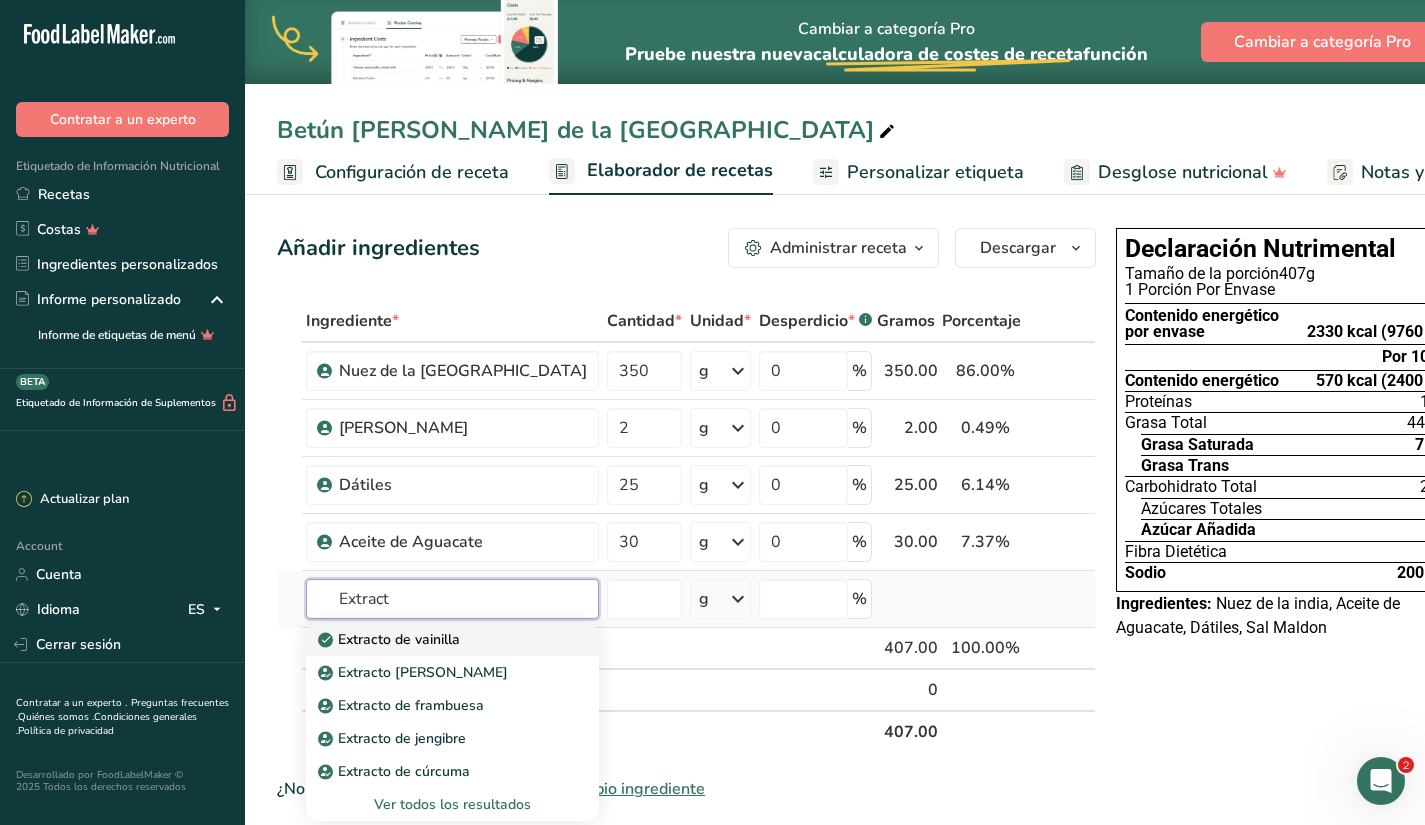 type on "Extract" 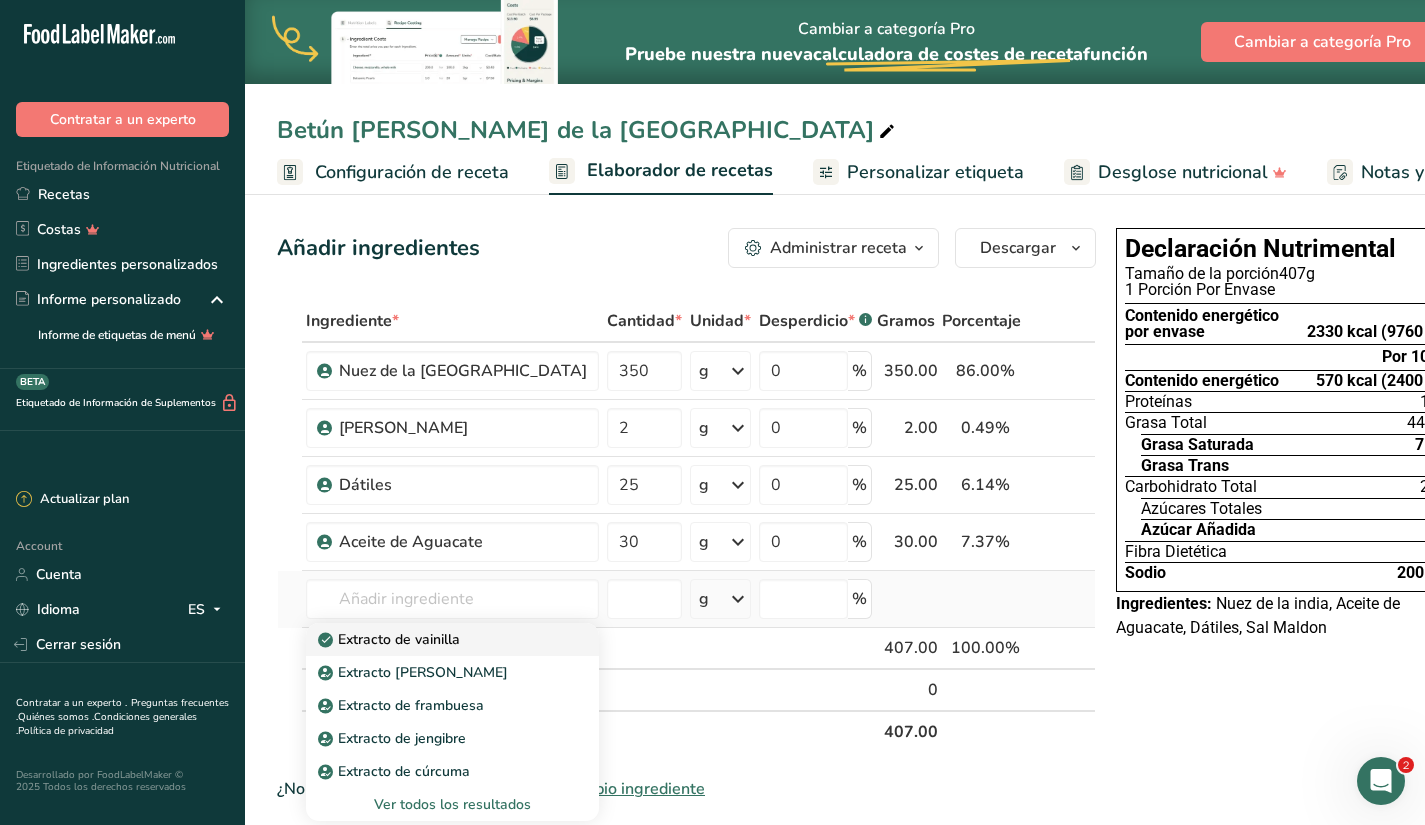click on "Extracto de vainilla" at bounding box center [391, 639] 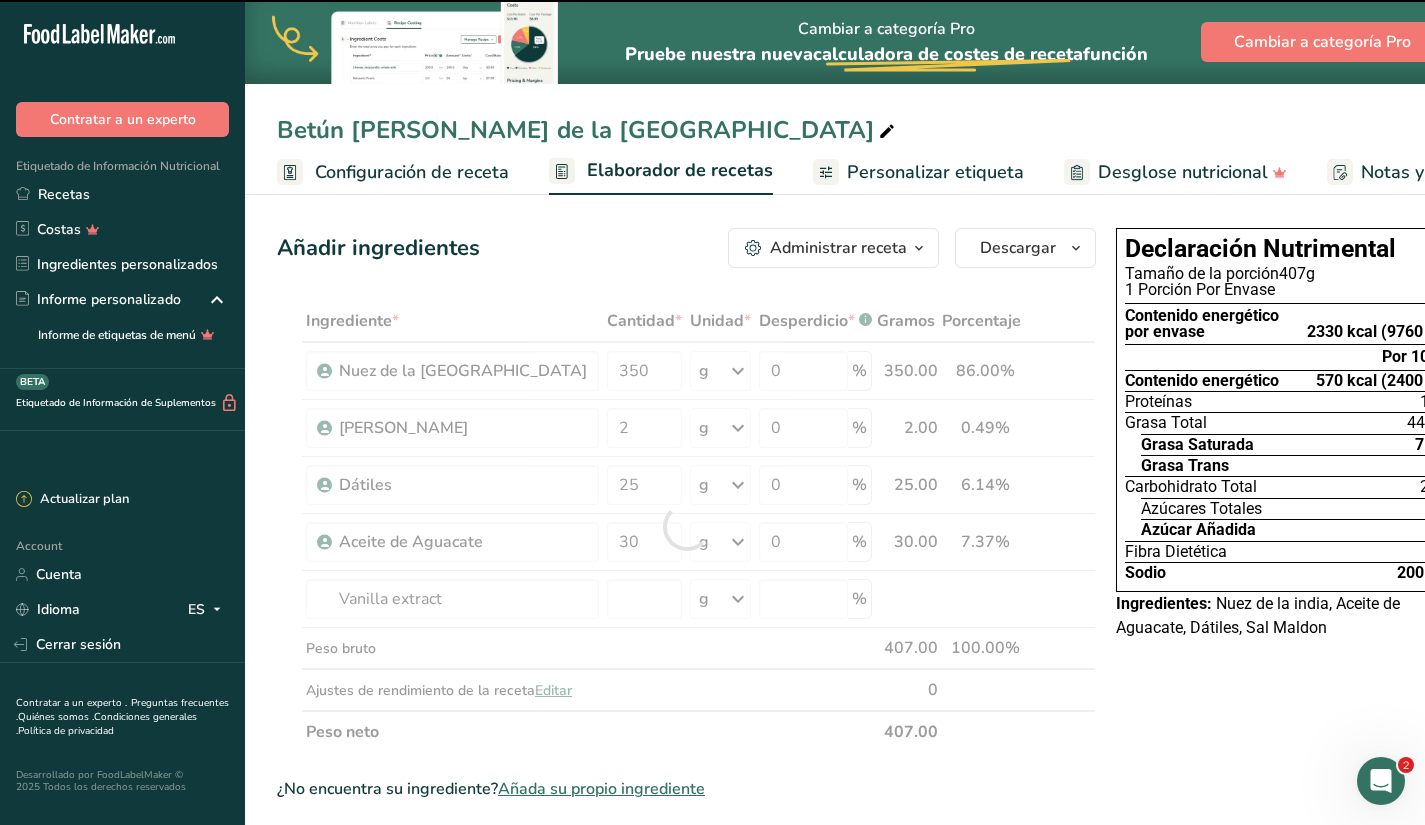 click at bounding box center [686, 526] 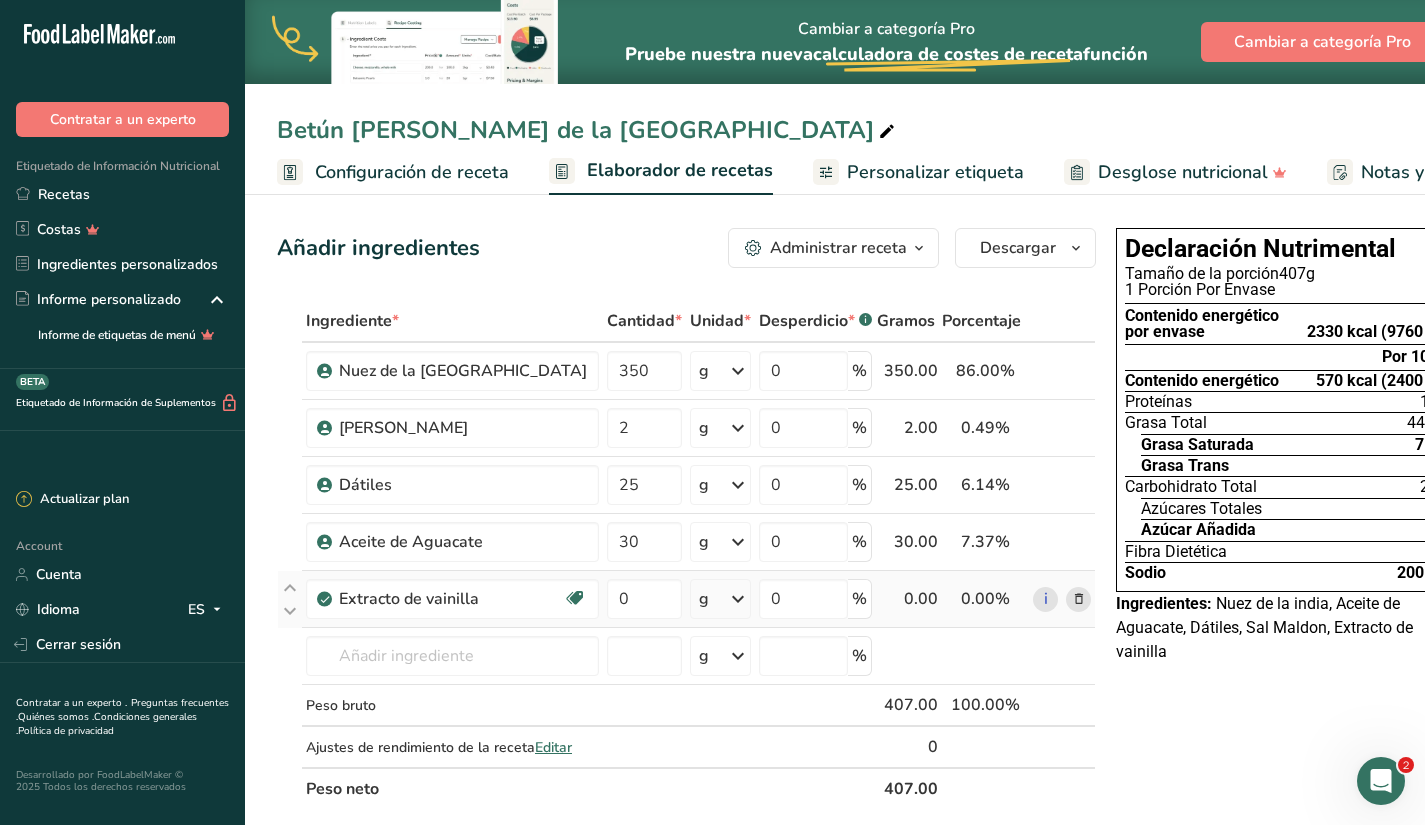 click at bounding box center [1079, 599] 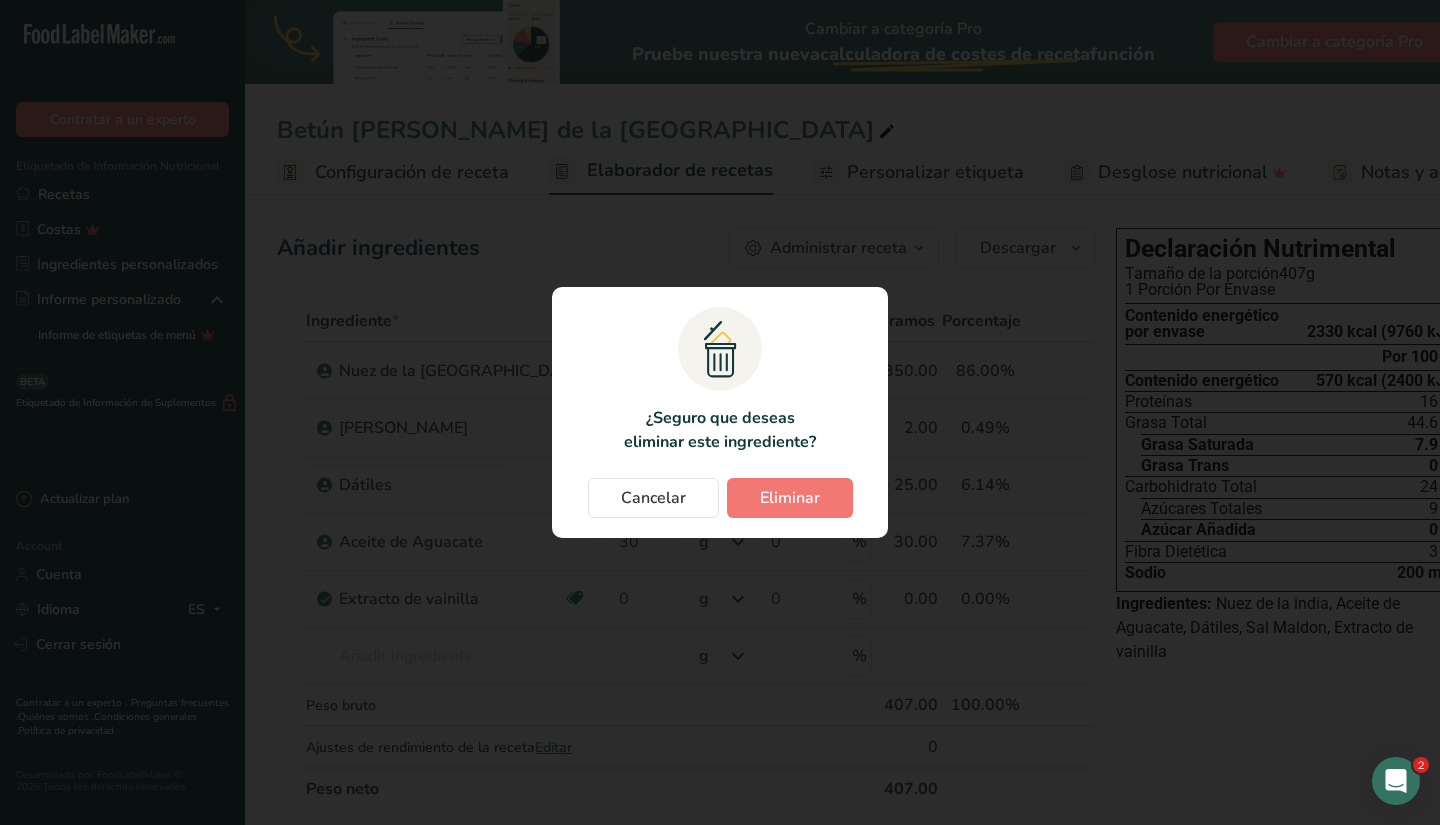 click on ".a{fill:#f5f3ed;}.b,.e{fill:#0f393a;}.c{fill:none;}.d{fill:#f2c549;}.e{stroke:rgba(0,0,0,0);stroke-miterlimit:10;}
¿Seguro que deseas eliminar este ingrediente?
Cancelar
Eliminar" at bounding box center [720, 412] 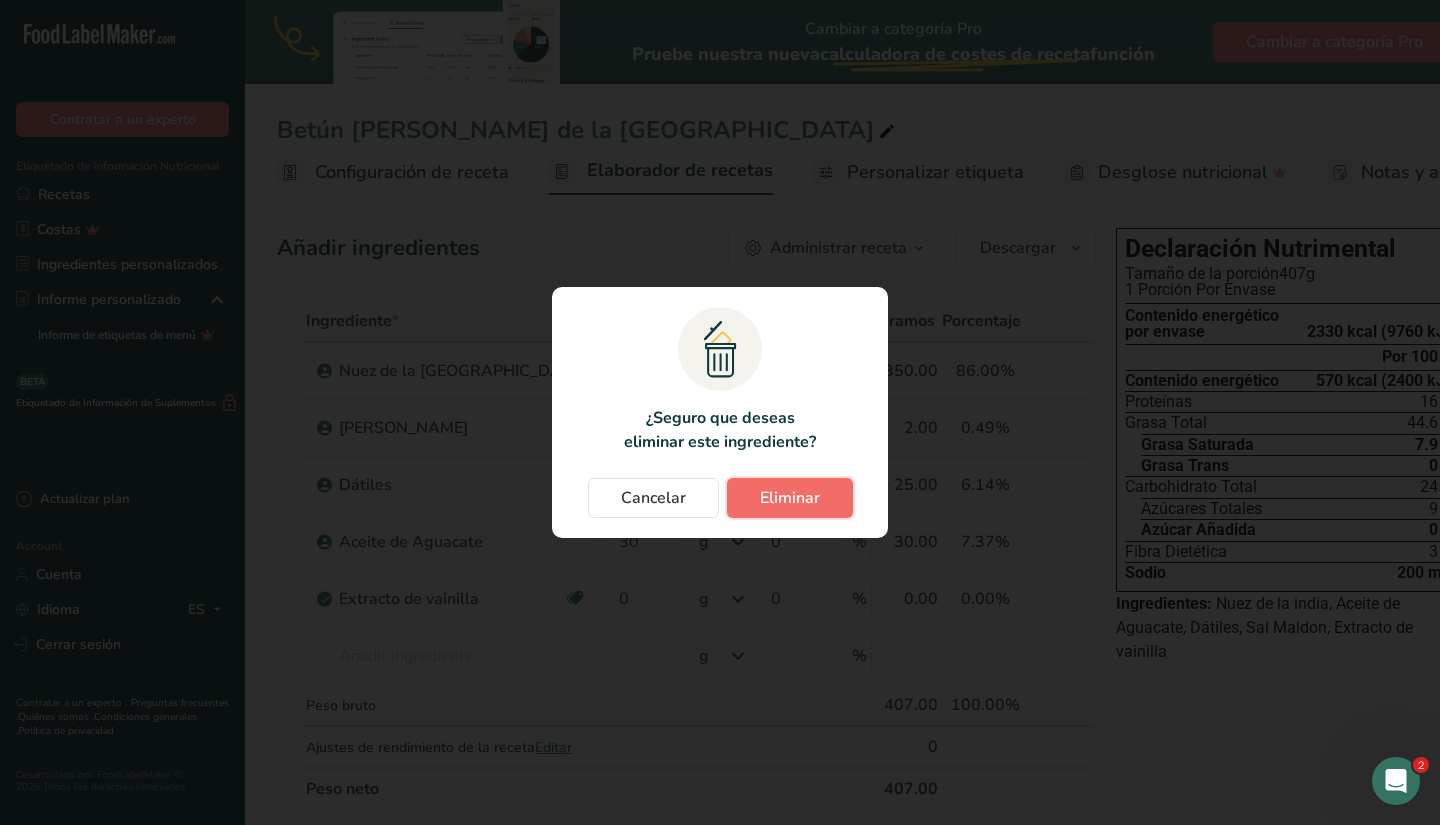 click on "Eliminar" at bounding box center [790, 498] 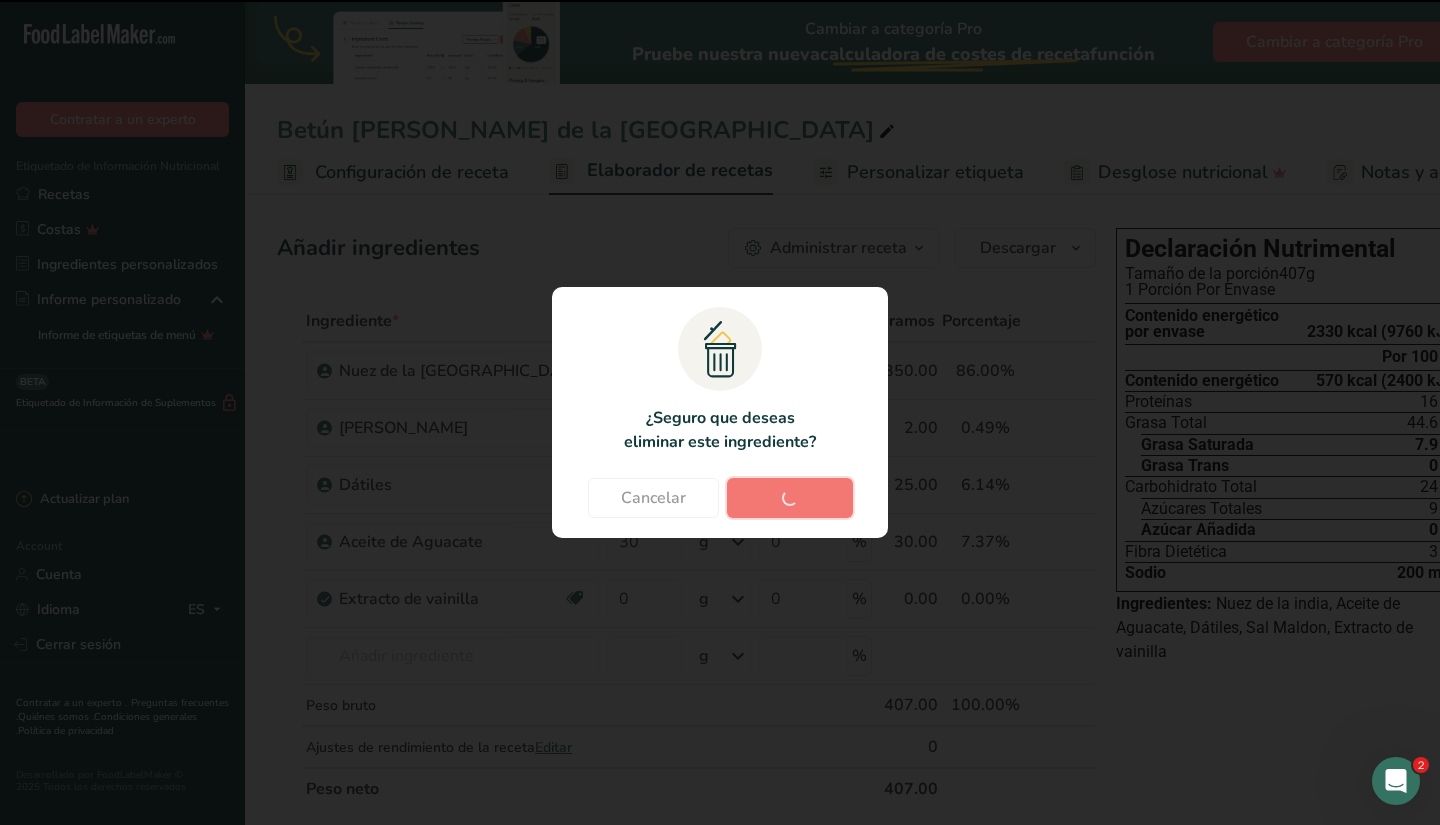 type 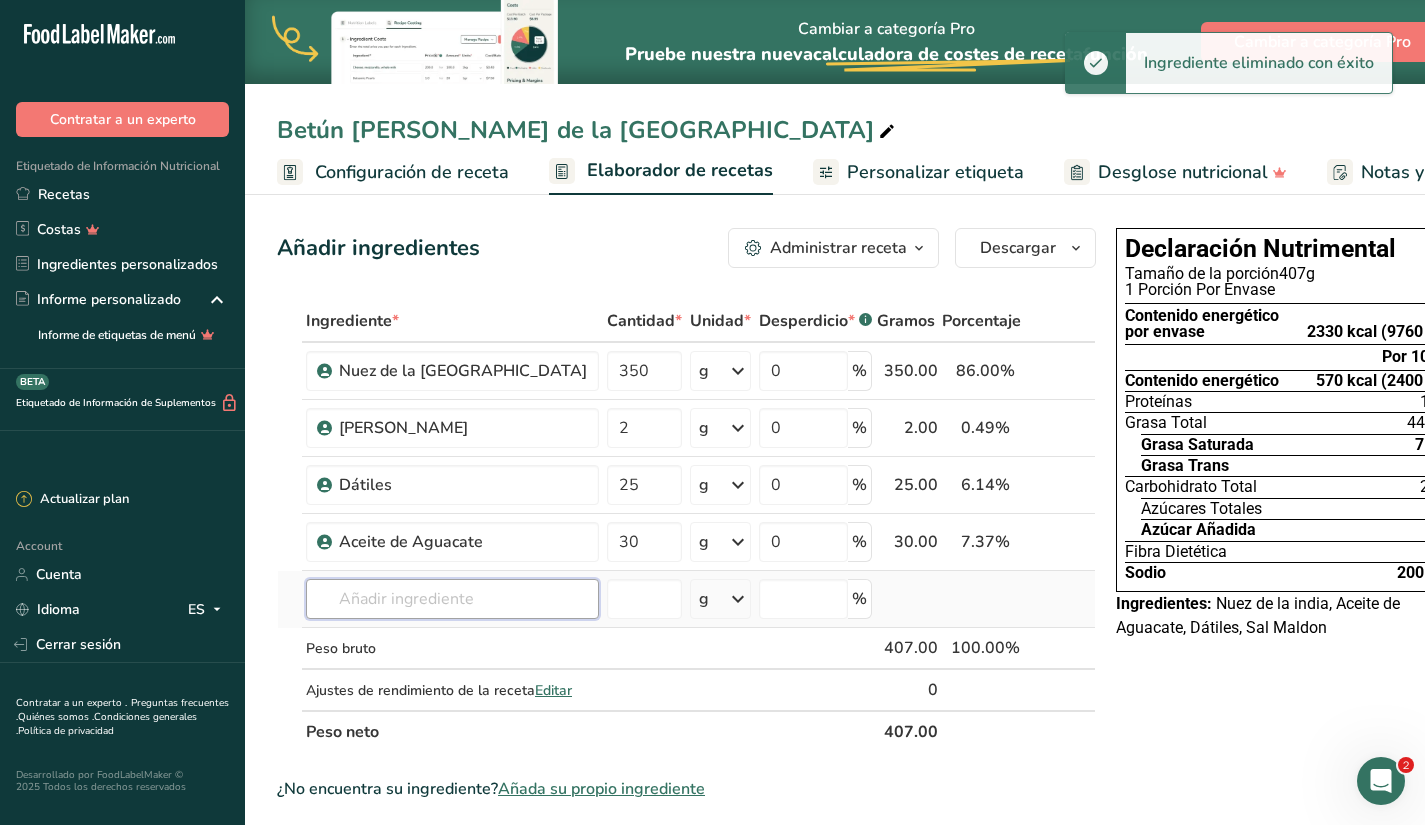 click at bounding box center [452, 599] 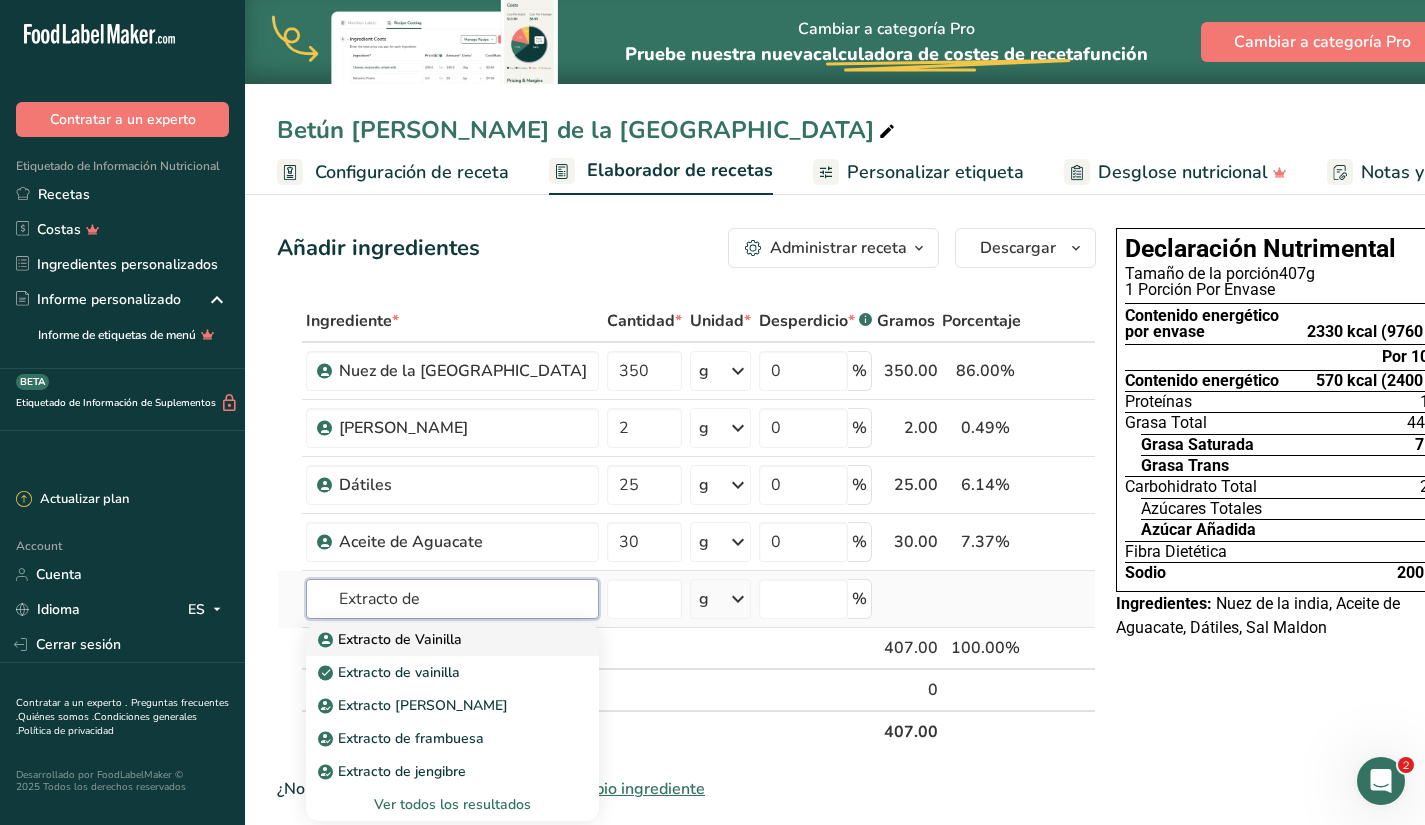 type on "Extracto de" 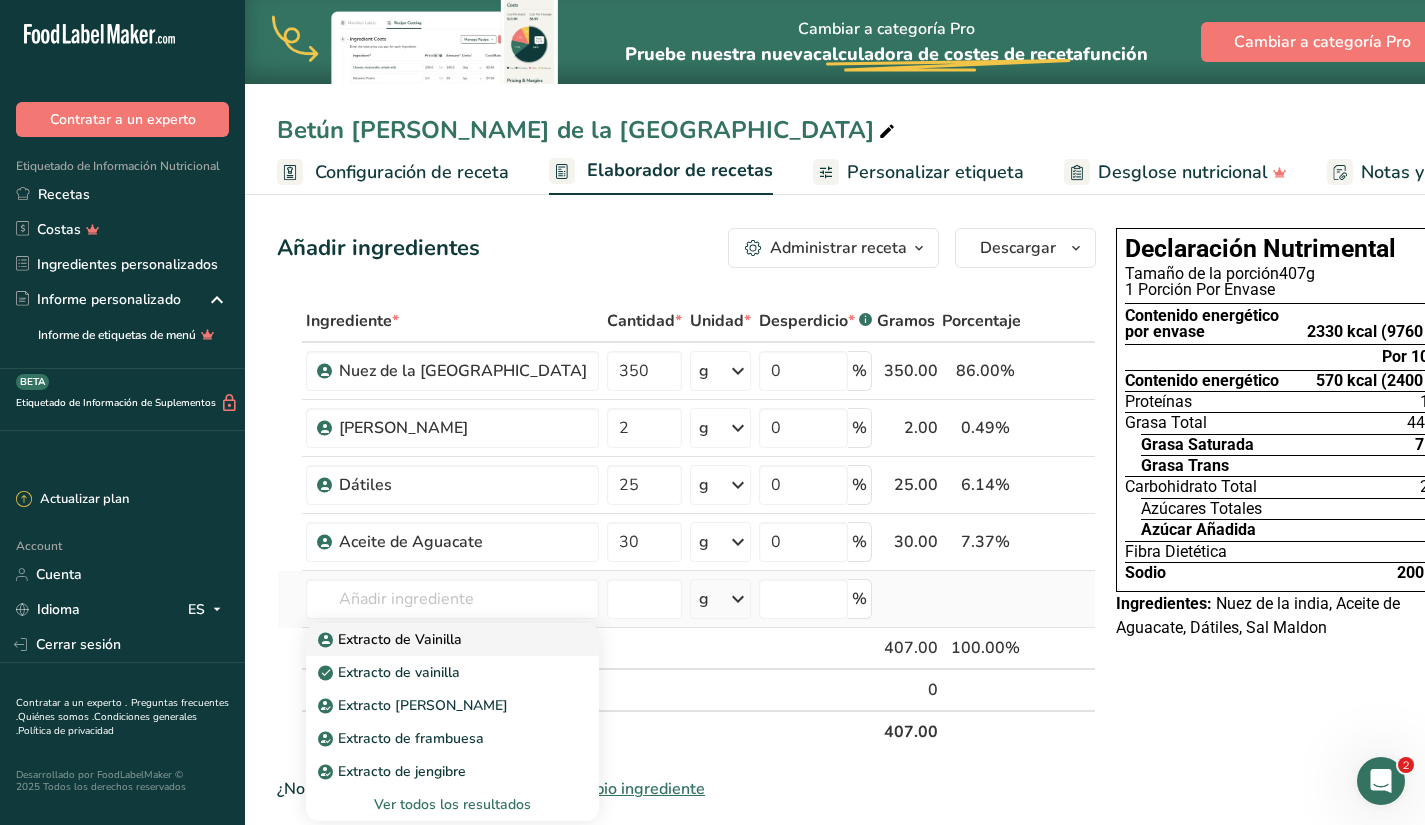 click on "Extracto de Vainilla" at bounding box center (392, 639) 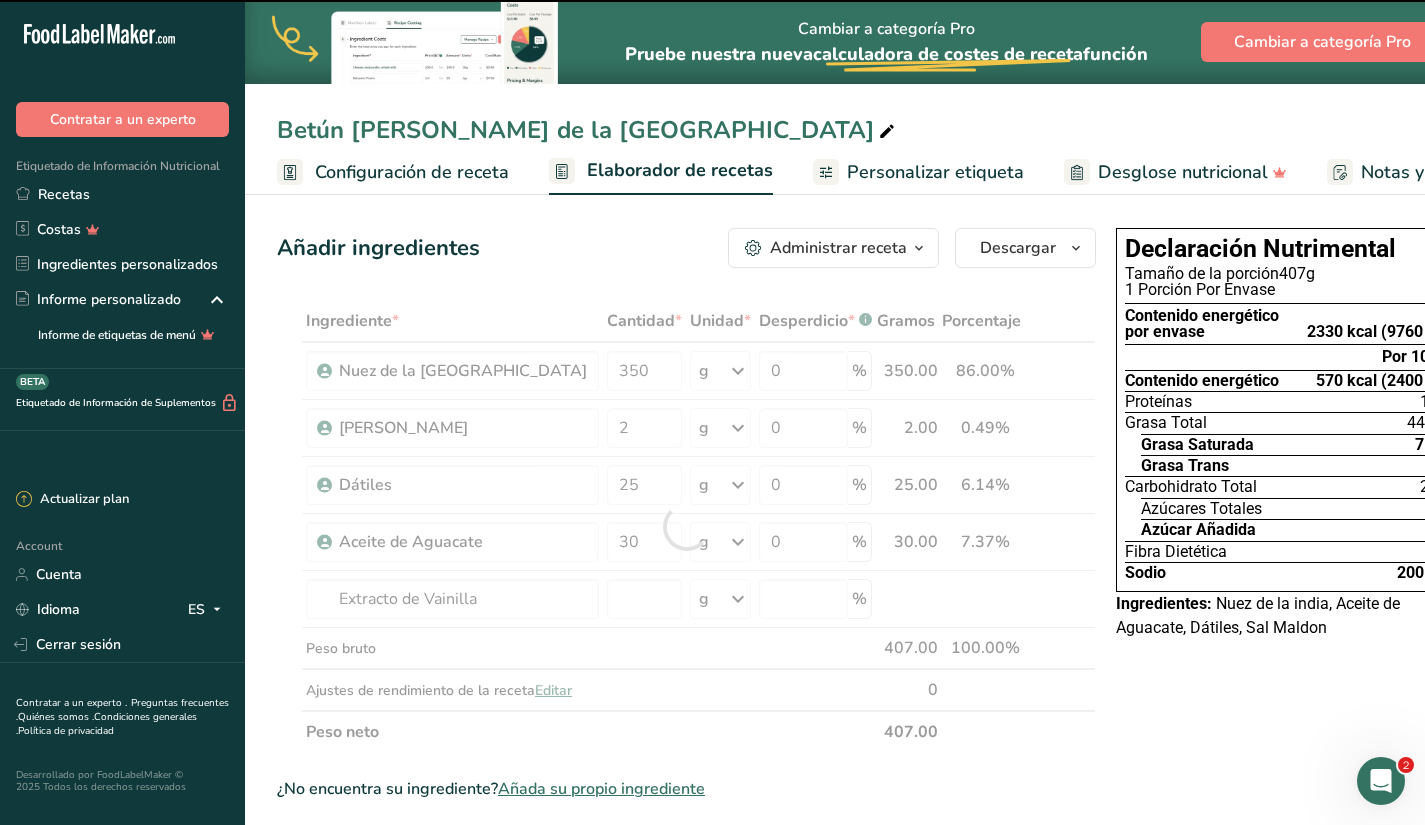 type on "0" 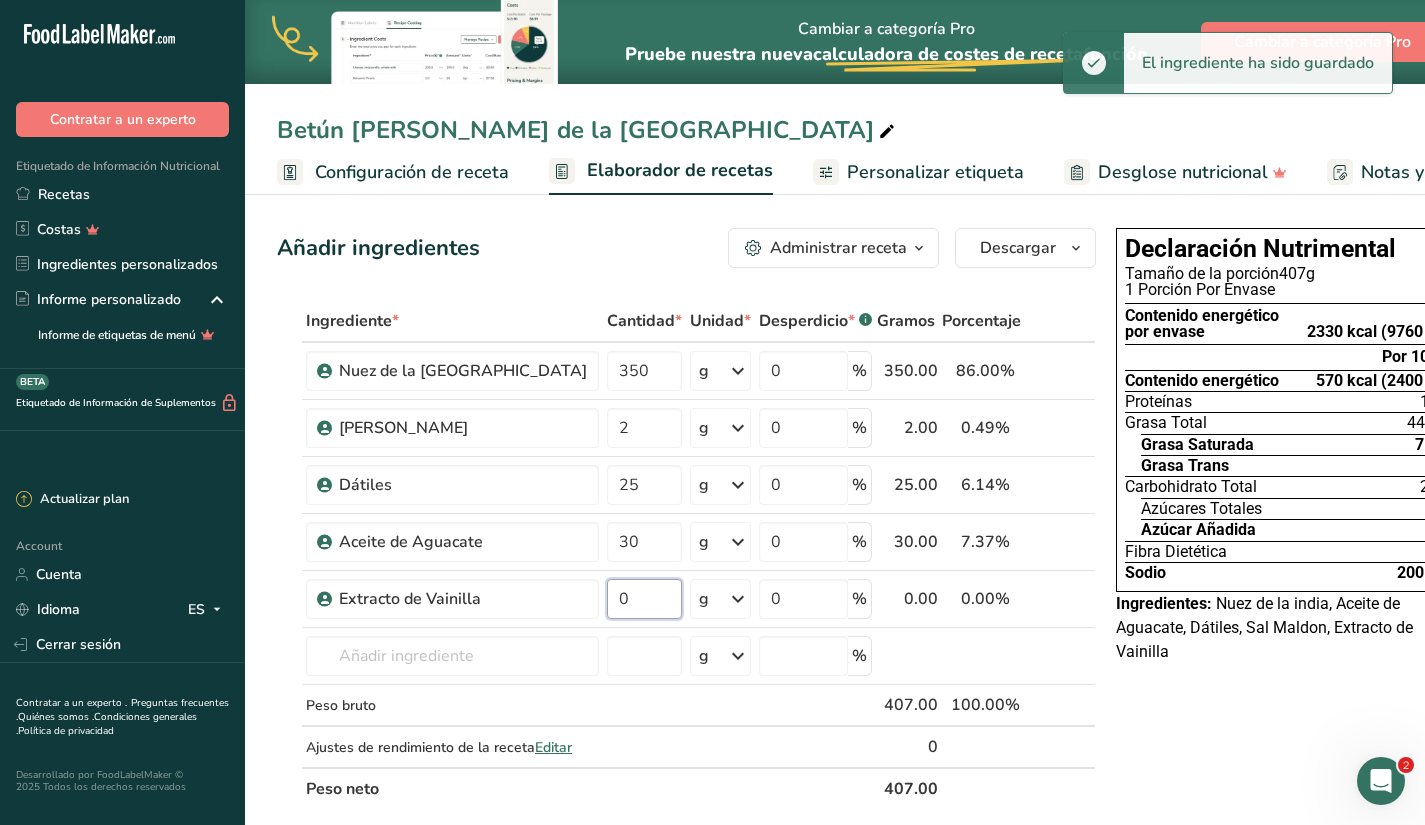click on "0" at bounding box center (644, 599) 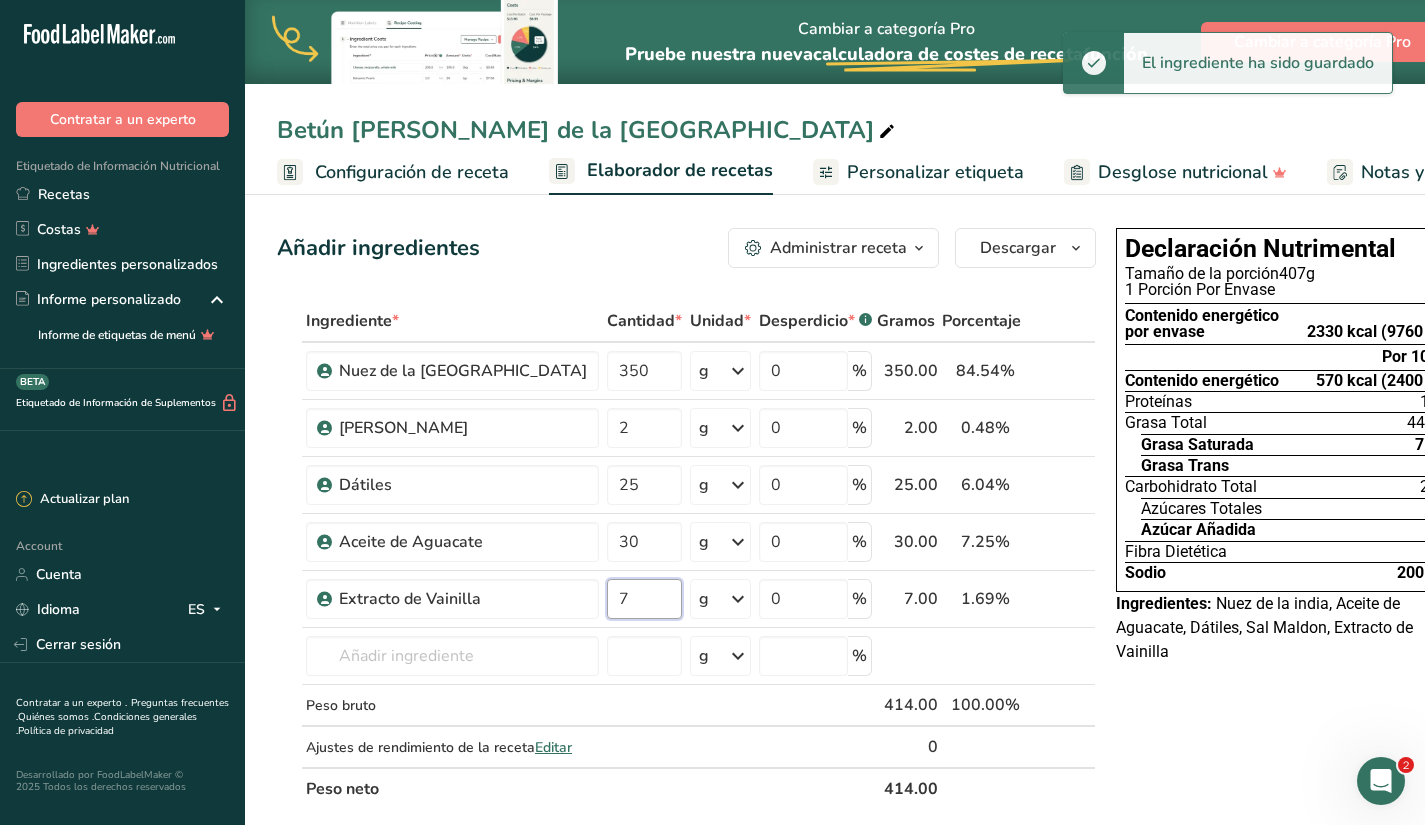 type on "7" 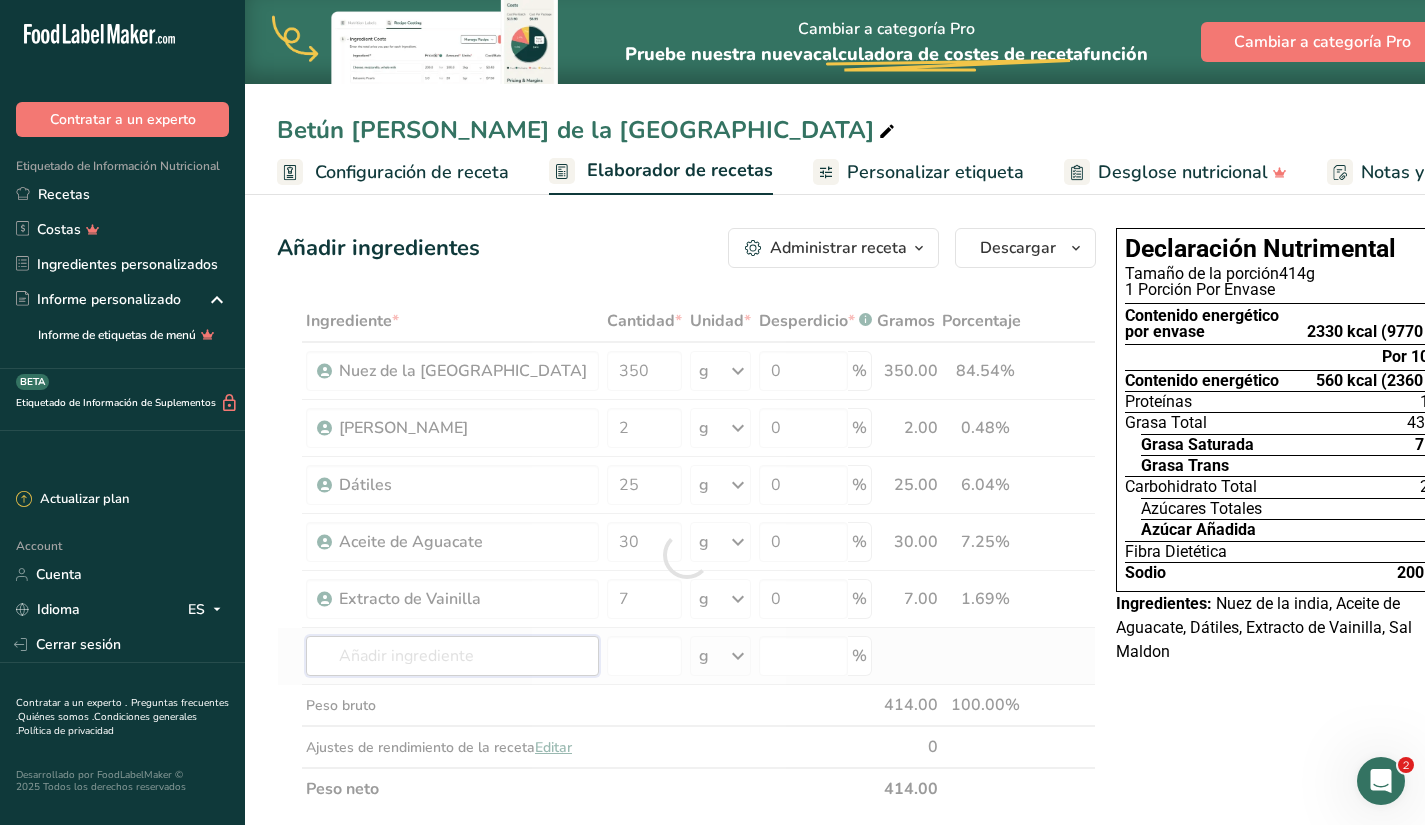 click on "Ingrediente *
Cantidad *
Unidad *
Desperdicio *   .a-a{fill:#347362;}.b-a{fill:#fff;}          Gramos
Porcentaje
Nuez de la india
350
g
Unidades de peso
g
kg
mg
Ver más
Unidades de volumen
[GEOGRAPHIC_DATA]
mL
onza líquida
Ver más
0
%
350.00
84.54%
i
Sal Maldon
2
g
Unidades de peso
g
kg
mg
Ver más
Unidades de volumen
[GEOGRAPHIC_DATA]
mL
onza líquida
Ver más
0
%
2.00
0.48%" at bounding box center [686, 555] 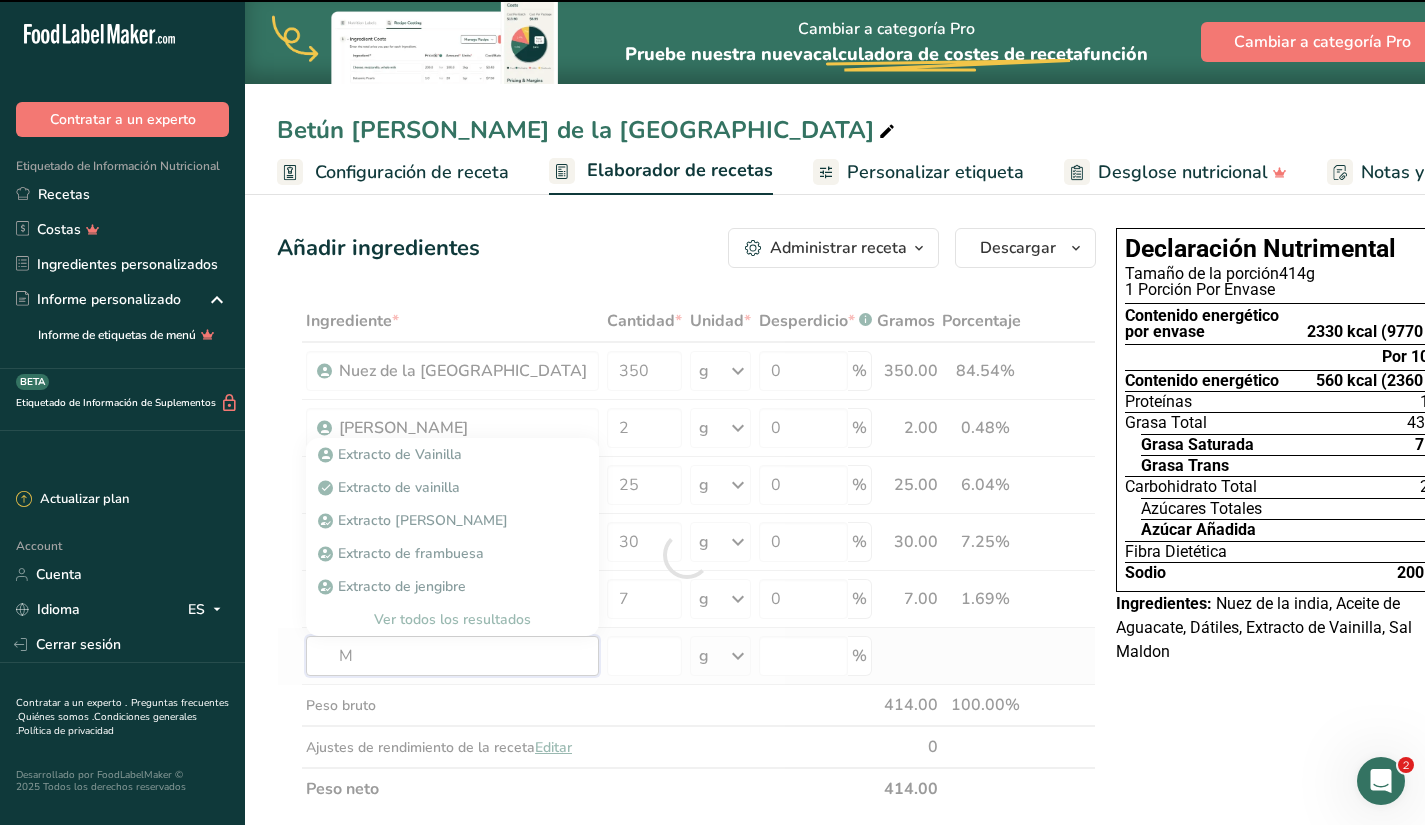 type on "Mi" 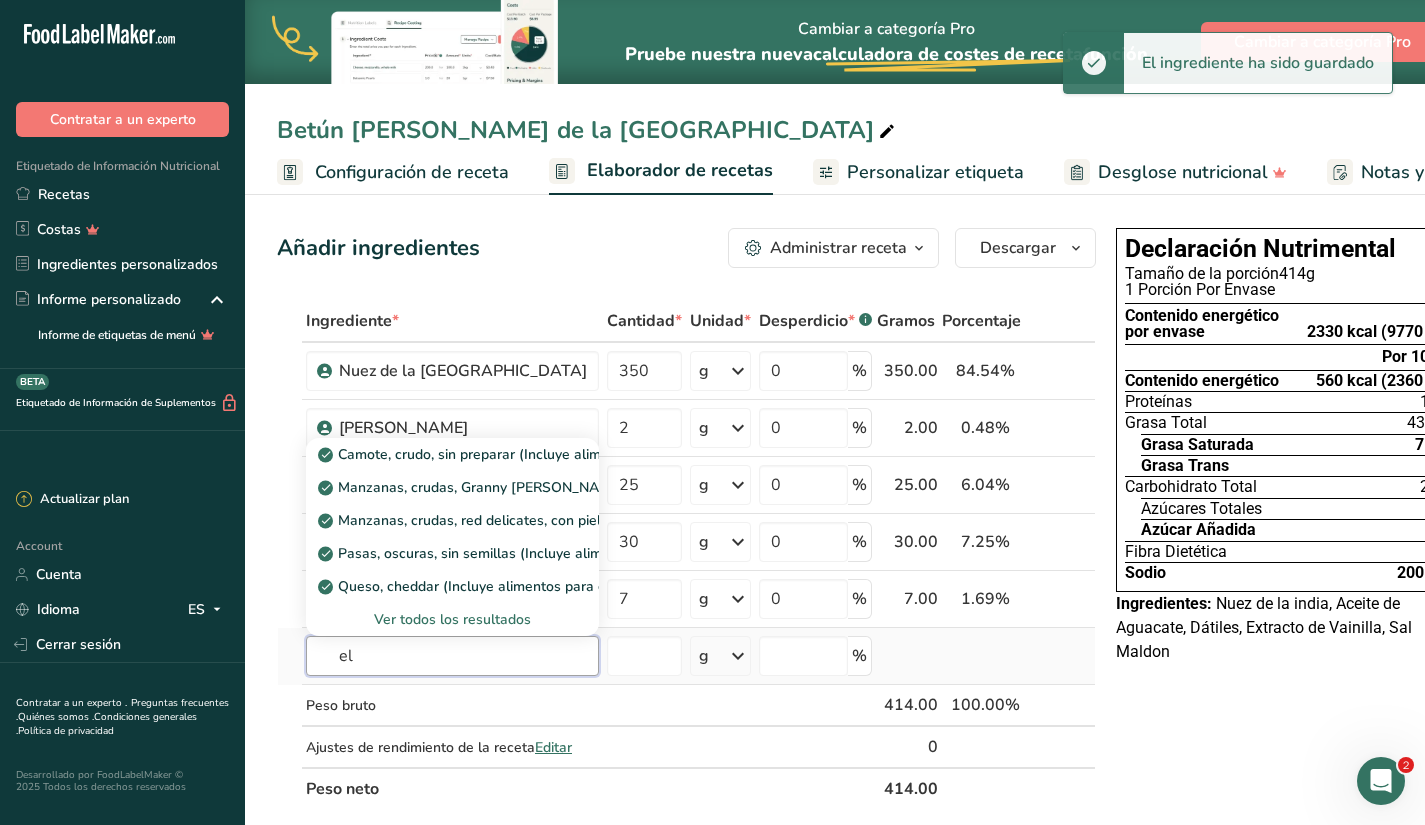 type on "e" 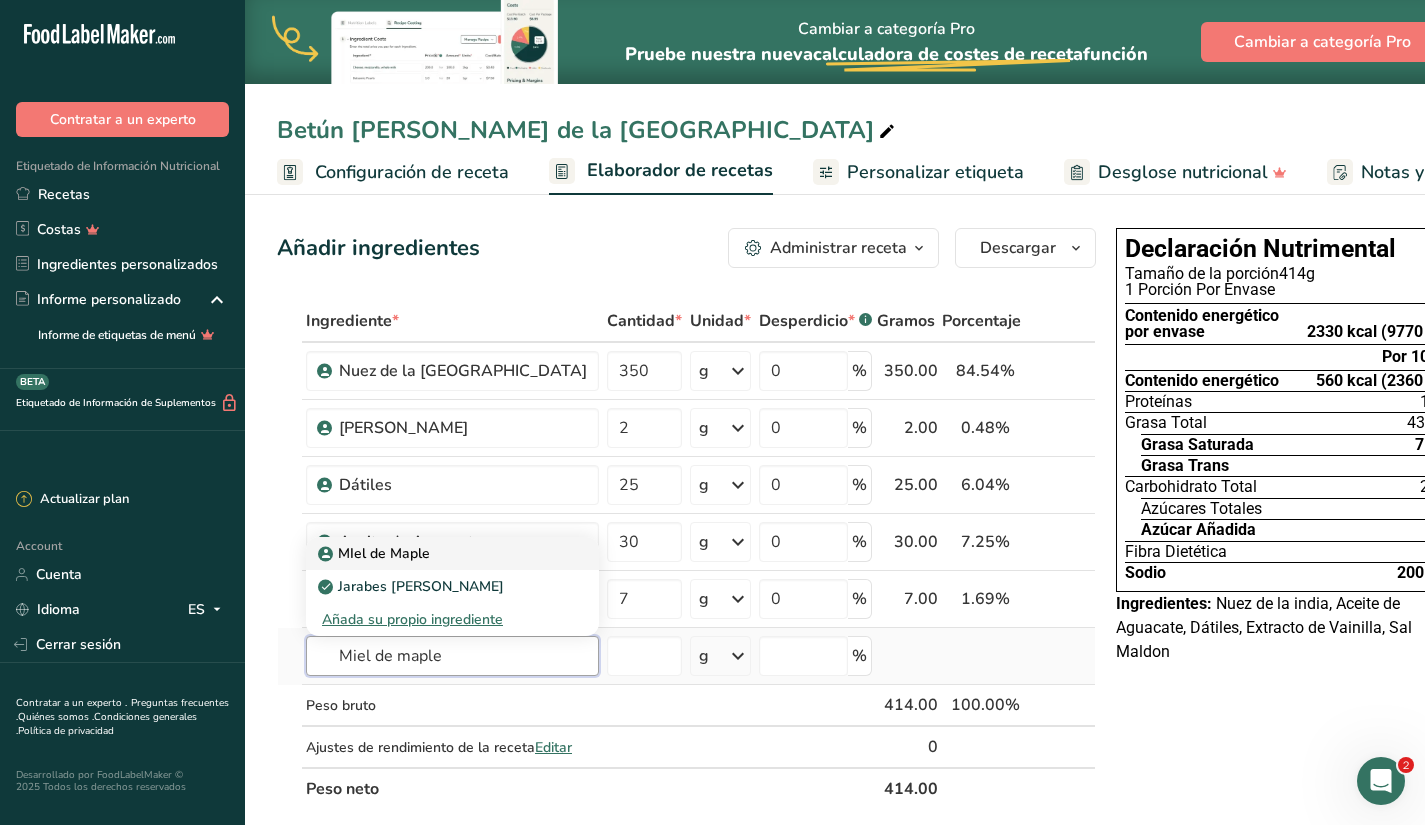 type on "Miel de maple" 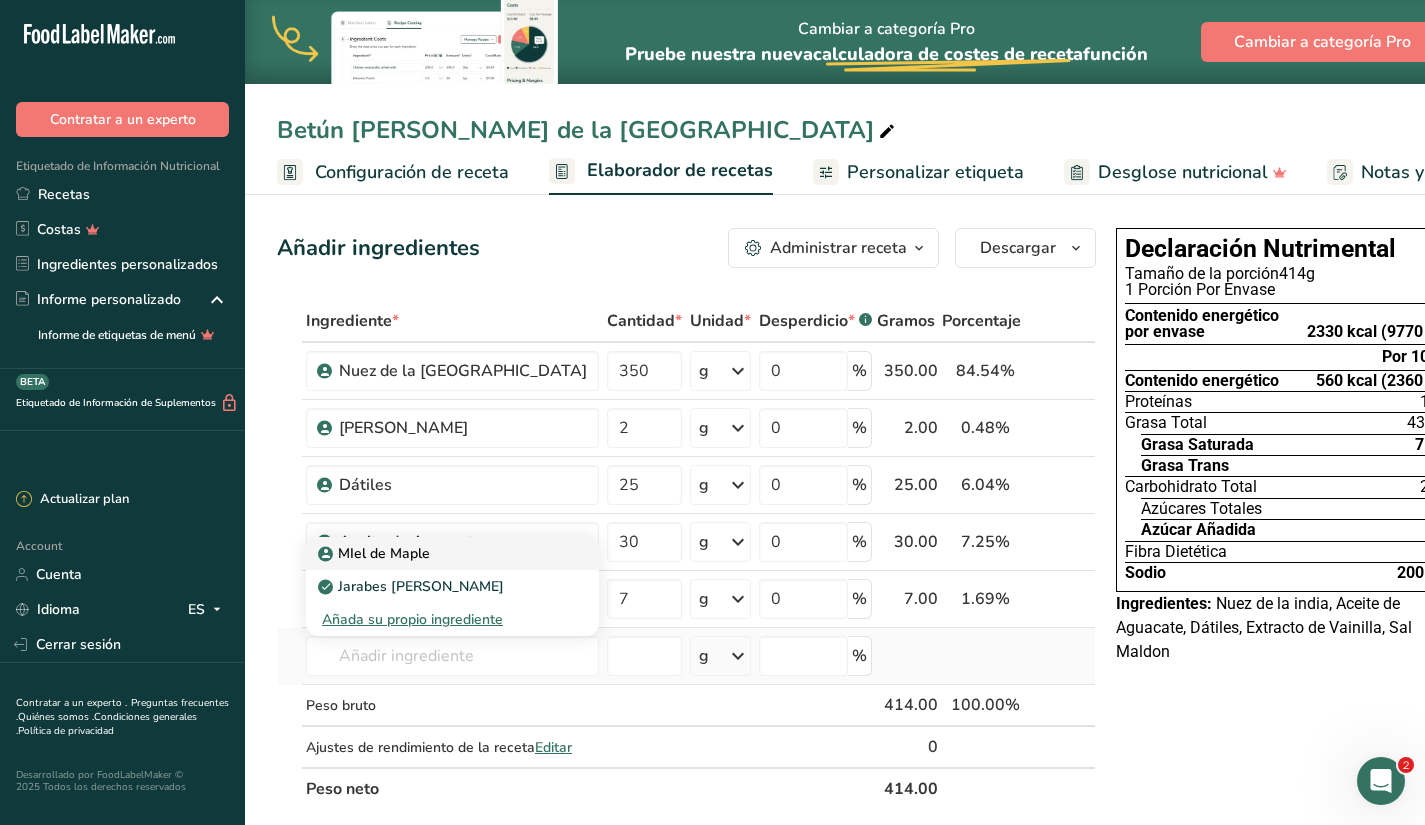 click on "MIel de Maple" at bounding box center [376, 553] 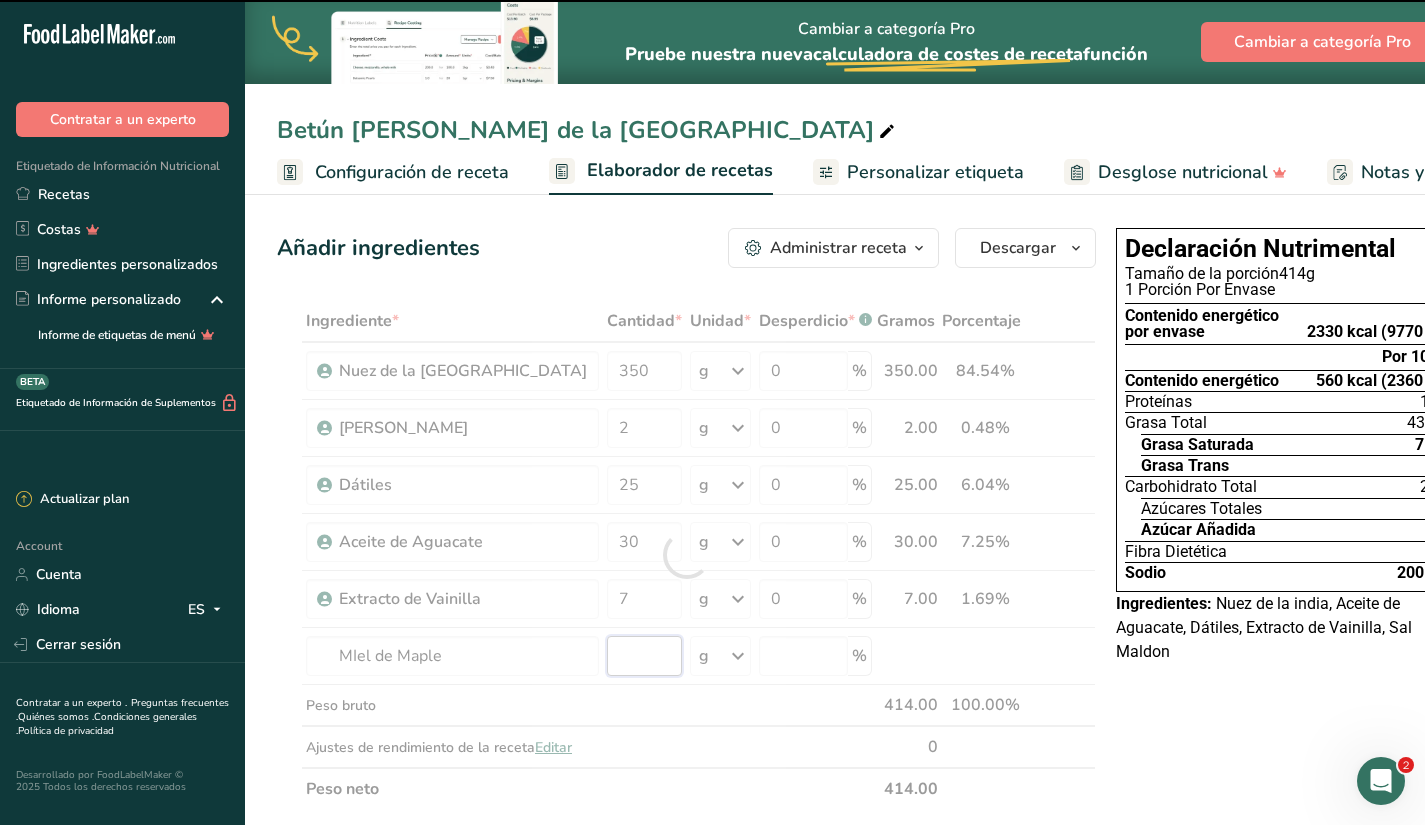 type on "0" 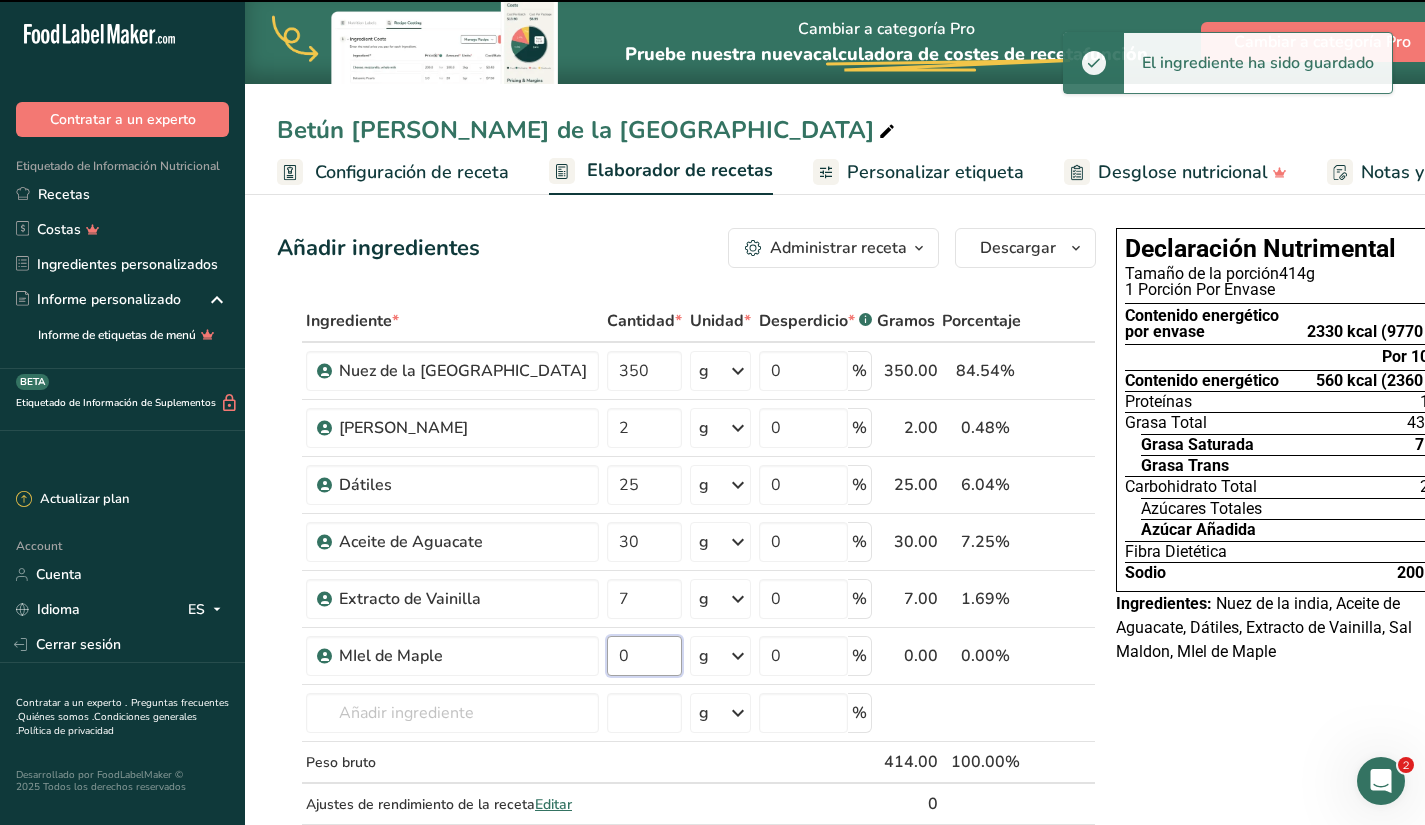 click on "0" at bounding box center (644, 656) 